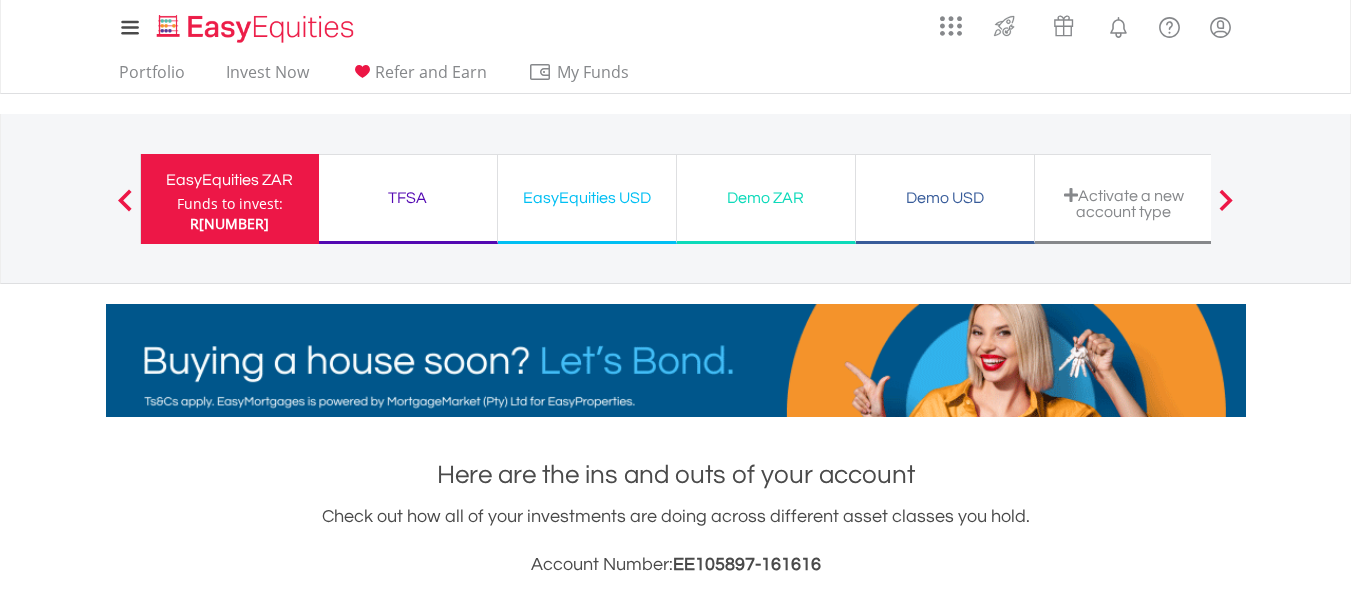 scroll, scrollTop: 600, scrollLeft: 0, axis: vertical 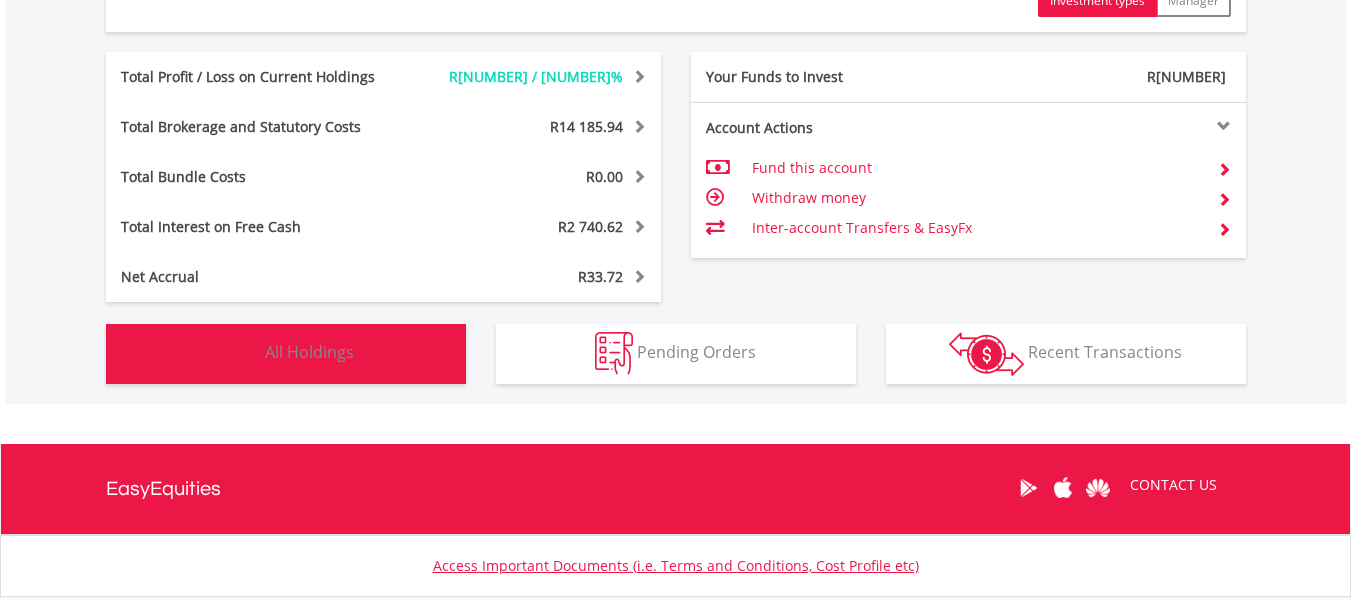 click on "Holdings
All Holdings" at bounding box center [286, 354] 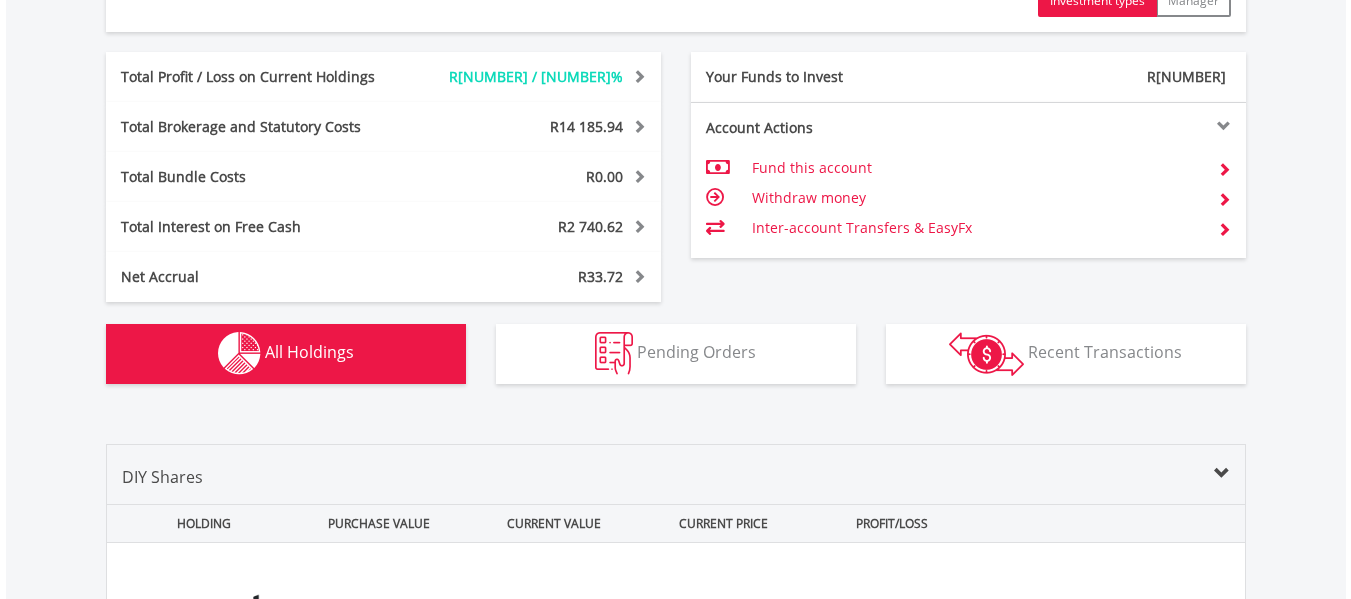 scroll, scrollTop: 1563, scrollLeft: 0, axis: vertical 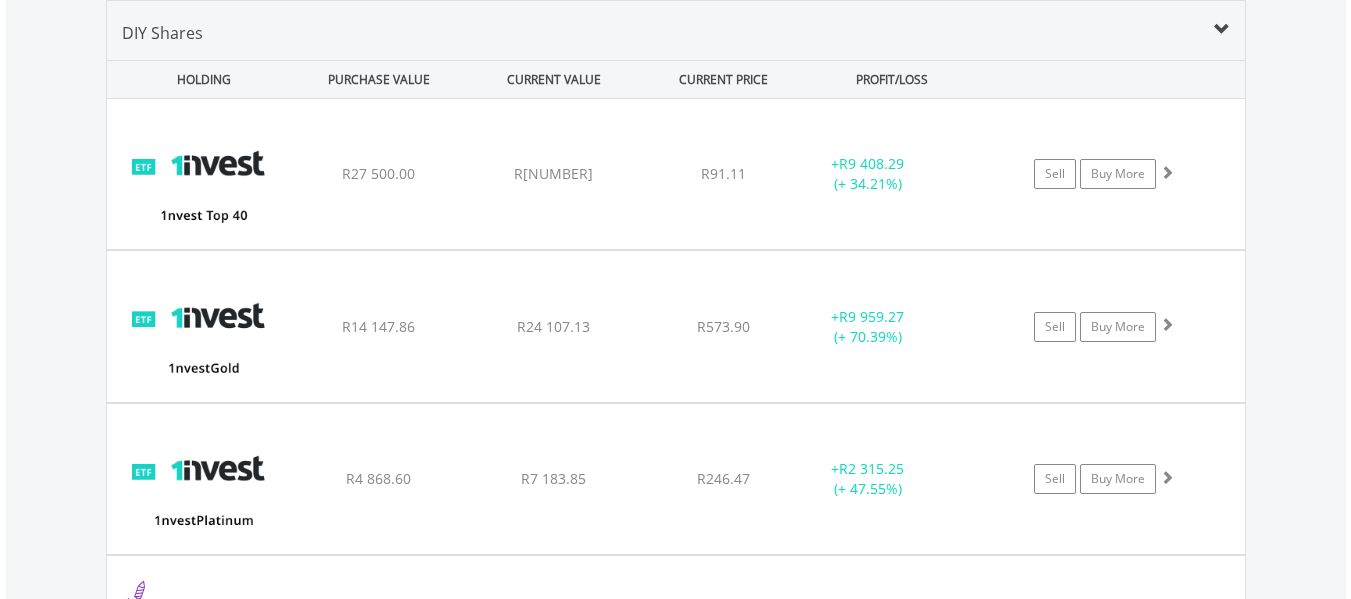 type 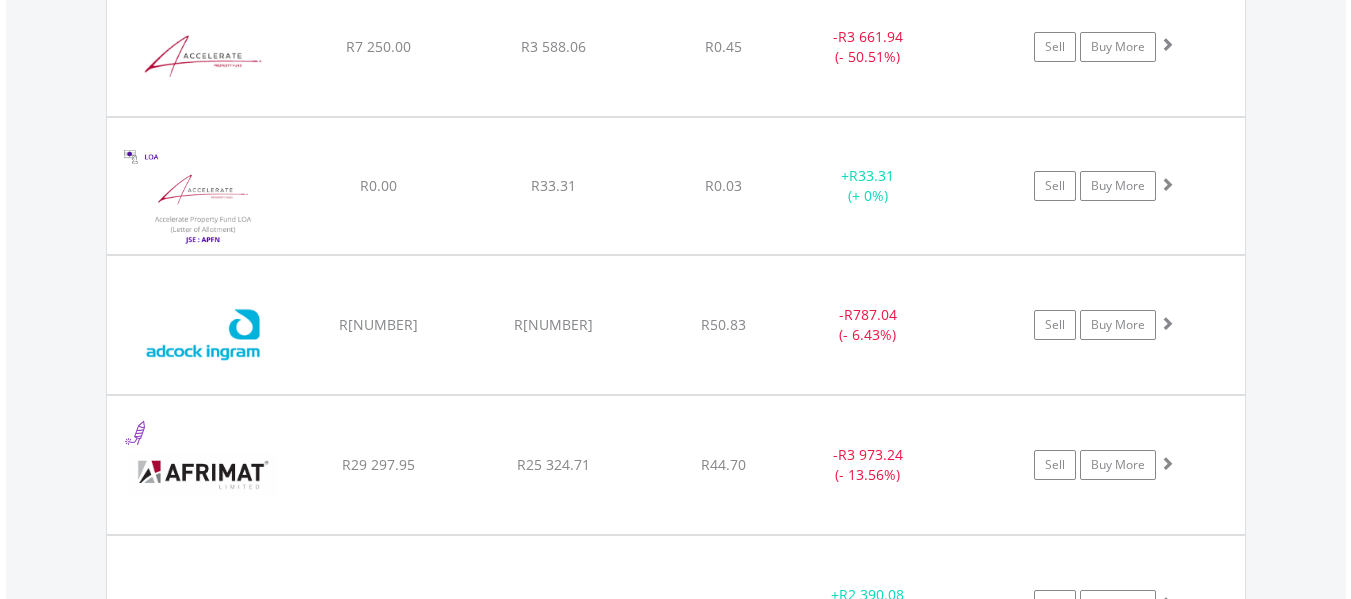scroll, scrollTop: 2283, scrollLeft: 0, axis: vertical 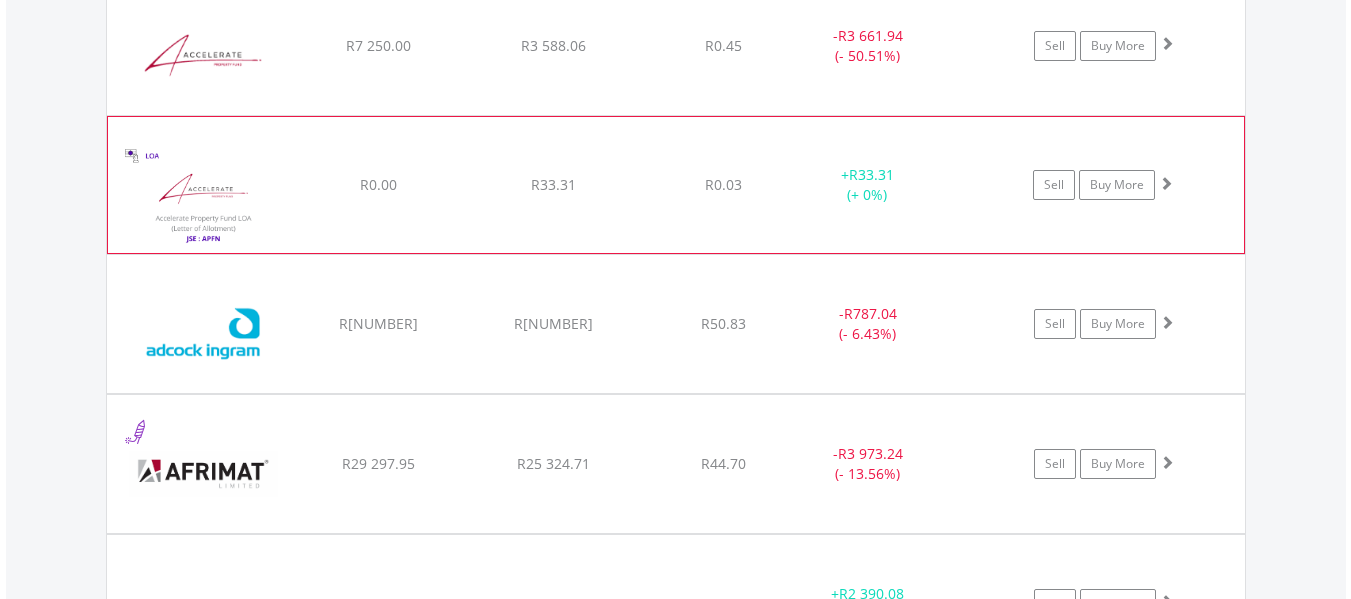 click on "The chart has 1 X axis displaying xA0. Data ranges from [AMOUNT] to [AMOUNT]." at bounding box center [676, -546] 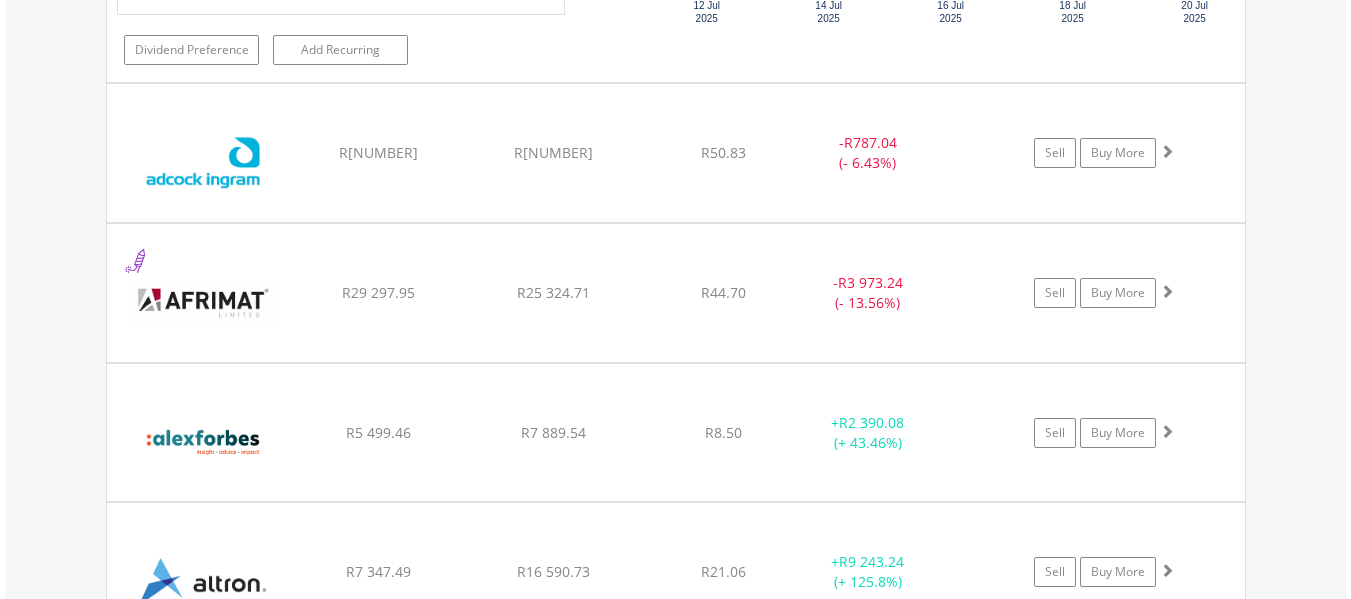 scroll, scrollTop: 2923, scrollLeft: 0, axis: vertical 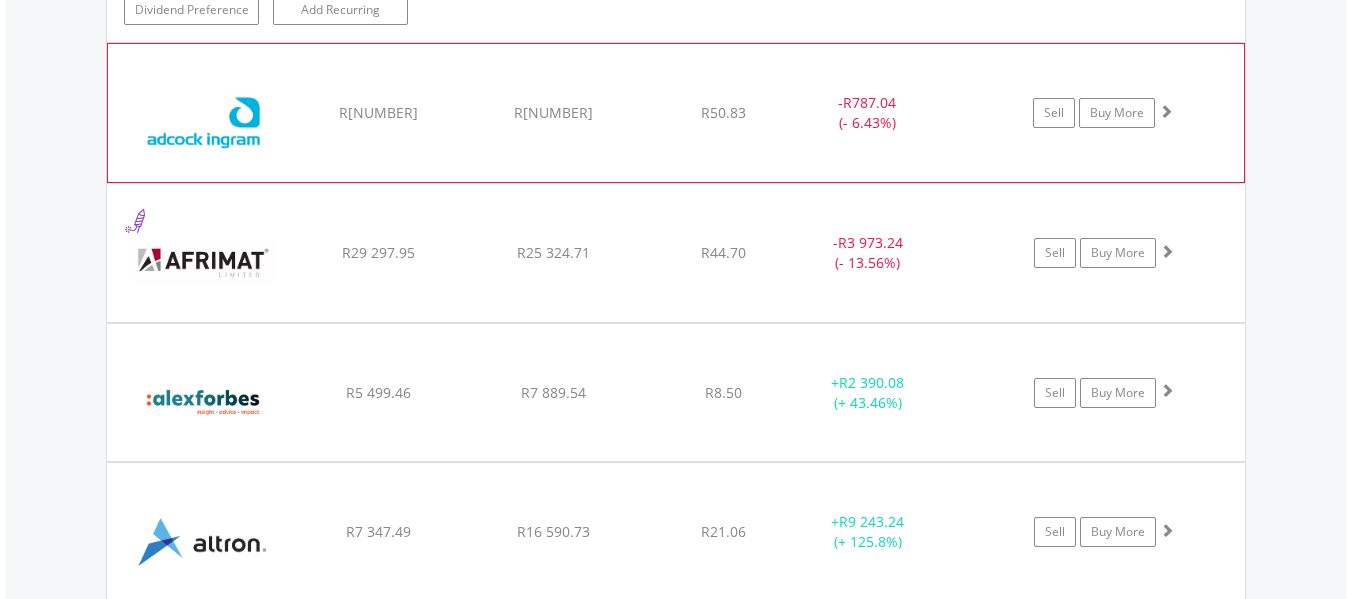 click on "﻿
[COMPANY] Holdings Limited
R[NUMBER]
R[NUMBER]
R[NUMBER]
-  R[NUMBER] (- [NUMBER]%)
Sell
Buy More" at bounding box center (676, -1186) 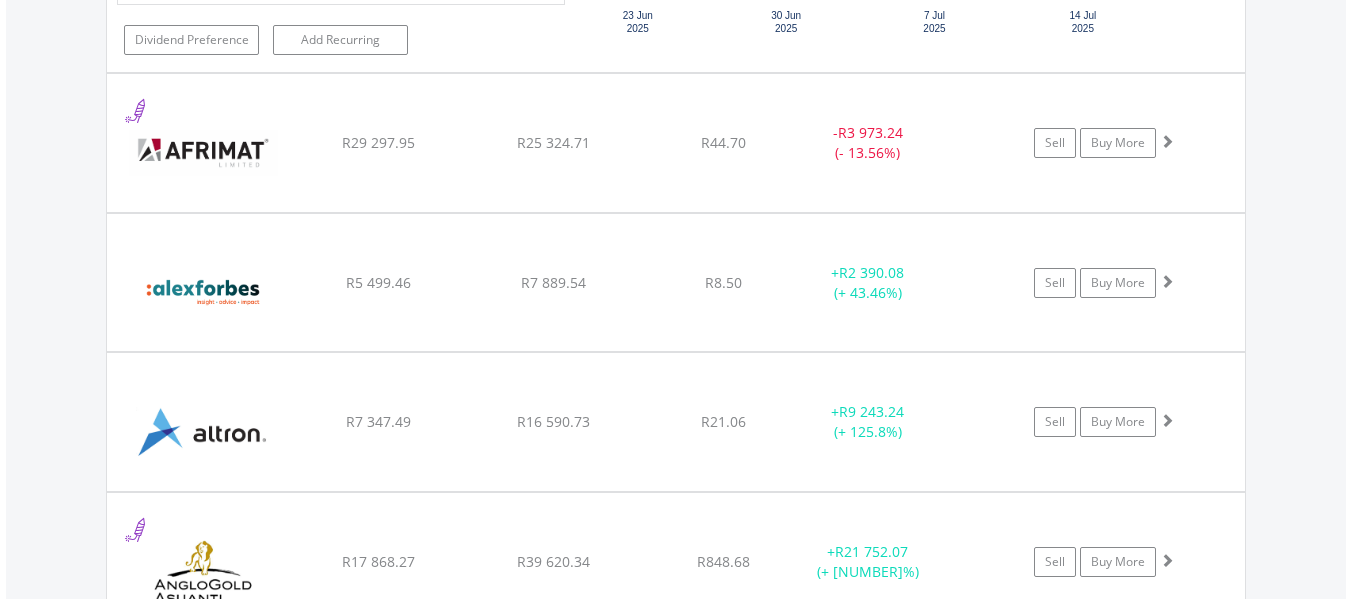 scroll, scrollTop: 3443, scrollLeft: 0, axis: vertical 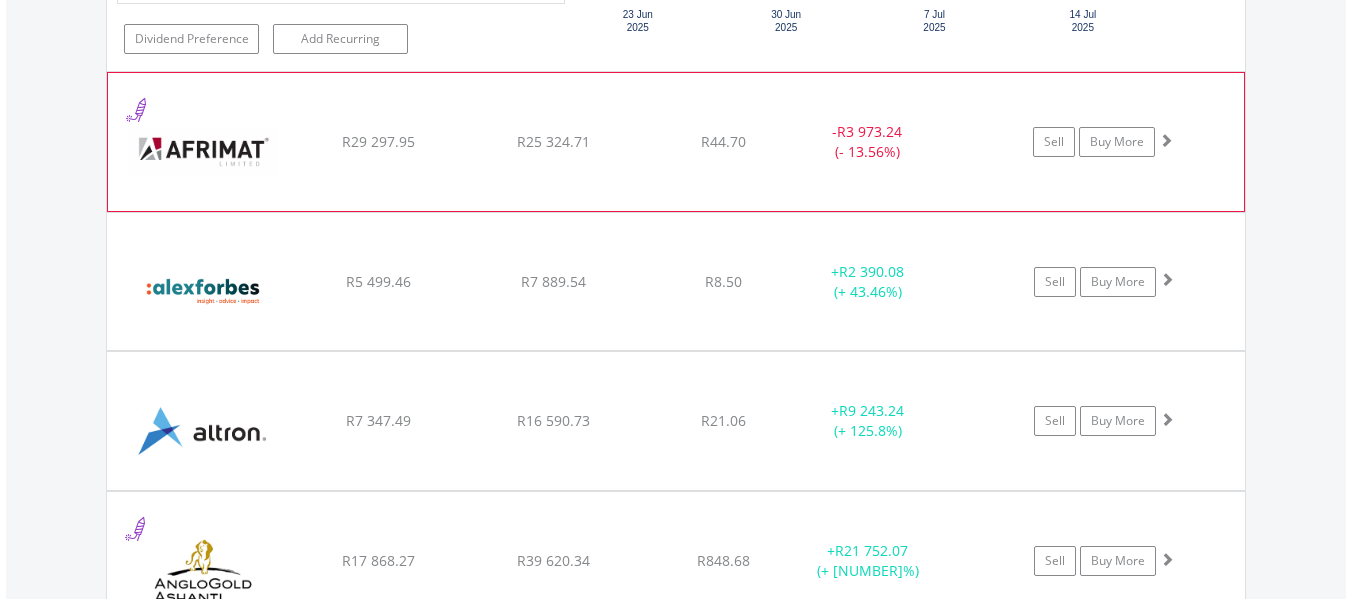 click on "The chart has 1 X axis displaying xA0. Data ranges from [AMOUNT] to [AMOUNT]." at bounding box center (676, -1706) 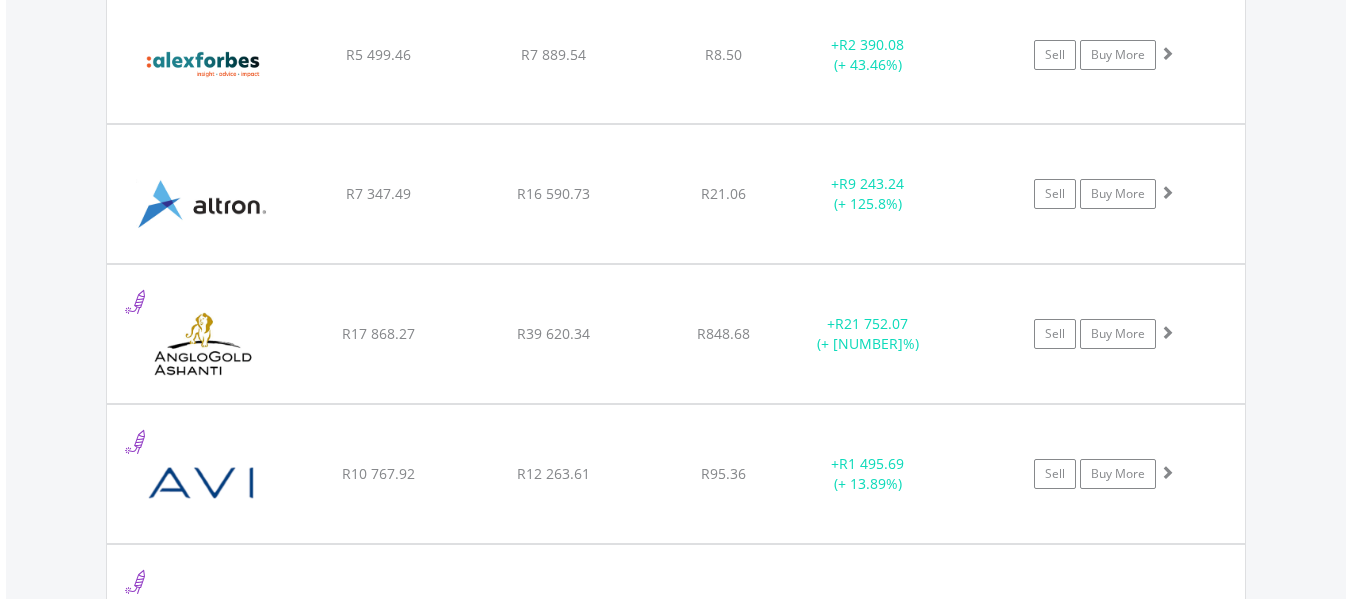 scroll, scrollTop: 4083, scrollLeft: 0, axis: vertical 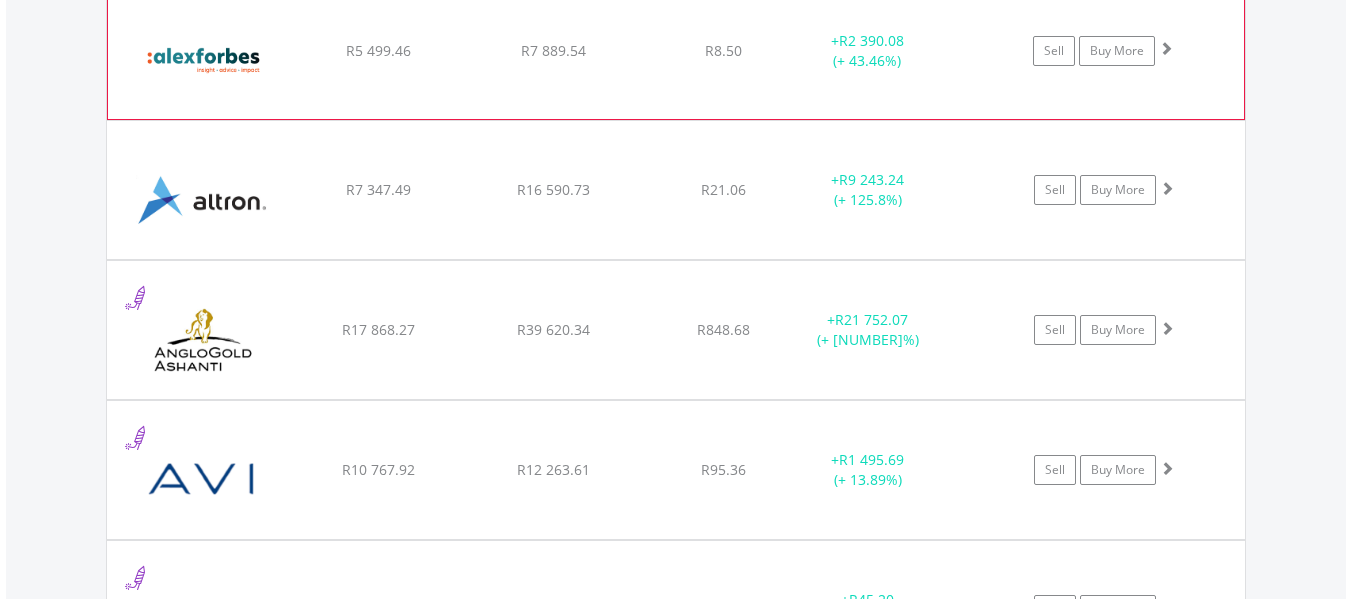 click on "﻿
Alexander Forbes Group Holdings Limited
R[NUMBER]
R[NUMBER]
R[NUMBER]
+  R[NUMBER] (+ [PERCENT]%)
Sell
Buy More" at bounding box center [676, -2346] 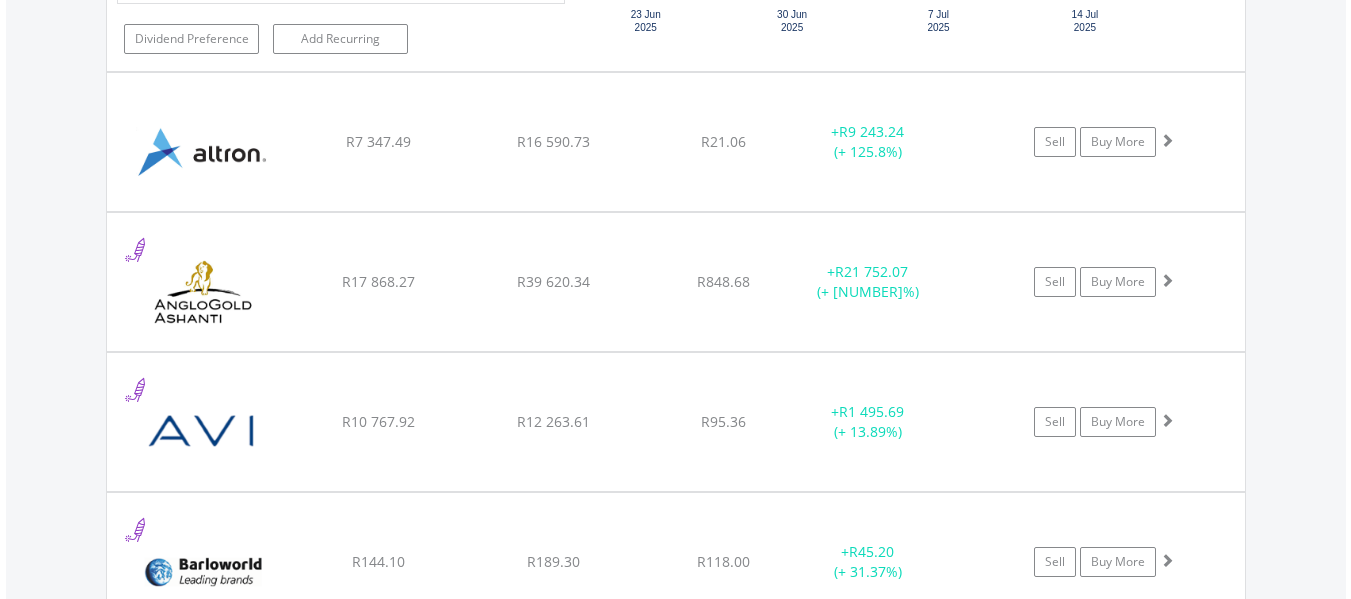 scroll, scrollTop: 4603, scrollLeft: 0, axis: vertical 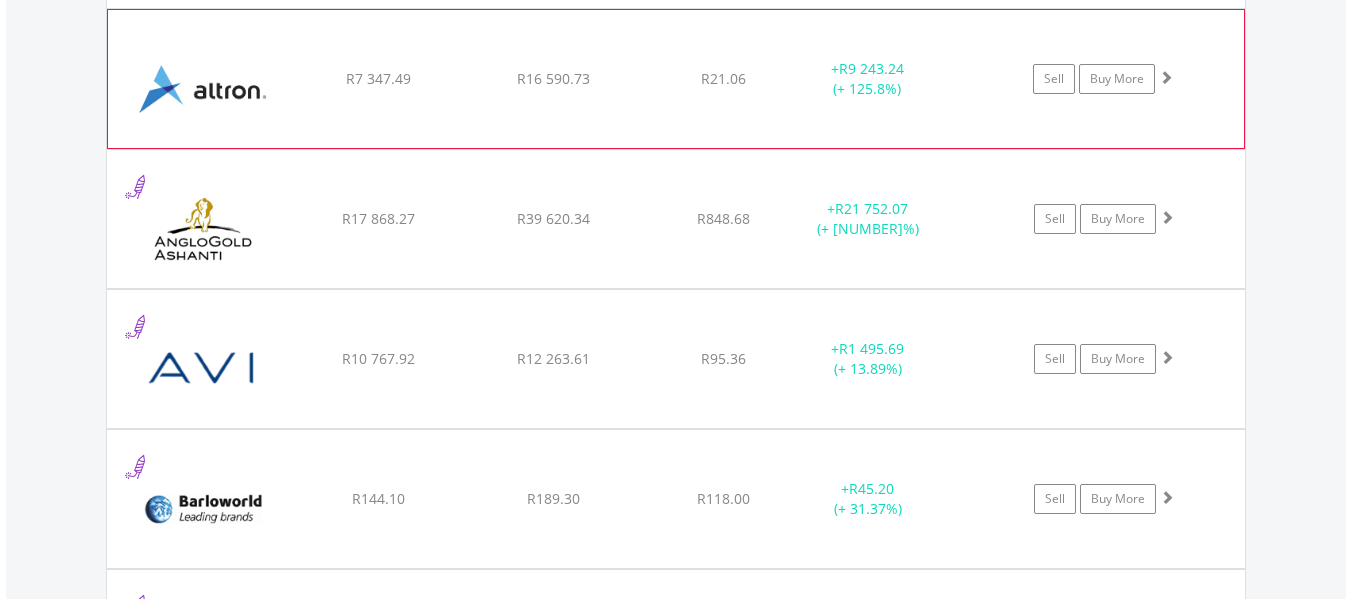 click on "Altron Limited
R7 347.49
R16 590.73
R21.06
+  R9 243.24 (+ 125.8%)
Sell
Buy More" at bounding box center [676, -2866] 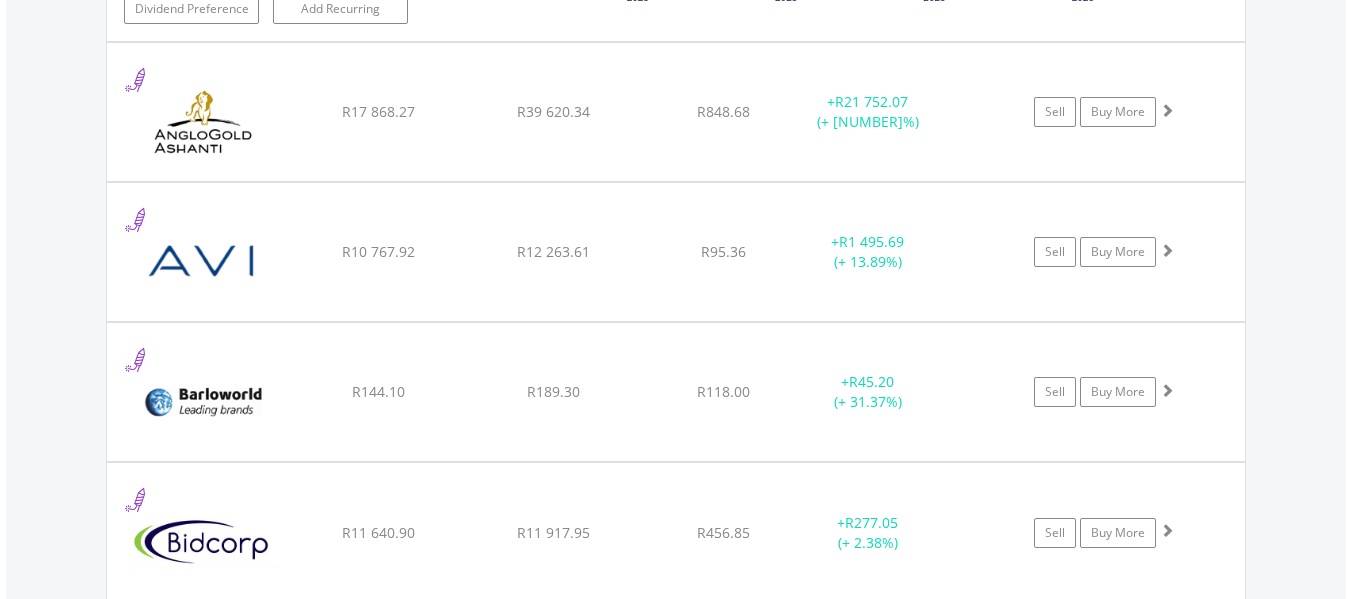 scroll, scrollTop: 5123, scrollLeft: 0, axis: vertical 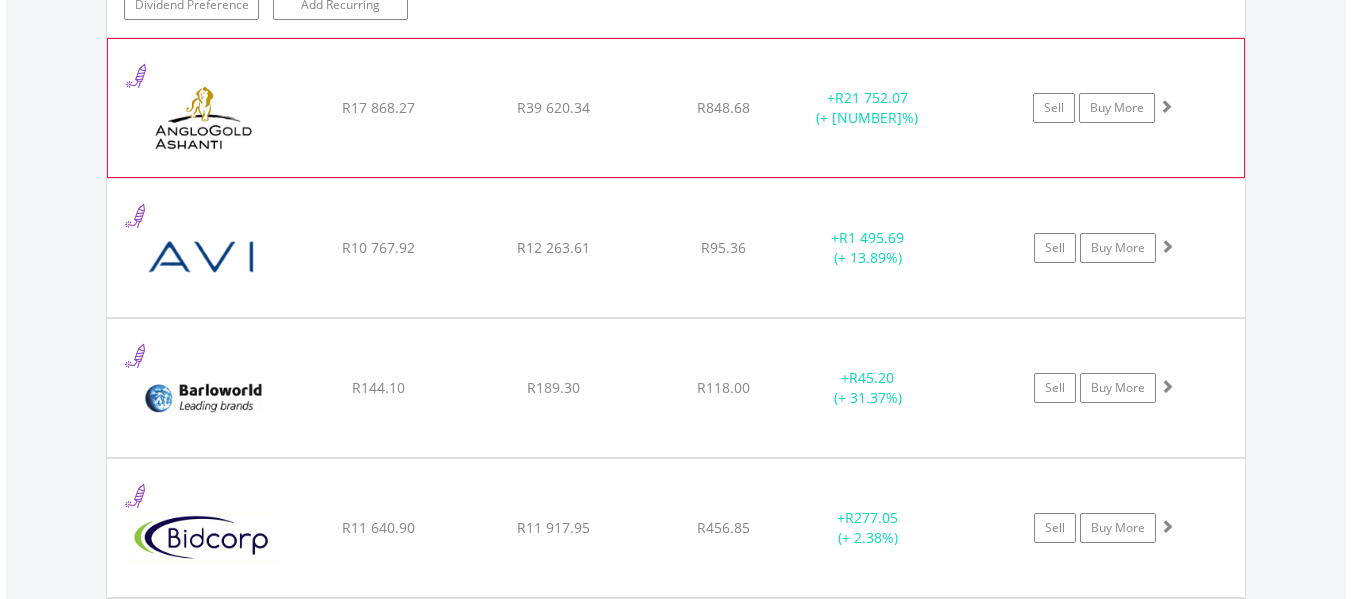 click on "﻿
Anglogold Ashanti PLC
R[NUMBER]
R[NUMBER]
R[NUMBER]
+  R[NUMBER] (+ [PERCENT]%)
Sell
Buy More" at bounding box center [676, -3386] 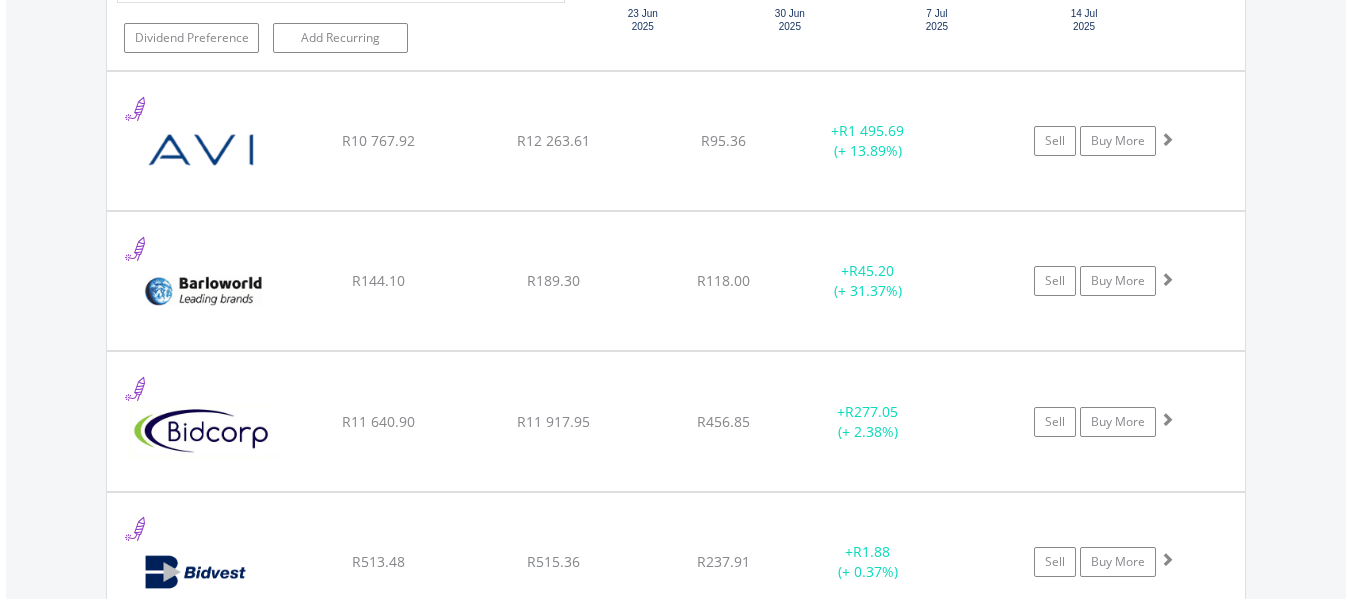 scroll, scrollTop: 5643, scrollLeft: 0, axis: vertical 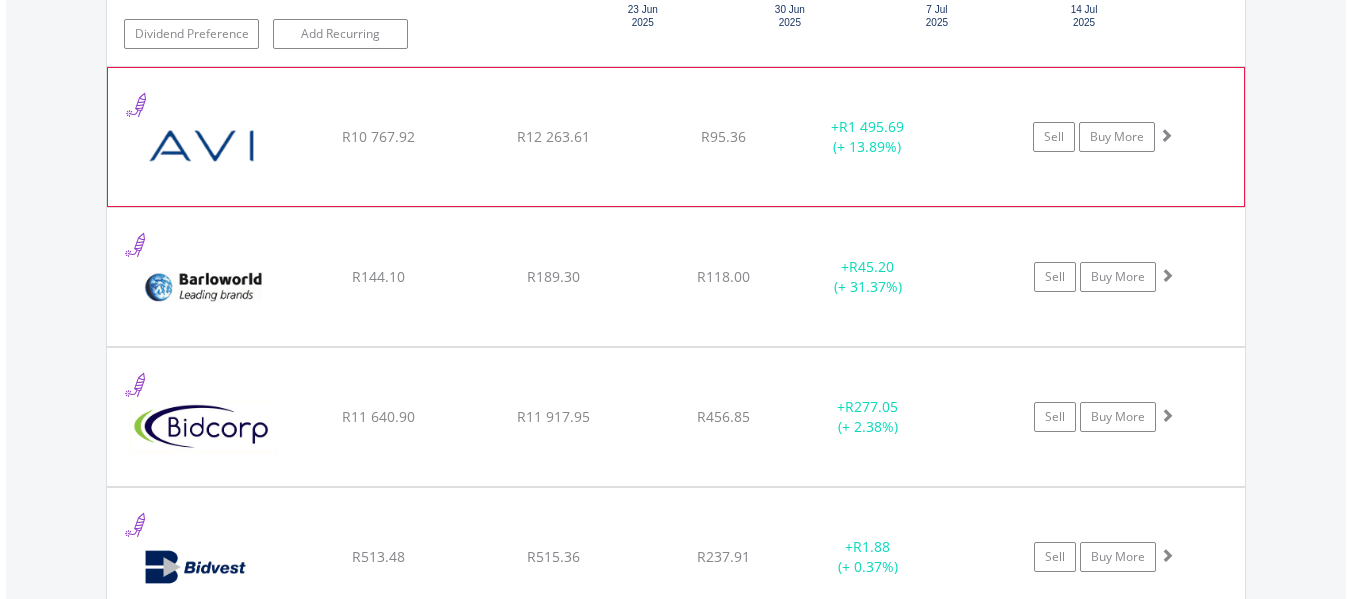 click on "﻿
[COMPANY] Limited
R[NUMBER]
R[NUMBER]
R[NUMBER]
+  R[NUMBER] (+ [NUMBER]%)
Sell
Buy More" at bounding box center (676, -3906) 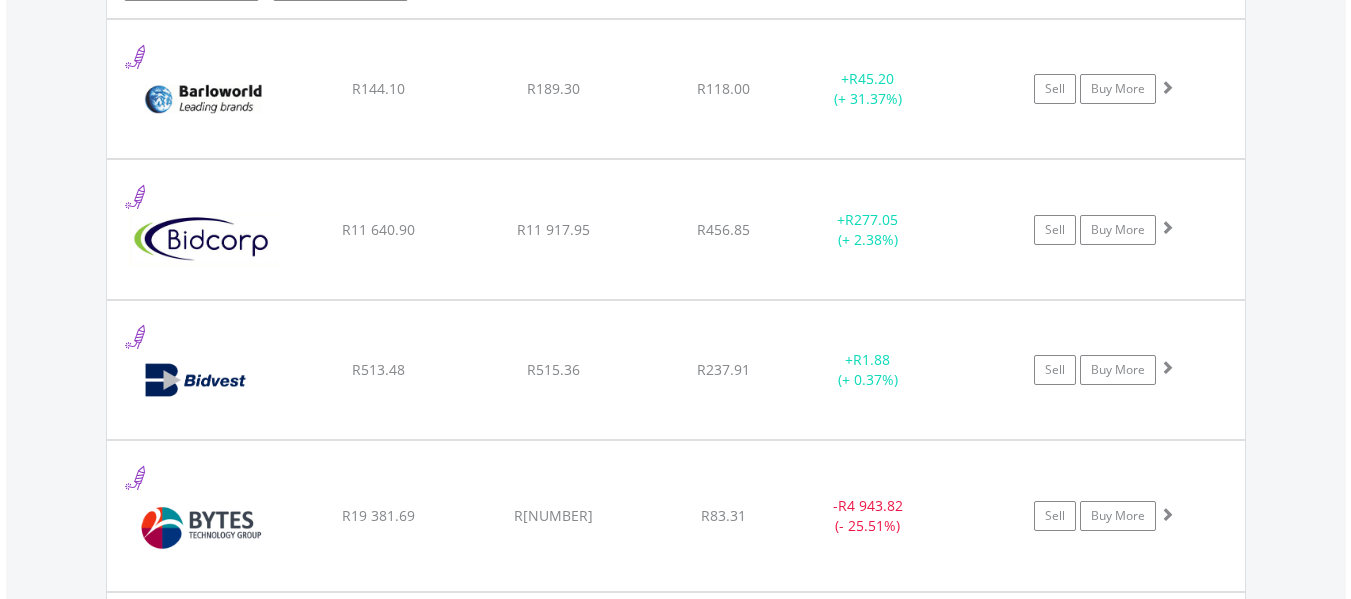 scroll, scrollTop: 6243, scrollLeft: 0, axis: vertical 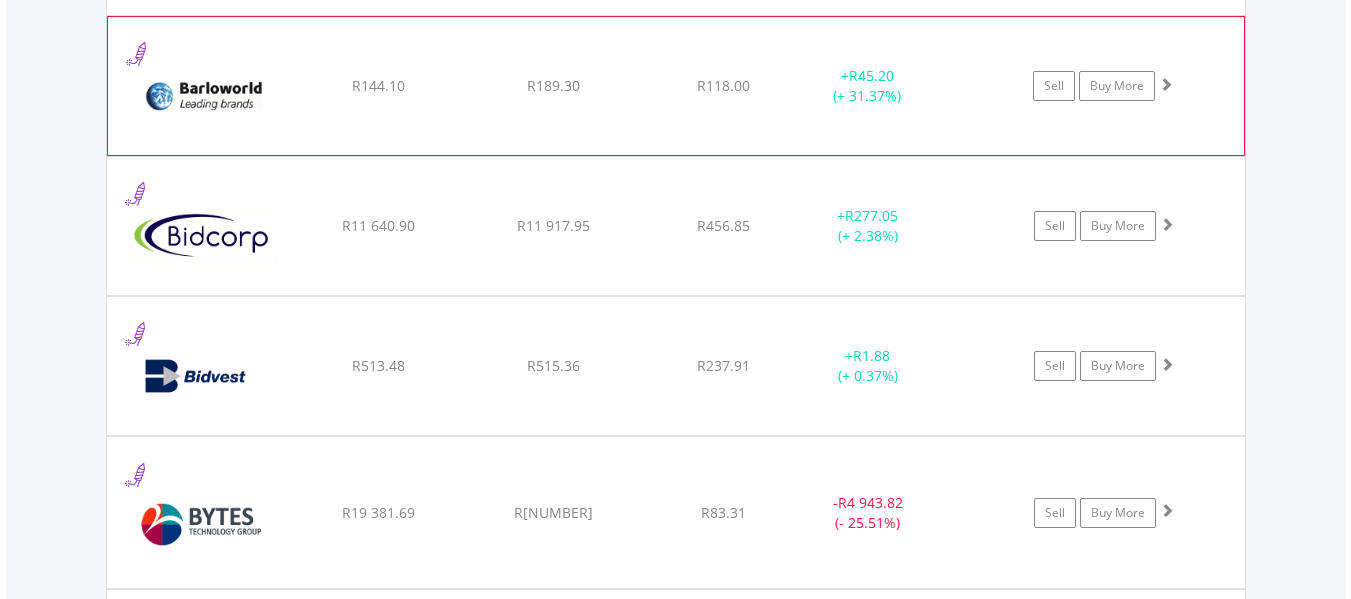 click on "﻿
Barloworld Limited
R144.10
R189.30
R118.00
+  R45.20 (+ 31.37%)
Sell
Buy More" at bounding box center (676, -4506) 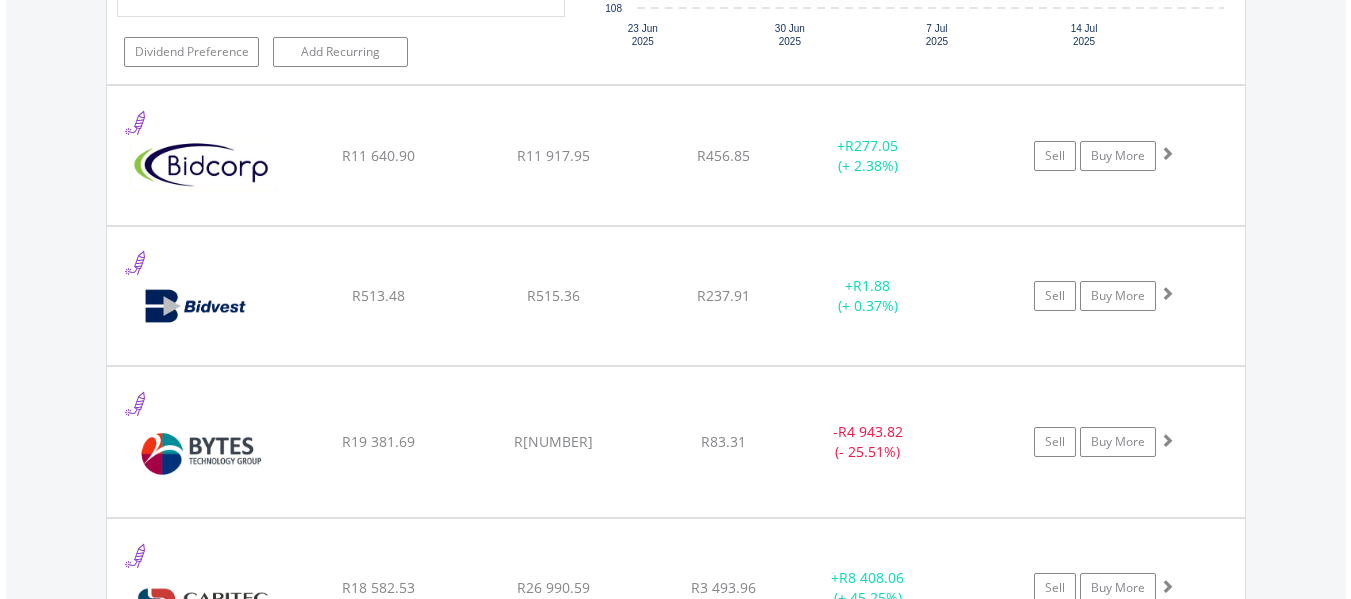 scroll, scrollTop: 6763, scrollLeft: 0, axis: vertical 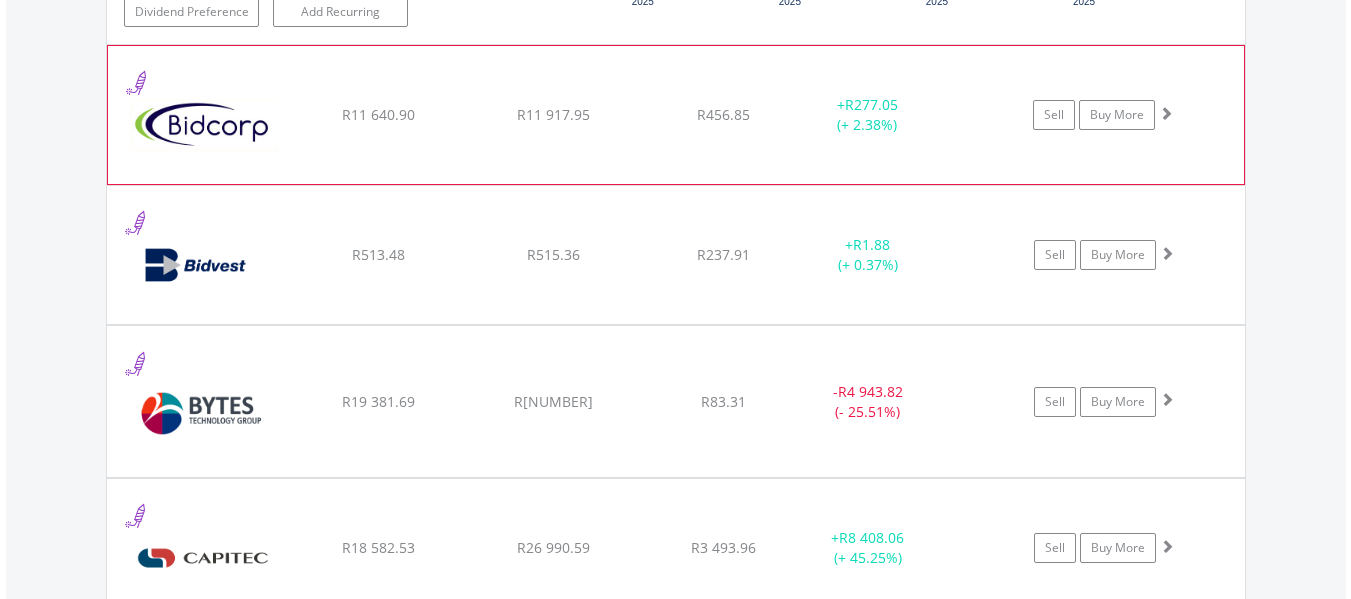 click on "Sell
Buy More" at bounding box center (1114, -5026) 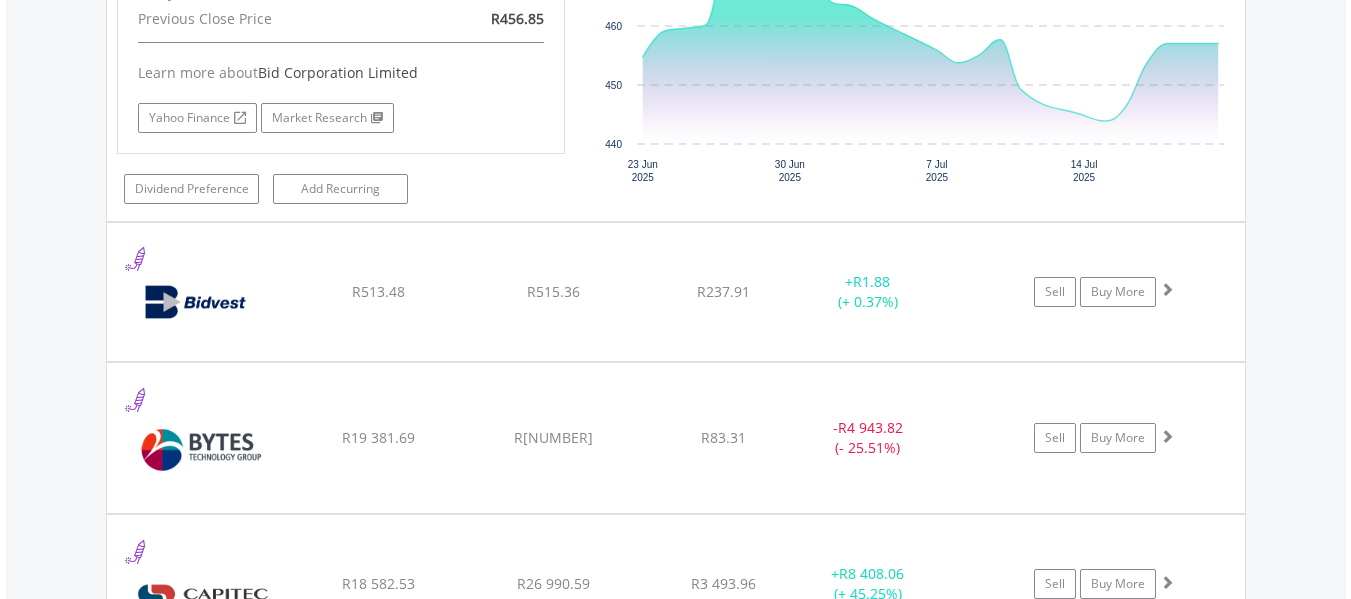 scroll, scrollTop: 7243, scrollLeft: 0, axis: vertical 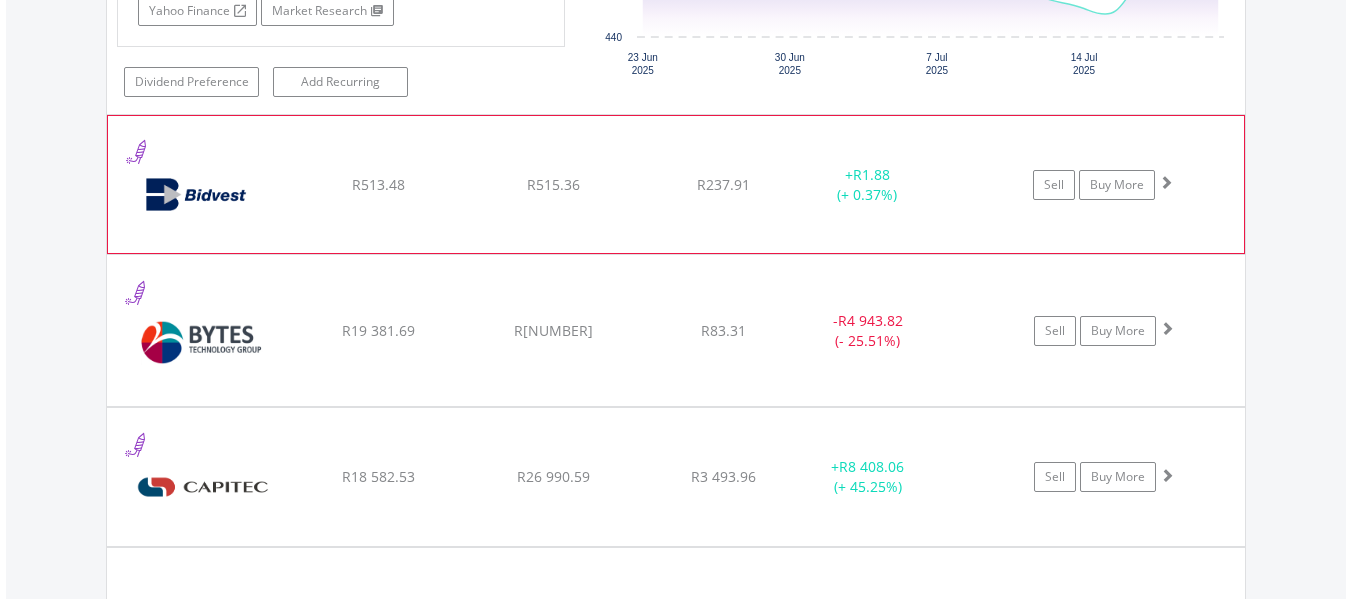 click on "The chart has 1 X axis displaying xA0. Data ranges from [AMOUNT] to [AMOUNT]." at bounding box center [676, -5506] 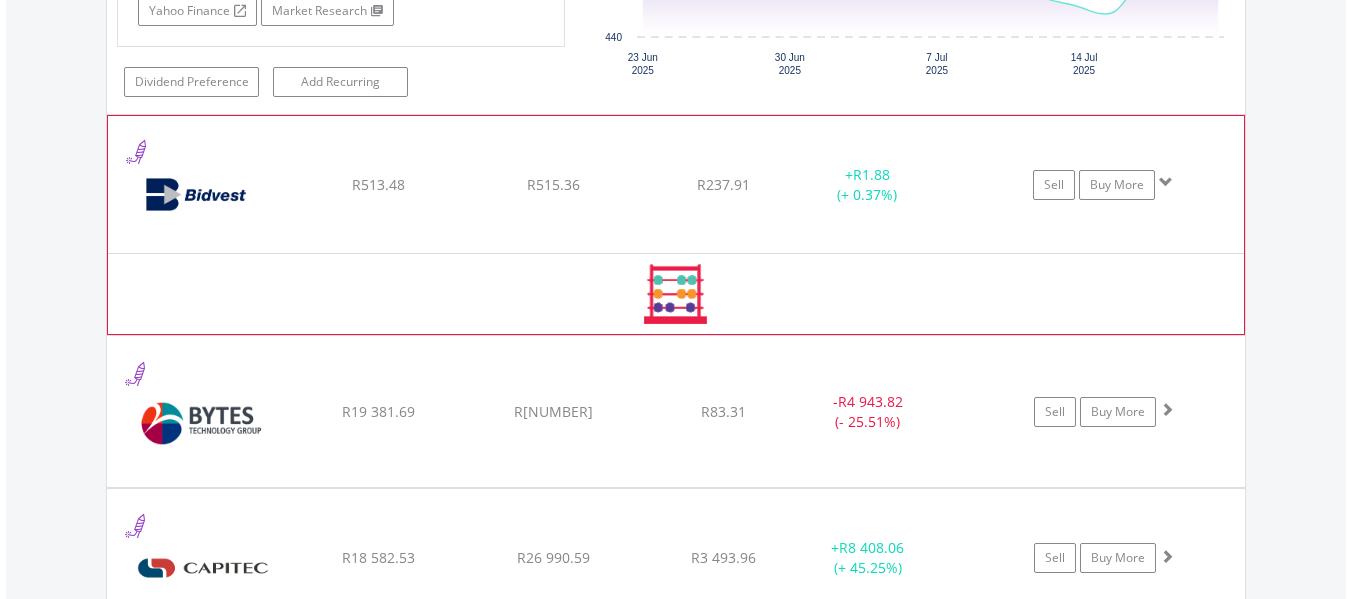 click on "The chart has 1 X axis displaying xA0. Data ranges from [AMOUNT] to [AMOUNT]." at bounding box center [676, -5506] 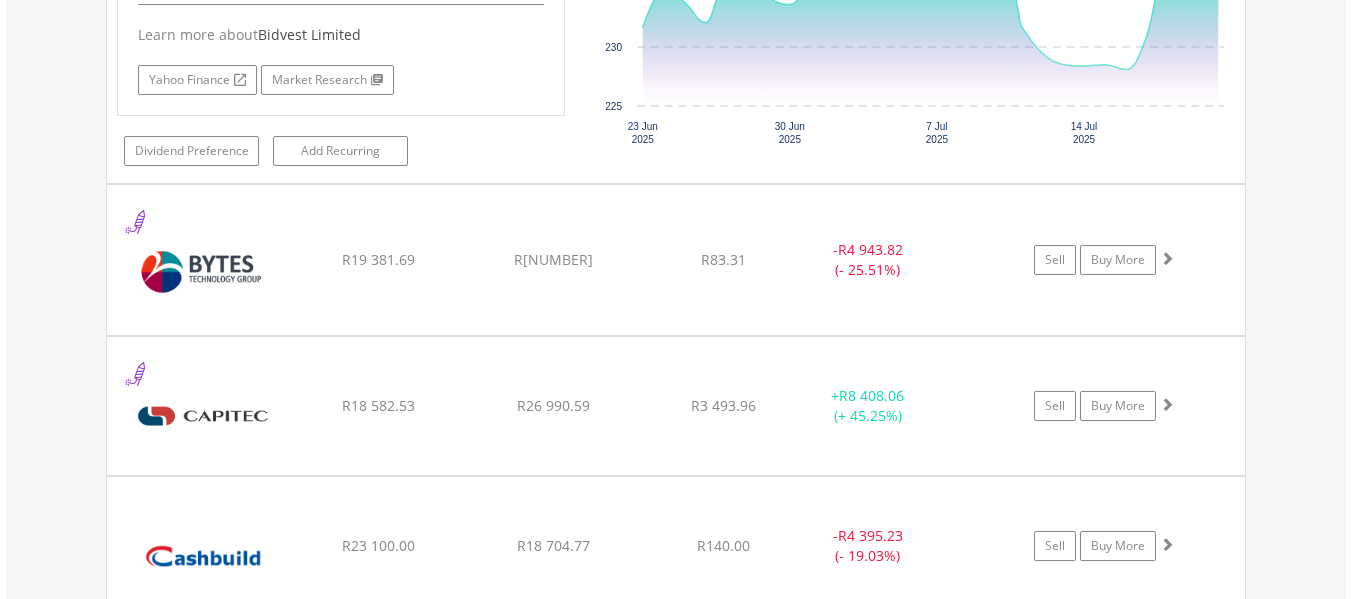 scroll, scrollTop: 7763, scrollLeft: 0, axis: vertical 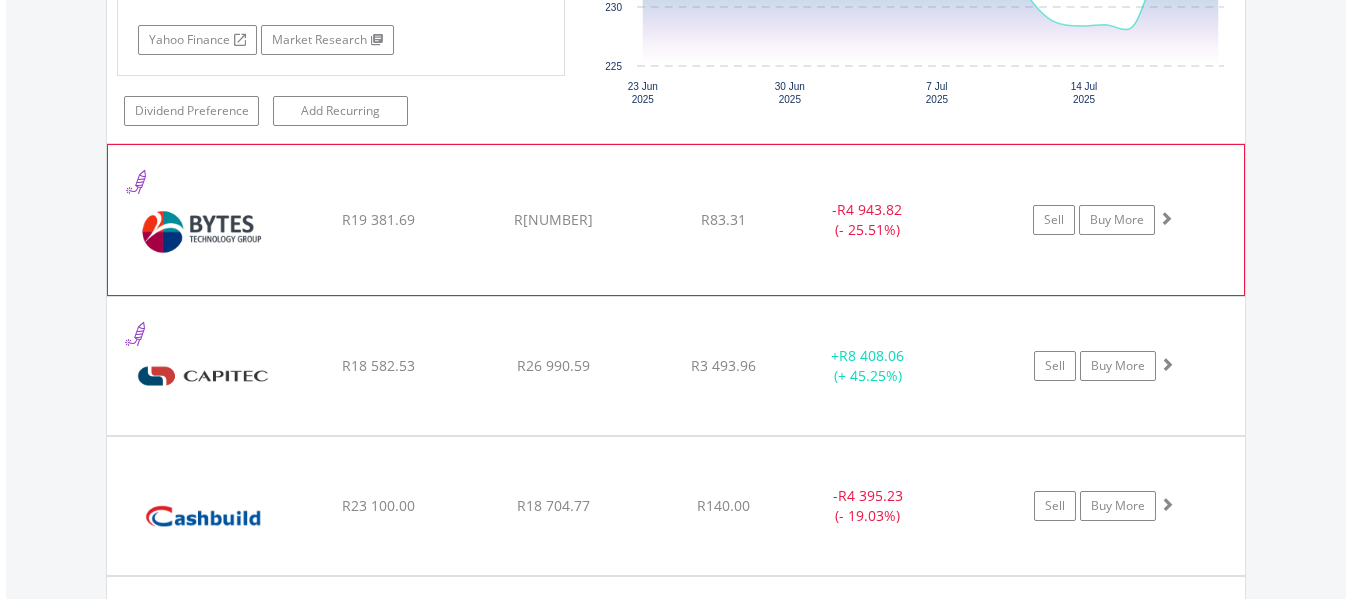 click on "﻿
[COMPANY] Group Plc
R[NUMBER]
R[NUMBER]
R[NUMBER]
-  R[NUMBER] (- [NUMBER]%)
Sell
Buy More" at bounding box center [676, -6026] 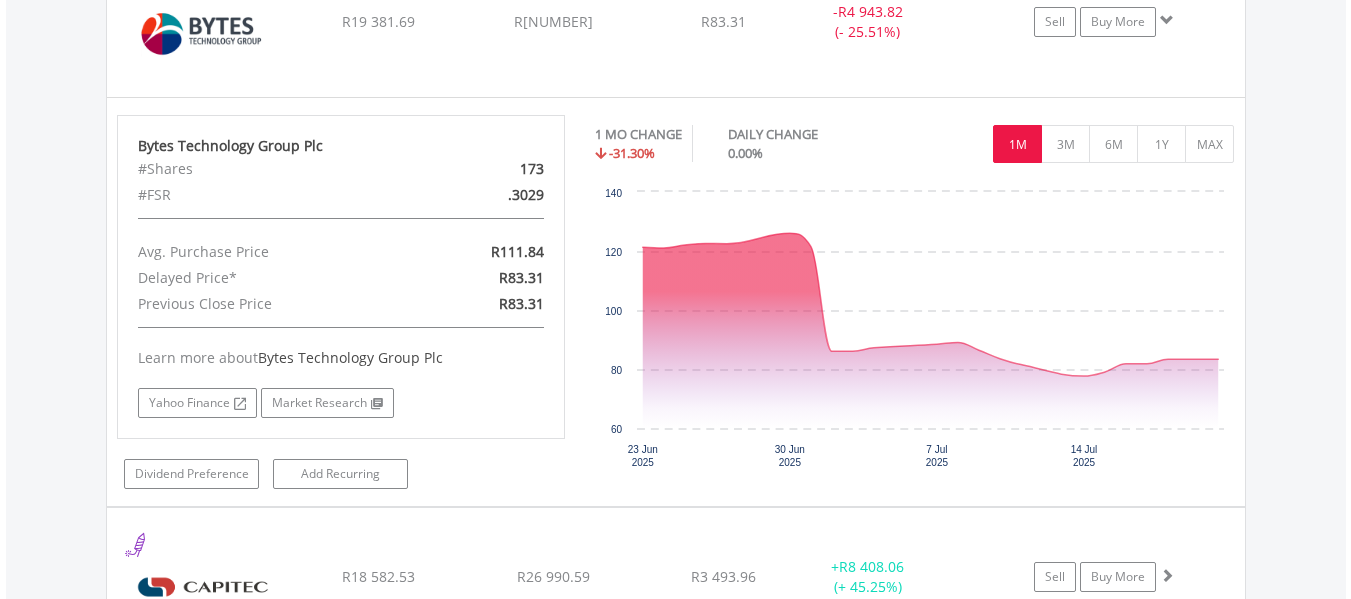 scroll, scrollTop: 7963, scrollLeft: 0, axis: vertical 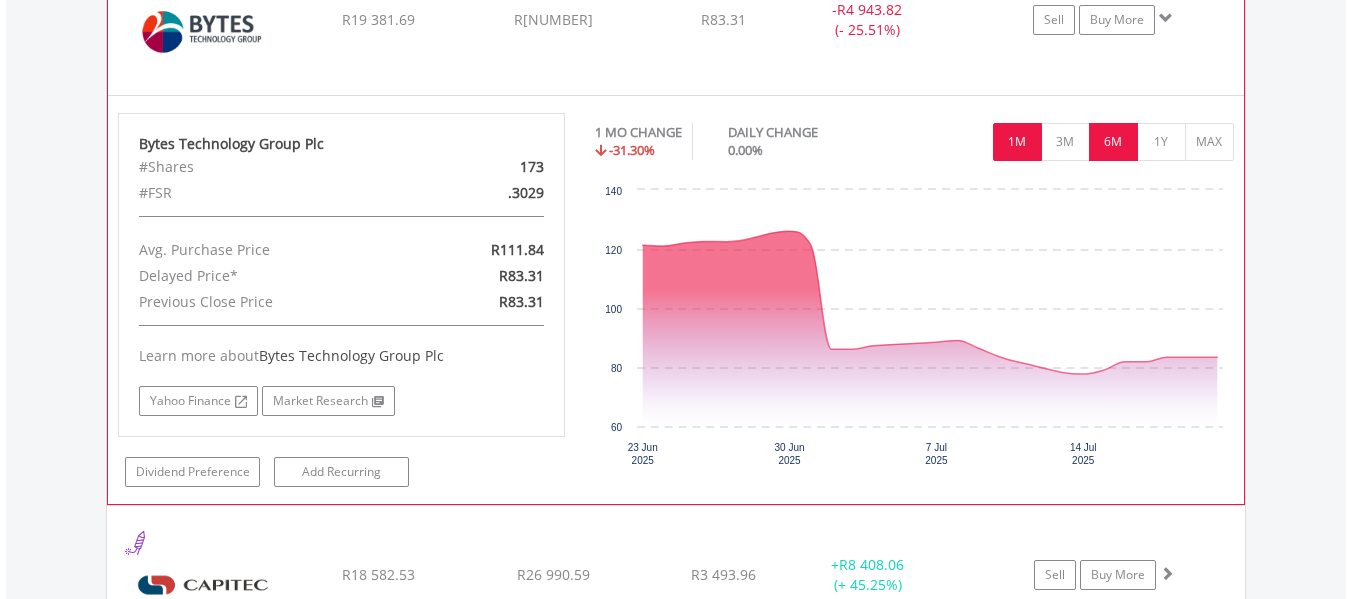 click on "6M" at bounding box center [1113, 142] 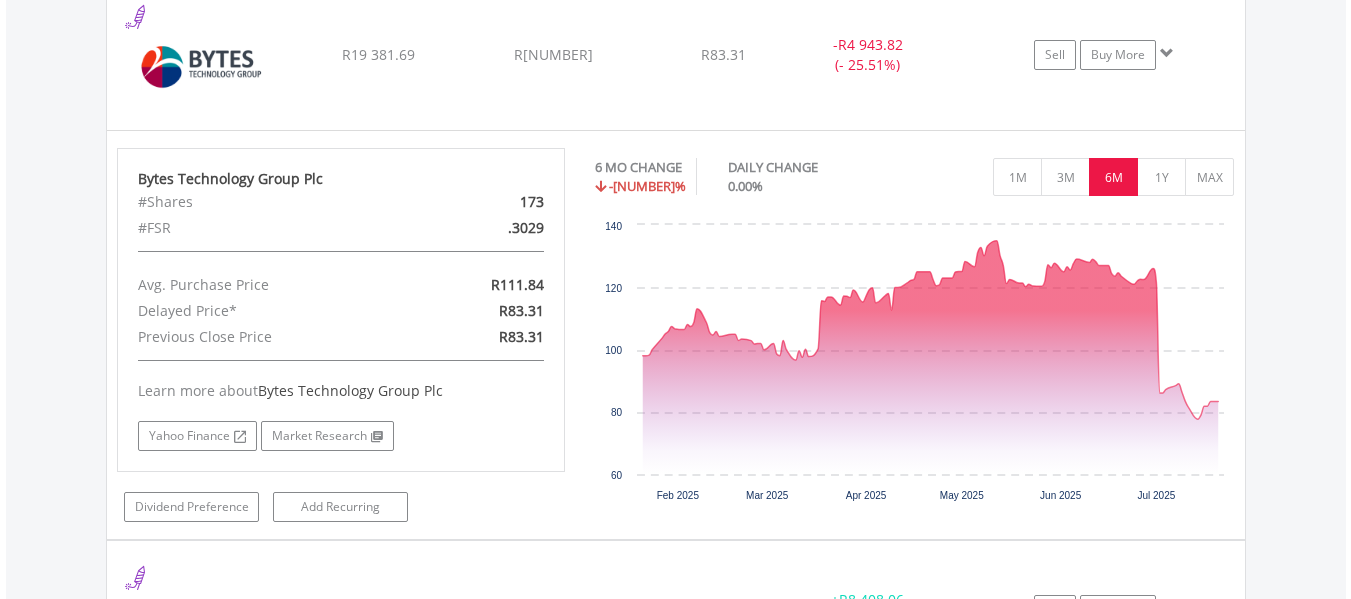 scroll, scrollTop: 7923, scrollLeft: 0, axis: vertical 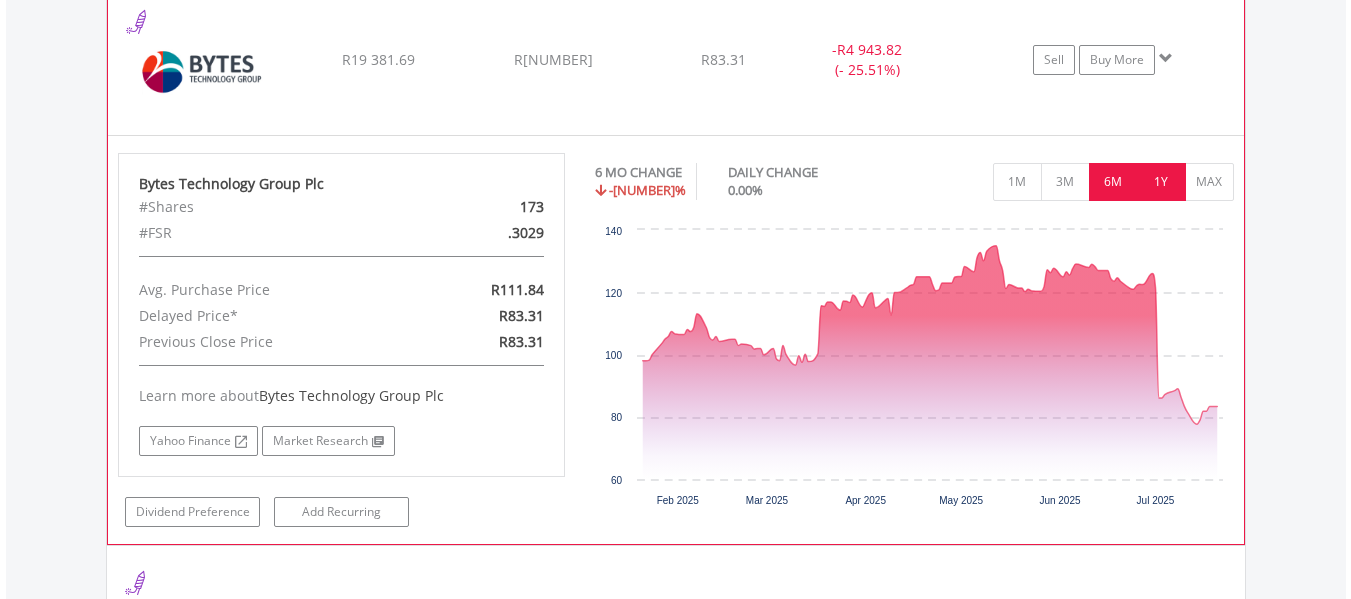 click on "1Y" at bounding box center [1161, 182] 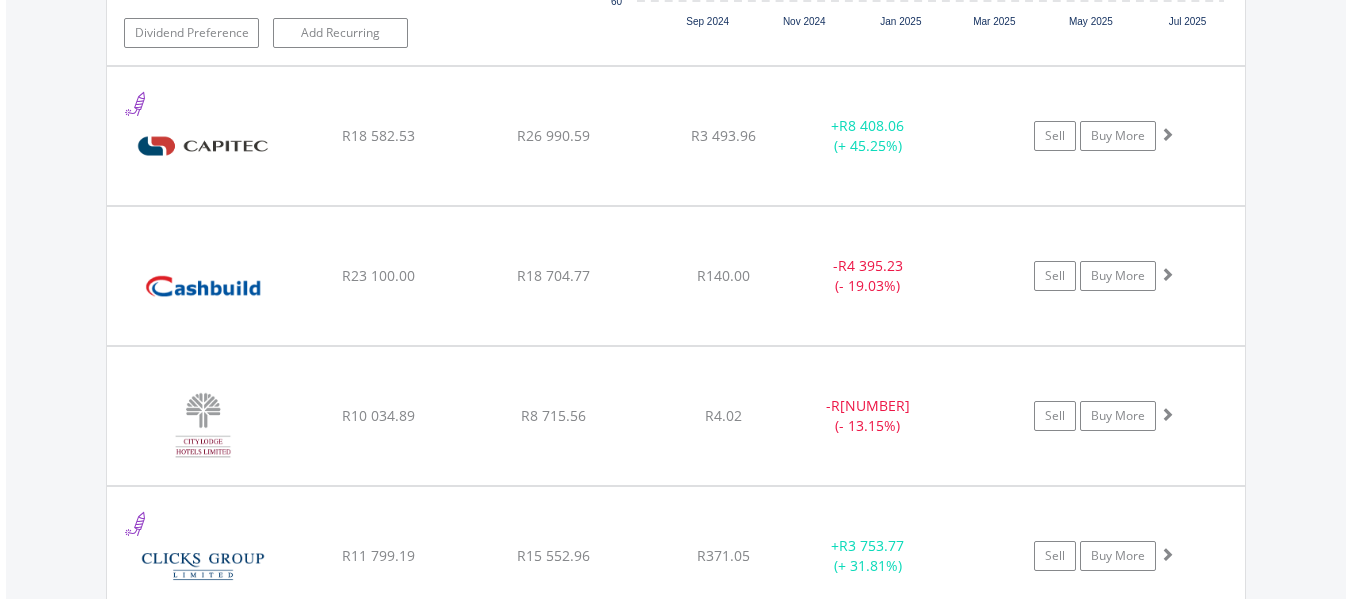 scroll, scrollTop: 8403, scrollLeft: 0, axis: vertical 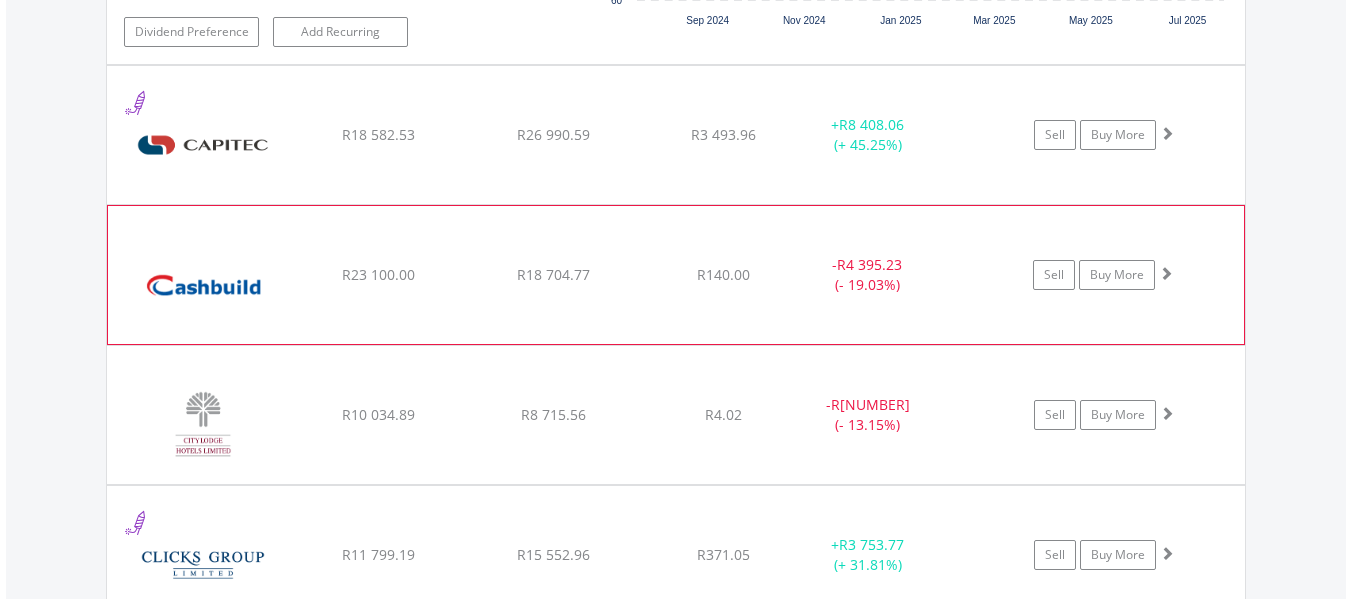 click on "Sell
Buy More" at bounding box center (1114, -6666) 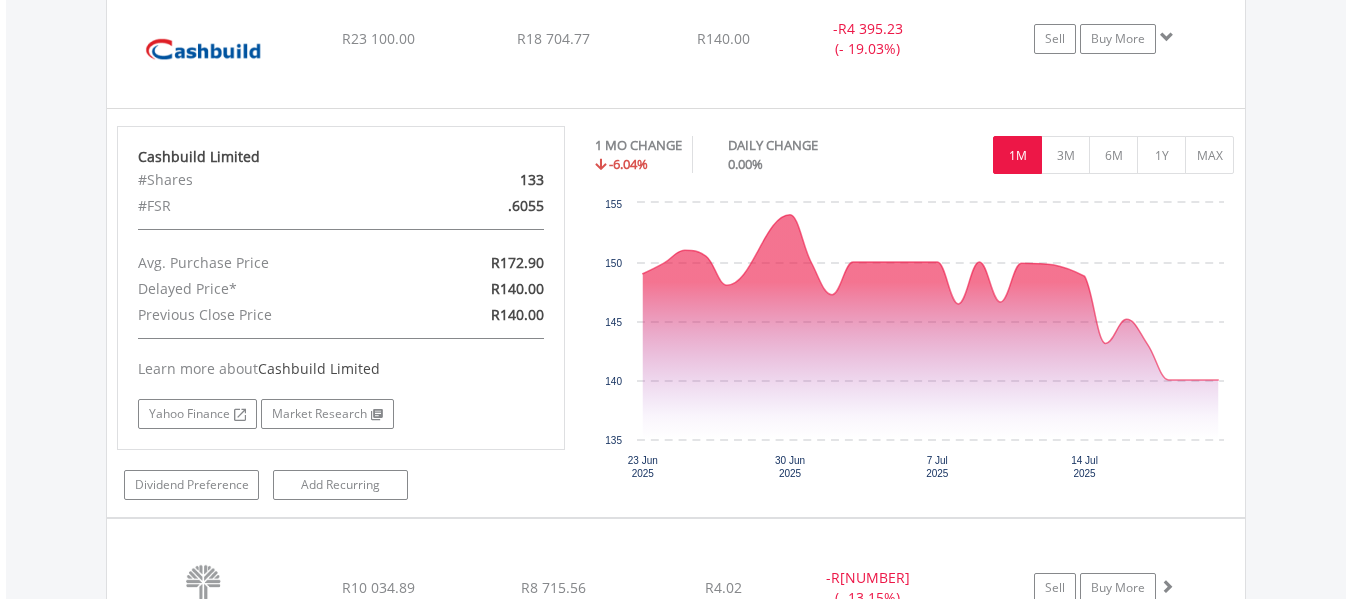 scroll, scrollTop: 8643, scrollLeft: 0, axis: vertical 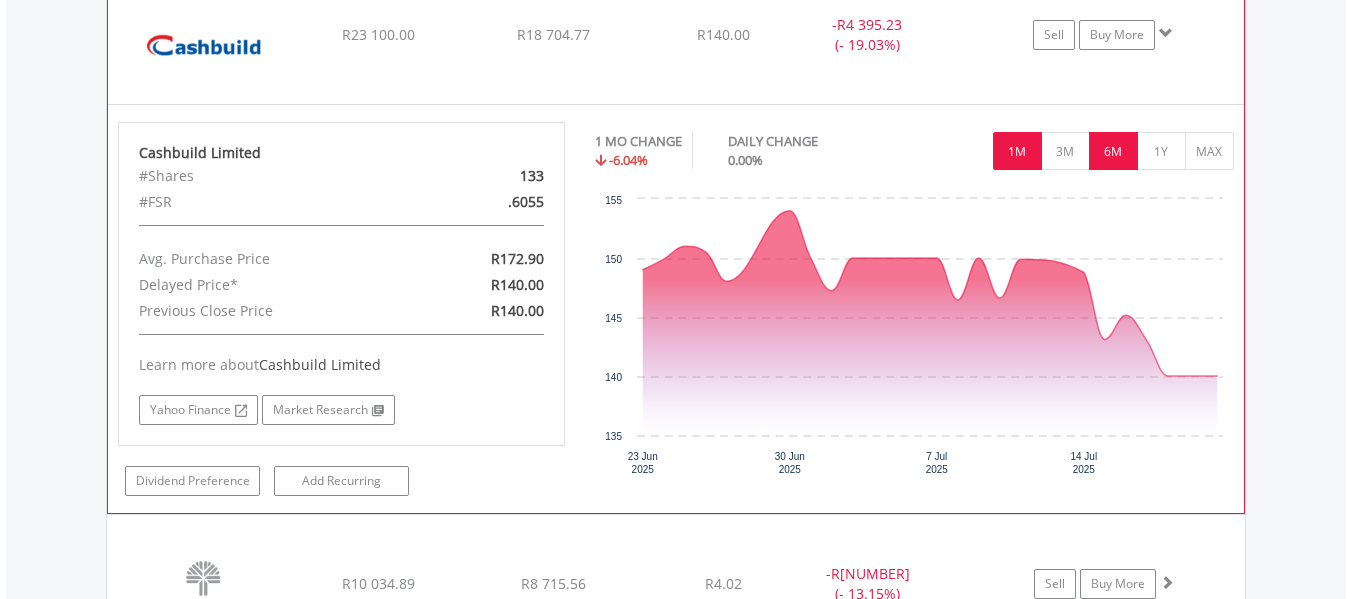 click on "6M" at bounding box center (1113, 151) 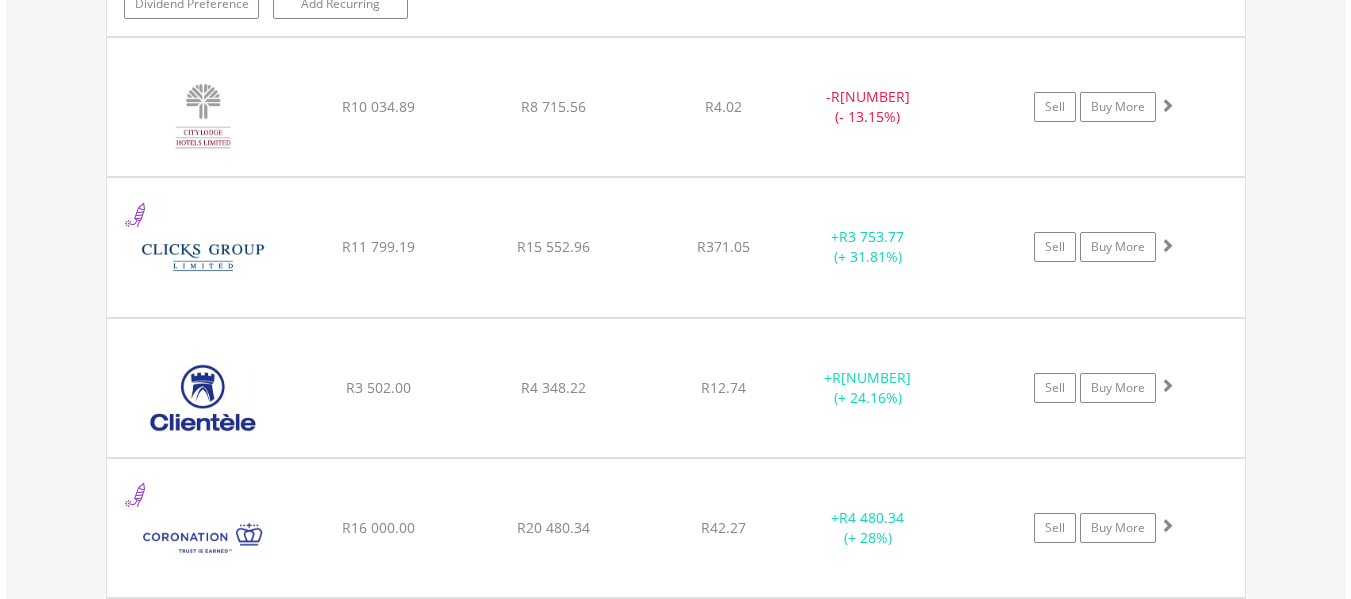 scroll, scrollTop: 9123, scrollLeft: 0, axis: vertical 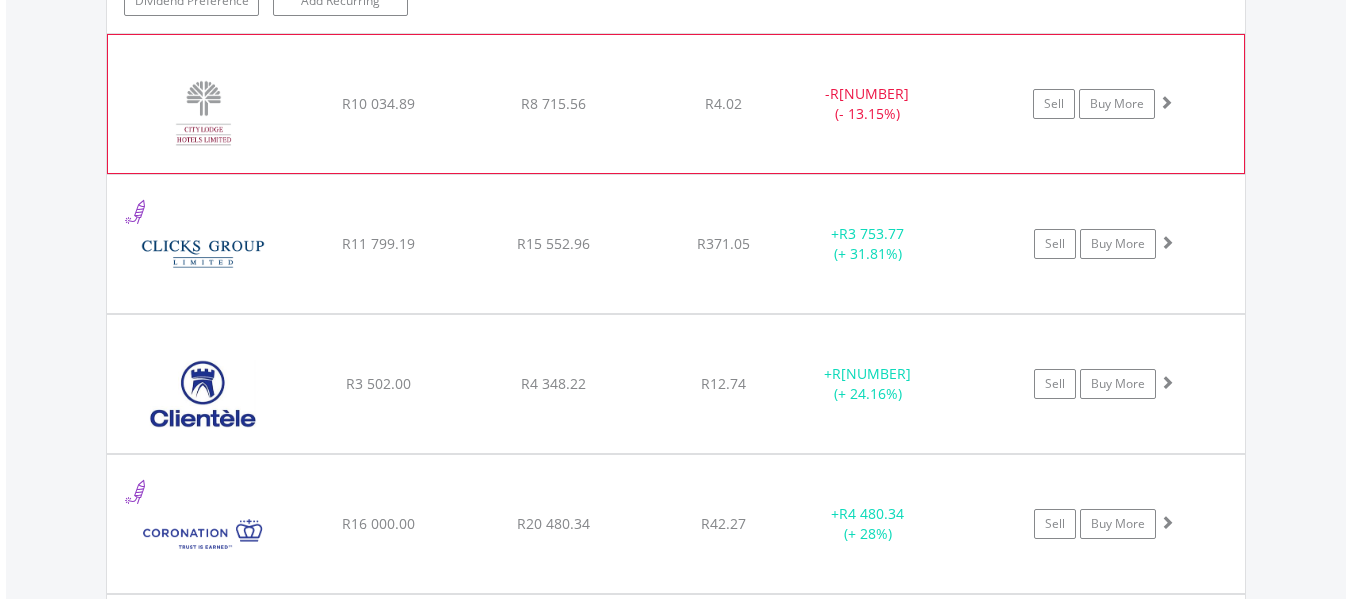 click on "Sell
Buy More" at bounding box center (1114, -7386) 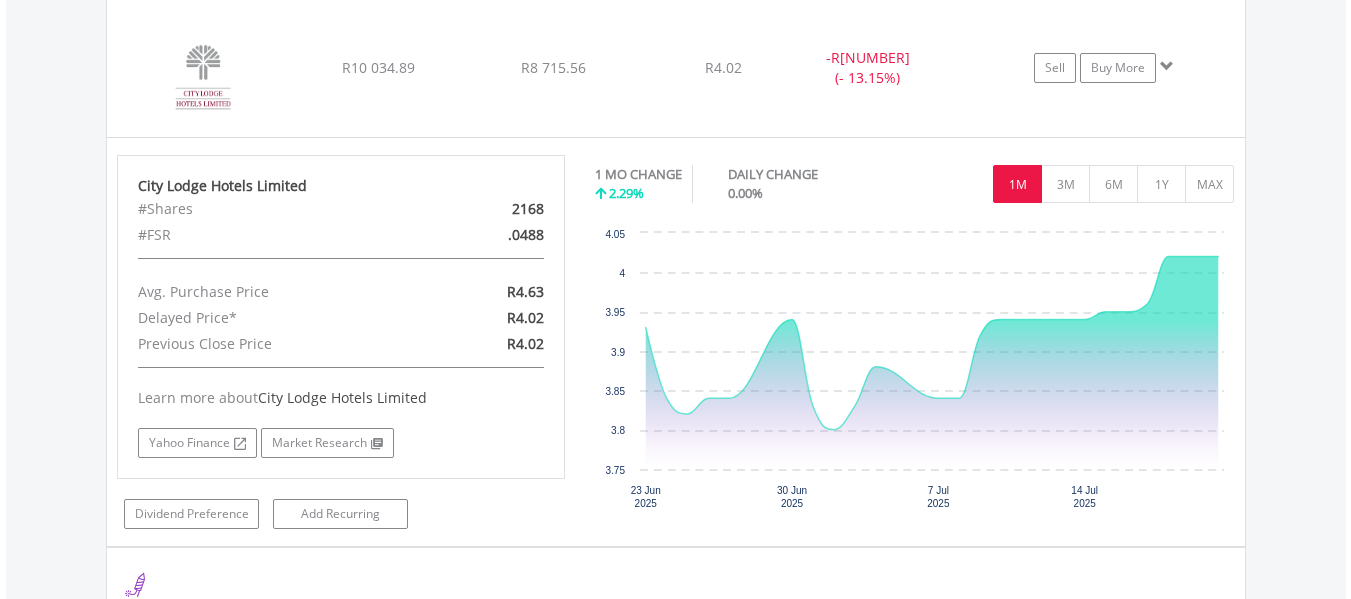 scroll, scrollTop: 9163, scrollLeft: 0, axis: vertical 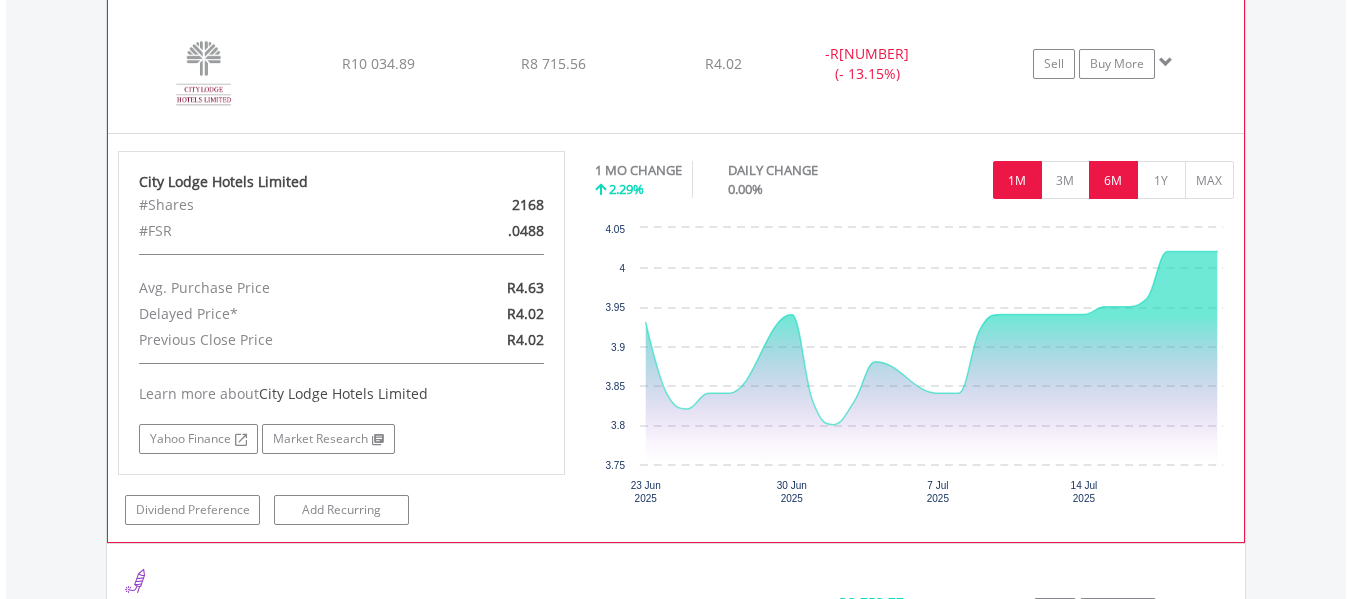 click on "6M" at bounding box center [1113, 180] 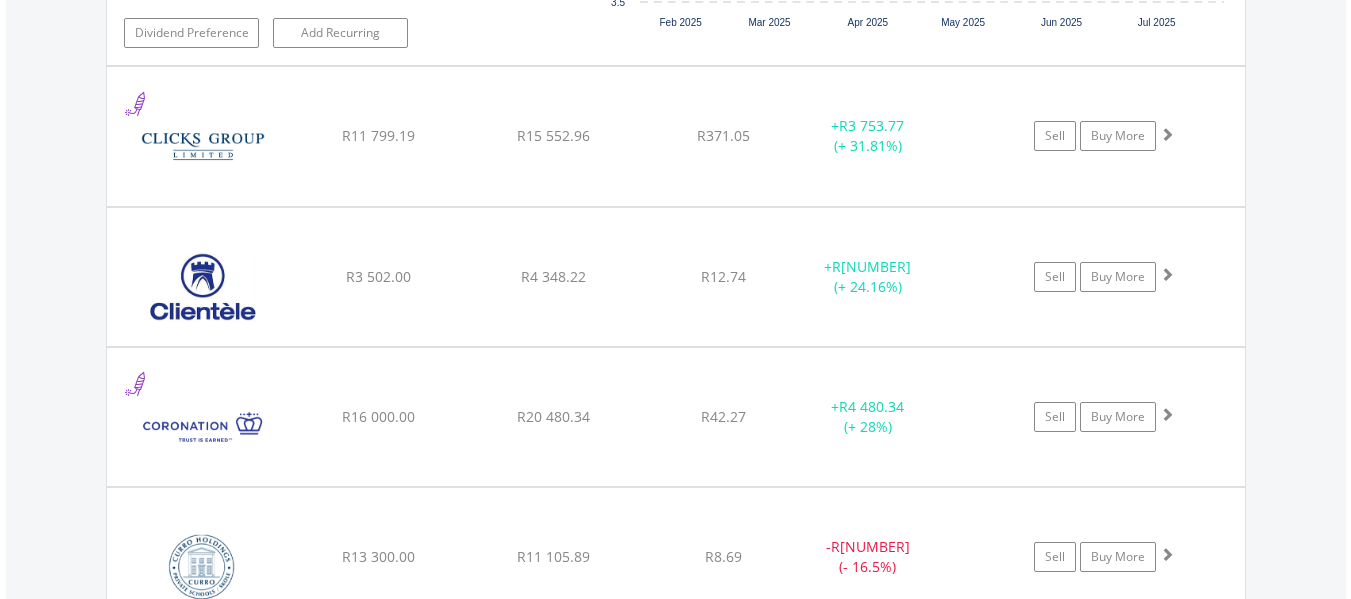 scroll, scrollTop: 9643, scrollLeft: 0, axis: vertical 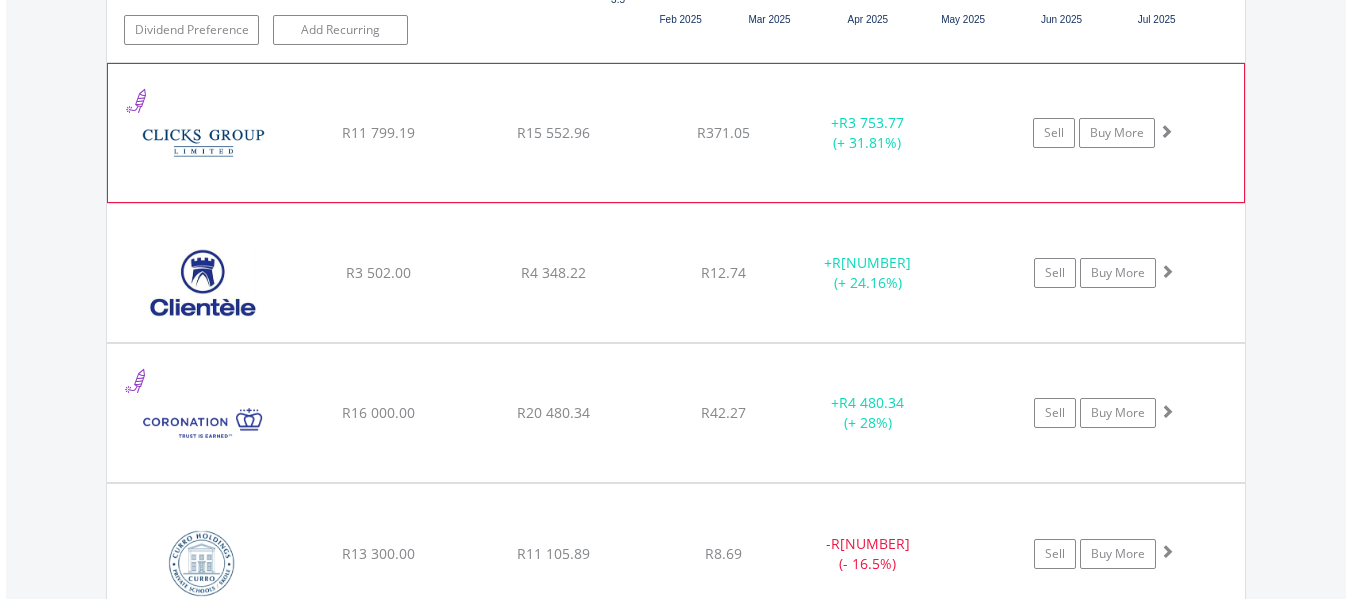 click on "﻿
[COMPANY] Limited
R[NUMBER]
R[NUMBER]
R[NUMBER]
+  R[NUMBER] (+ [NUMBER]%)
Sell
Buy More" at bounding box center (676, -7906) 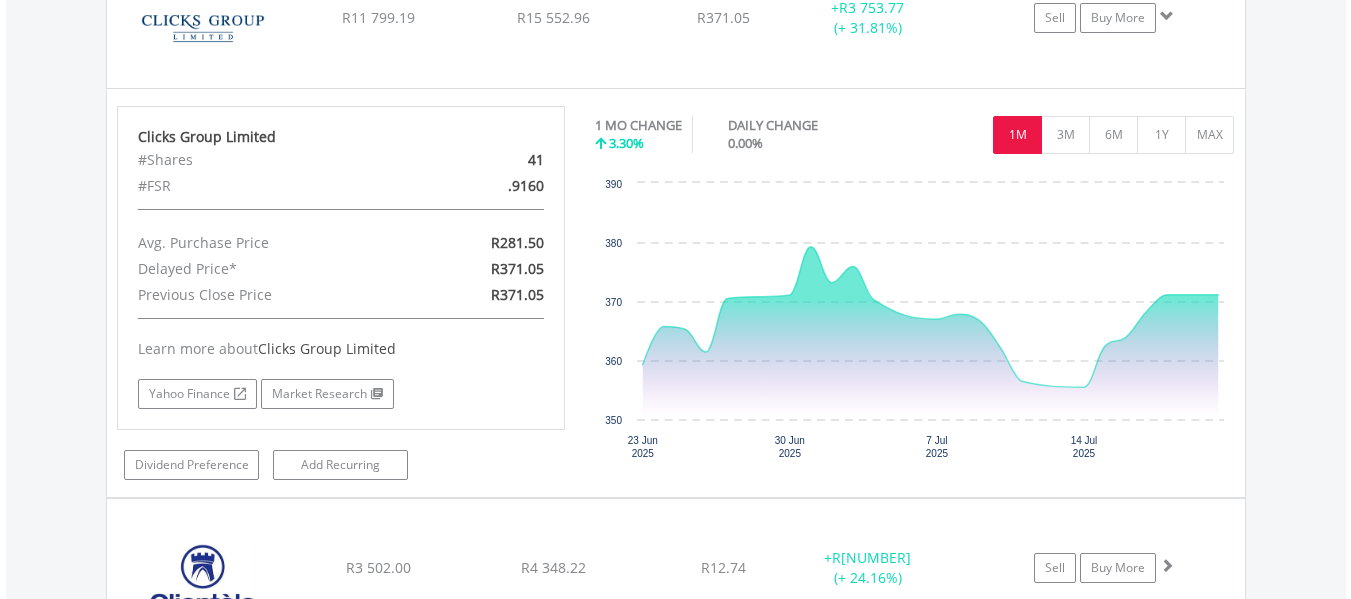 scroll, scrollTop: 9763, scrollLeft: 0, axis: vertical 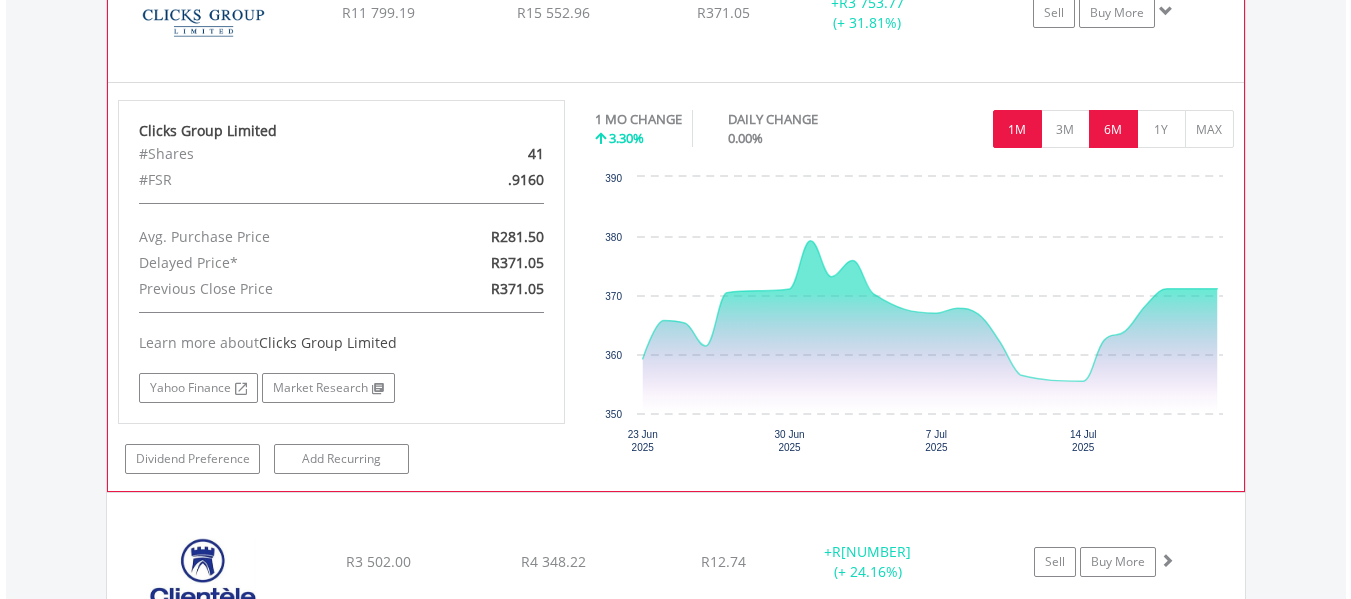 click on "6M" at bounding box center (1113, 129) 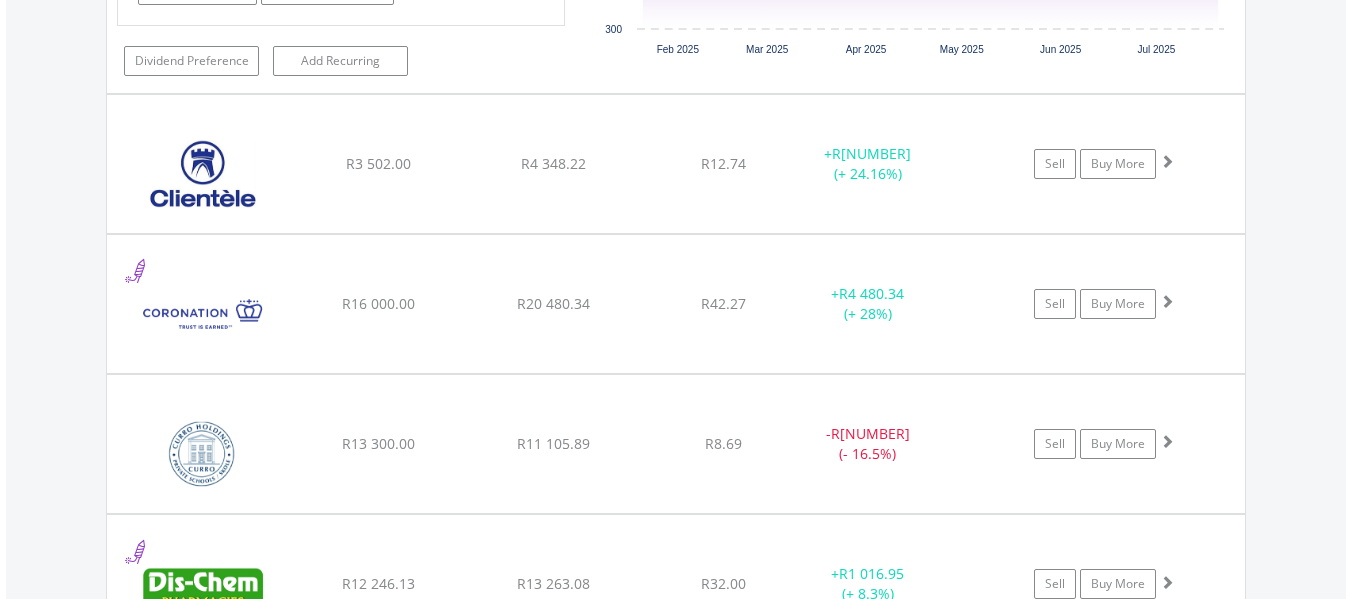 scroll, scrollTop: 10163, scrollLeft: 0, axis: vertical 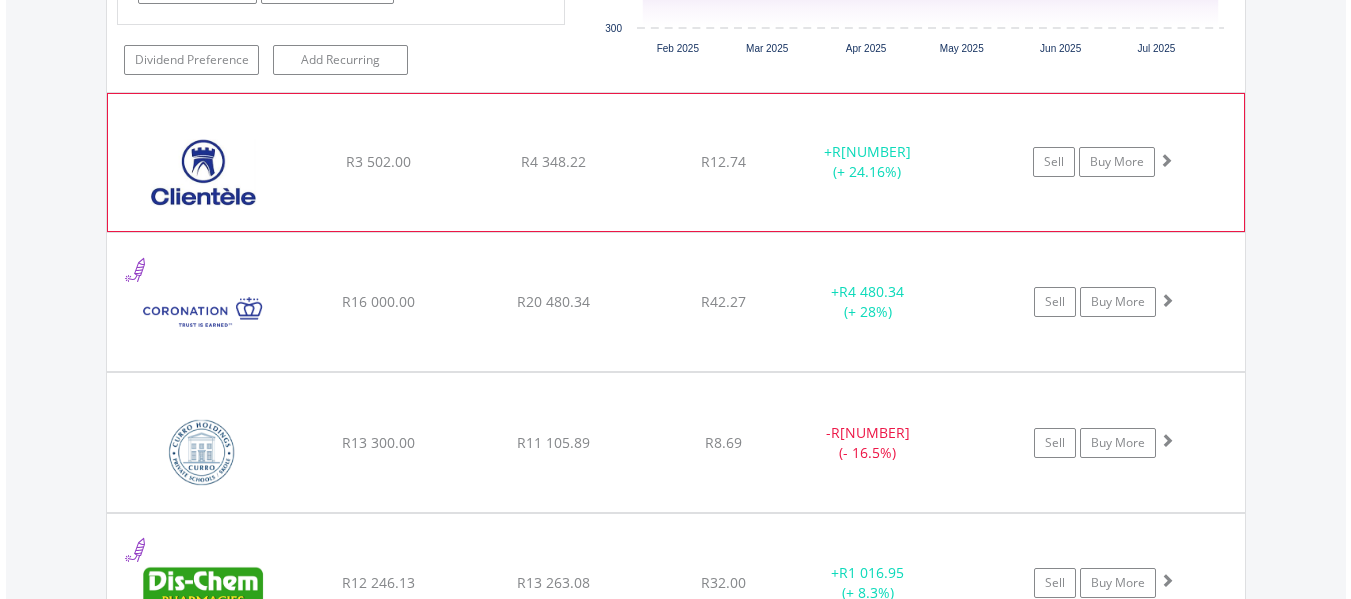 click on "﻿
[COMPANY] Limited
R[NUMBER]
R[NUMBER]
R[NUMBER]
+  R[NUMBER] (+ [NUMBER]%)
Sell
Buy More" at bounding box center [676, -8426] 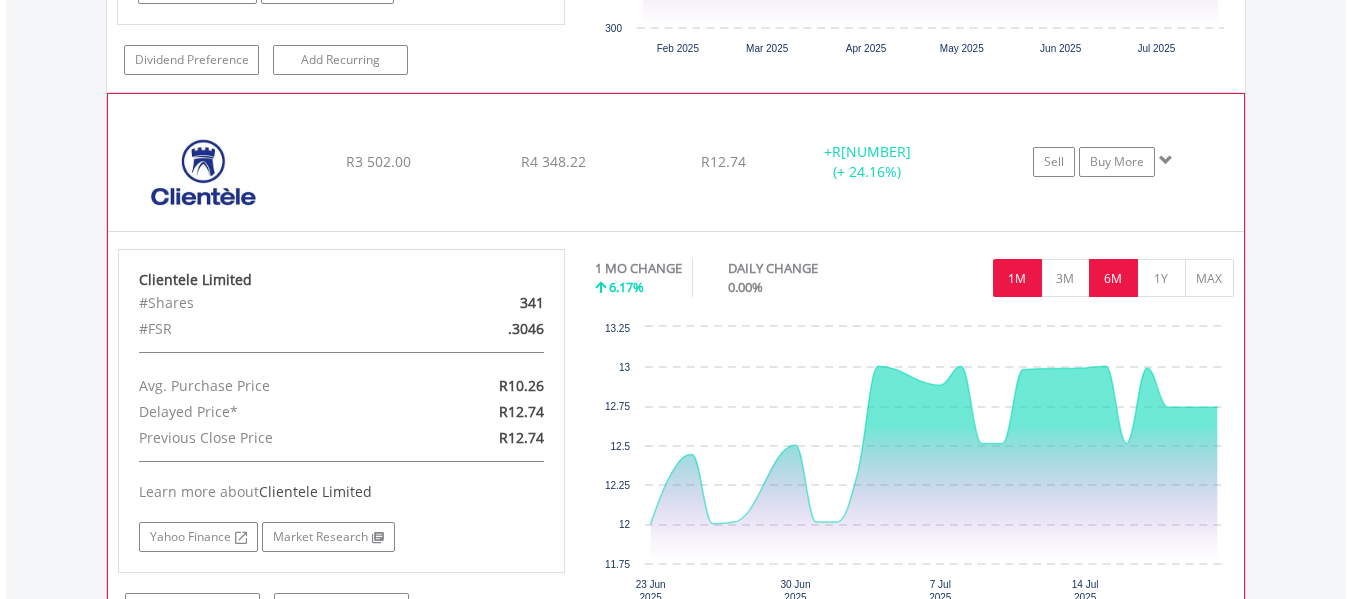 click on "6M" at bounding box center (1113, 278) 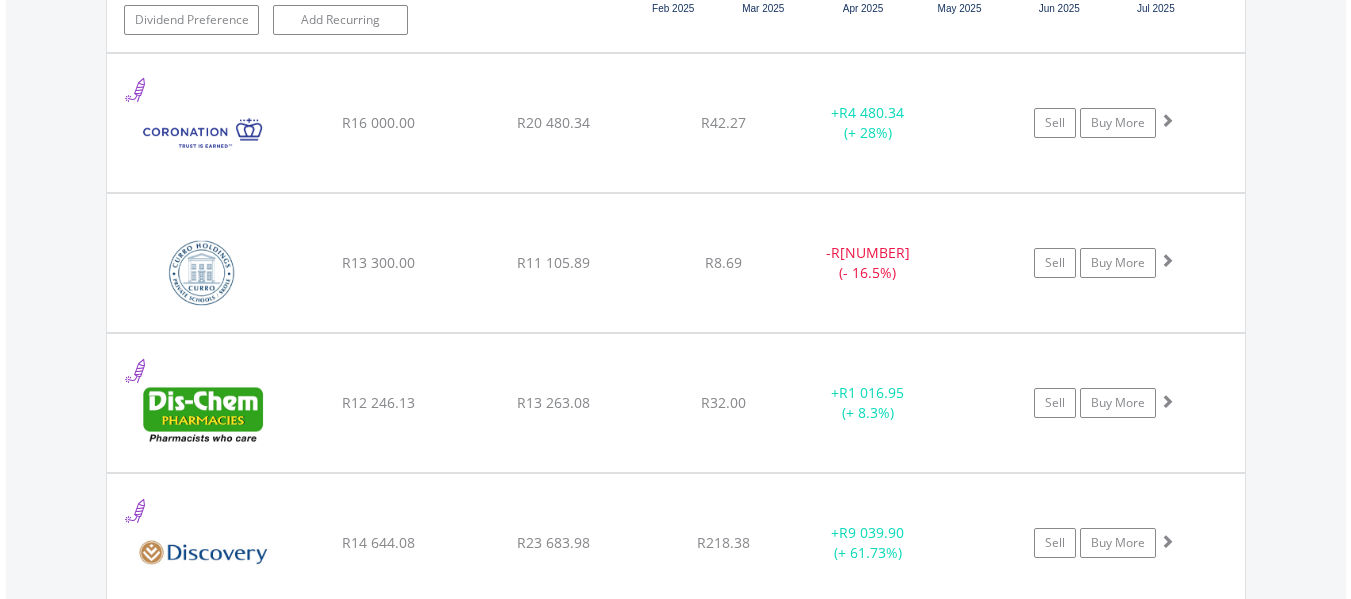 scroll, scrollTop: 10763, scrollLeft: 0, axis: vertical 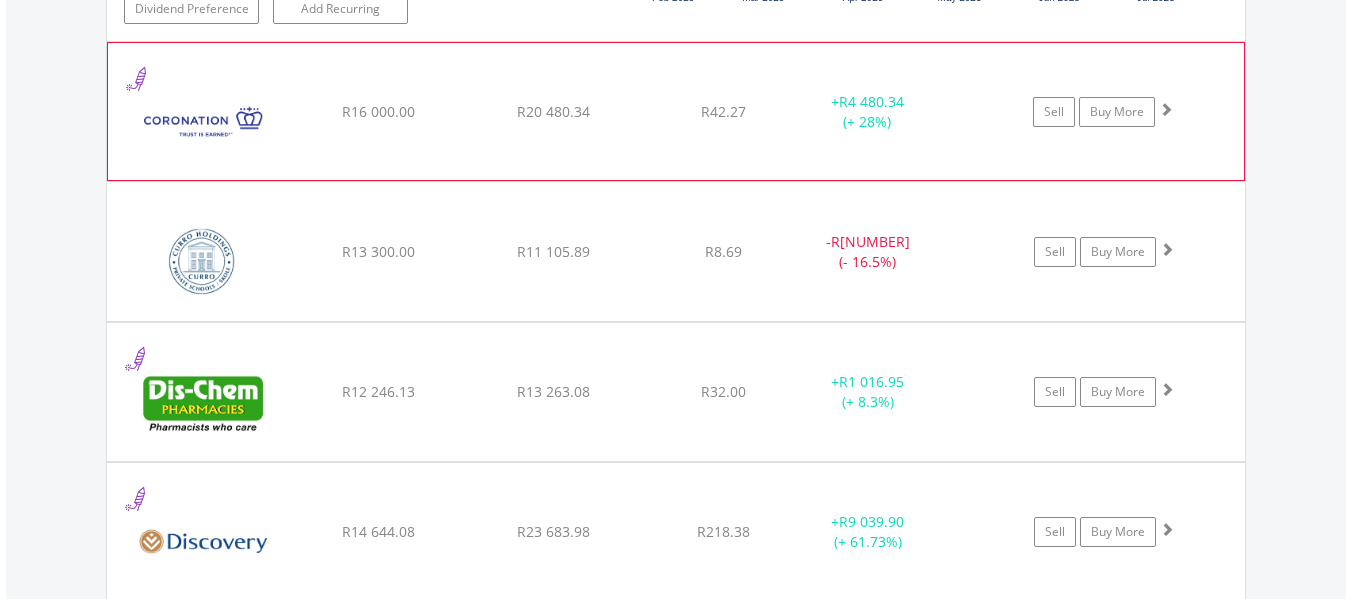 click on "﻿
[COMPANY] Fund Managers Limited
R[NUMBER]
R[NUMBER]
R[NUMBER]
+  R[NUMBER] (+ [NUMBER]%)
Sell
Buy More" at bounding box center [676, -9026] 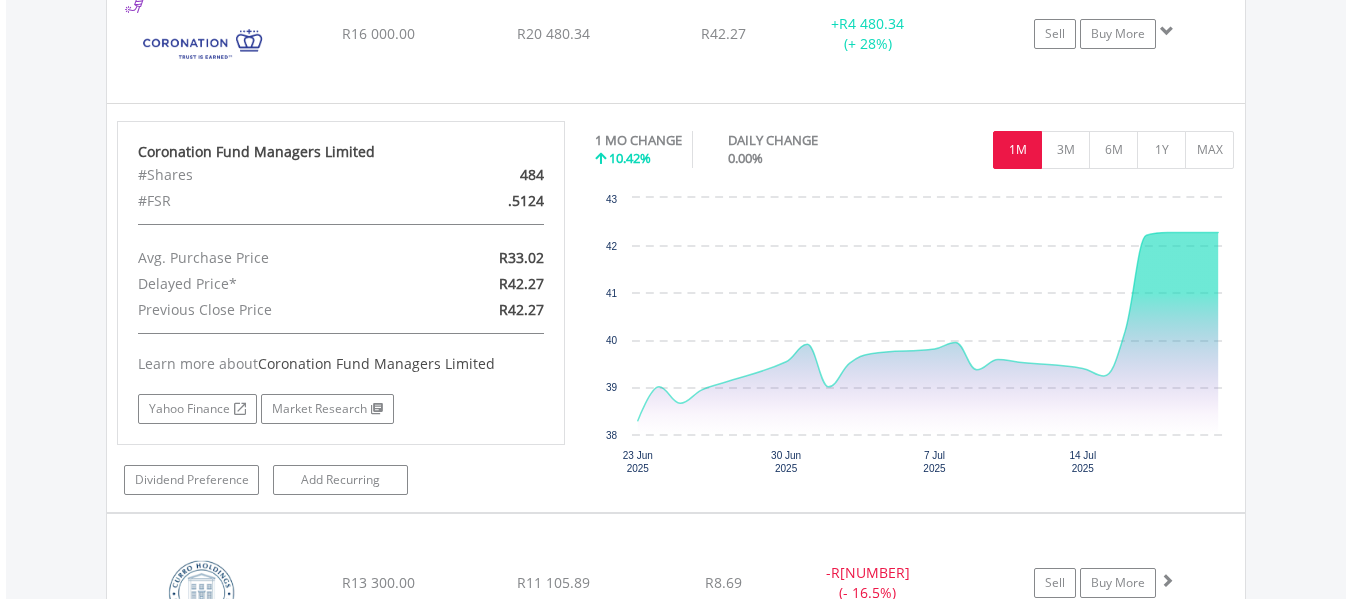 scroll, scrollTop: 10843, scrollLeft: 0, axis: vertical 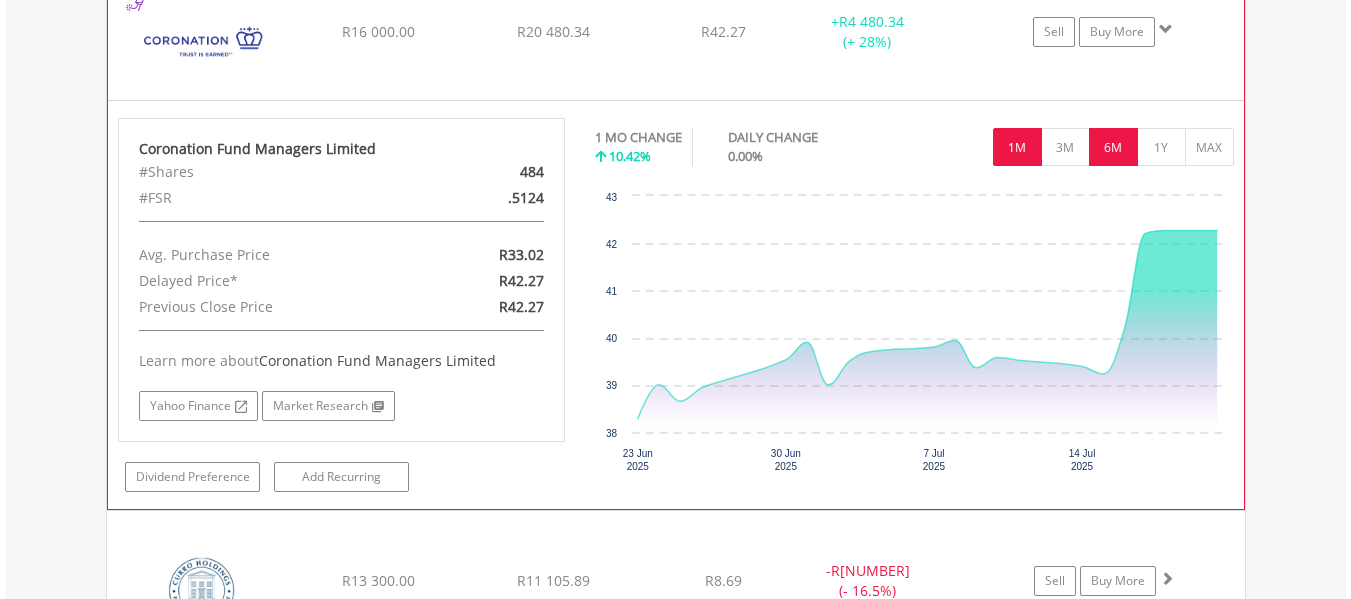 click on "6M" at bounding box center (1113, 147) 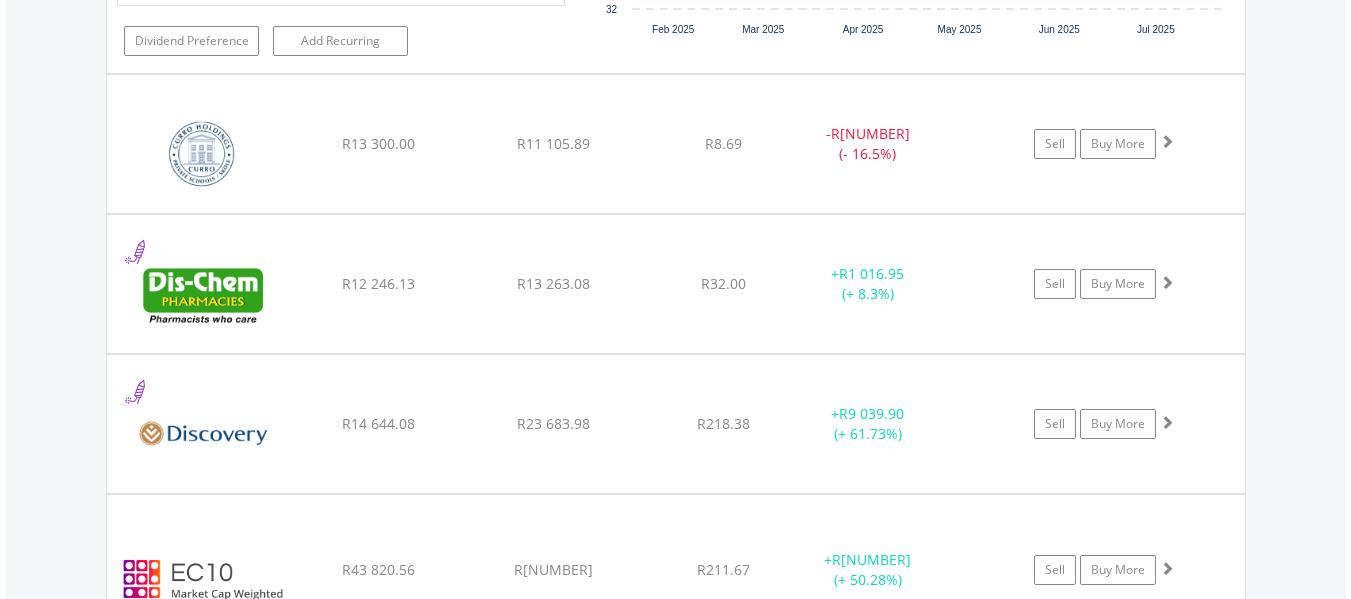 scroll, scrollTop: 11283, scrollLeft: 0, axis: vertical 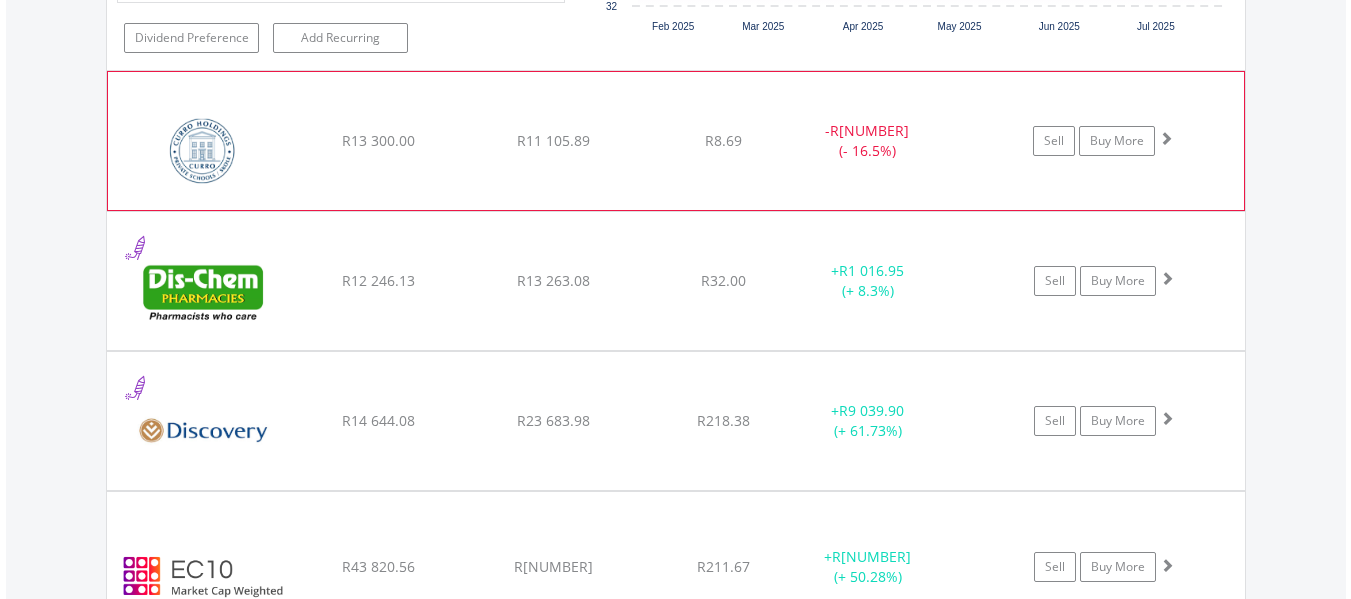 click on "Sell
Buy More" at bounding box center [1114, -9546] 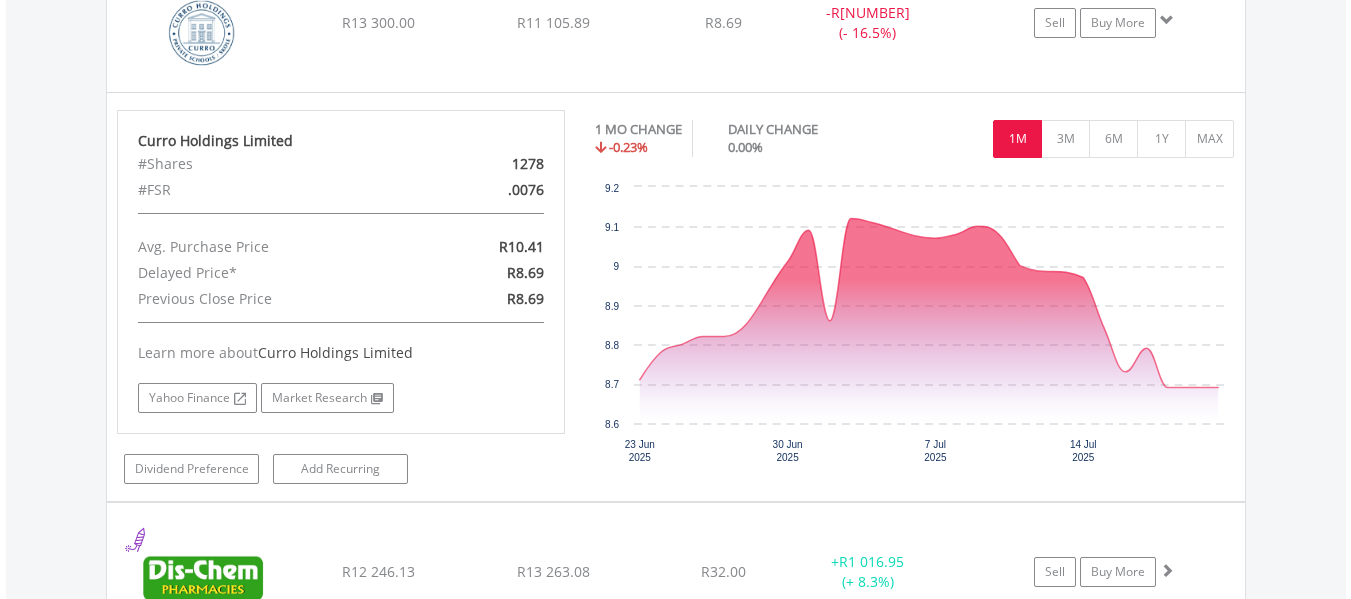 scroll, scrollTop: 11403, scrollLeft: 0, axis: vertical 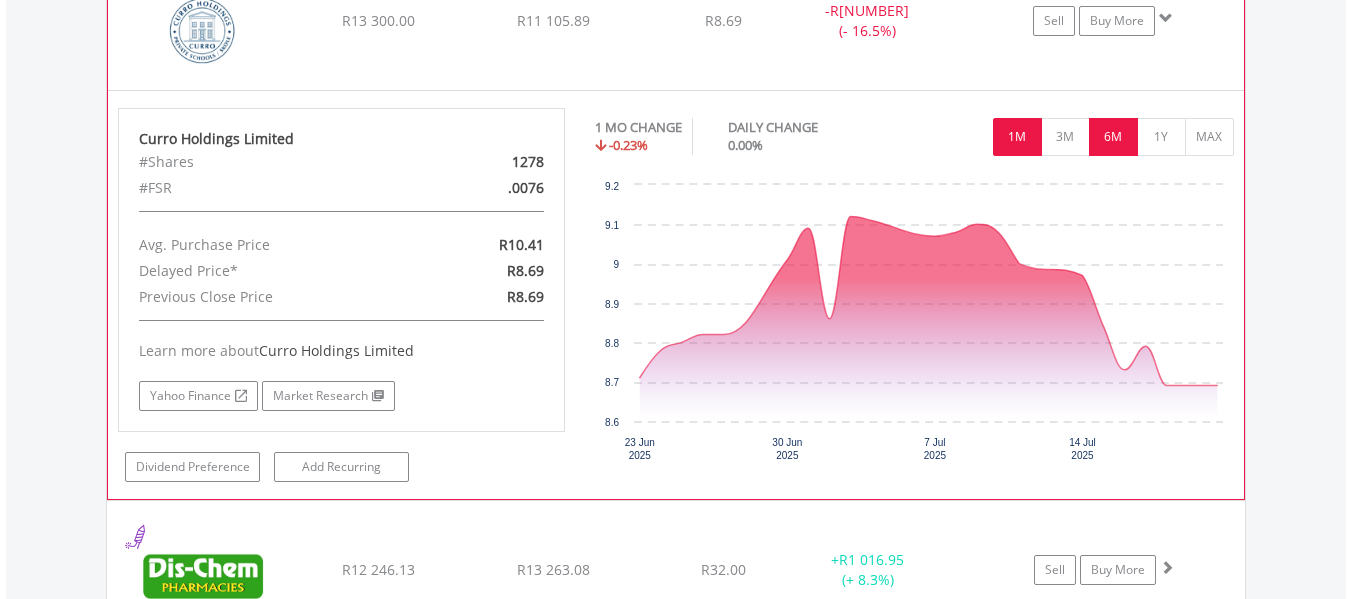 click on "6M" at bounding box center [1113, 137] 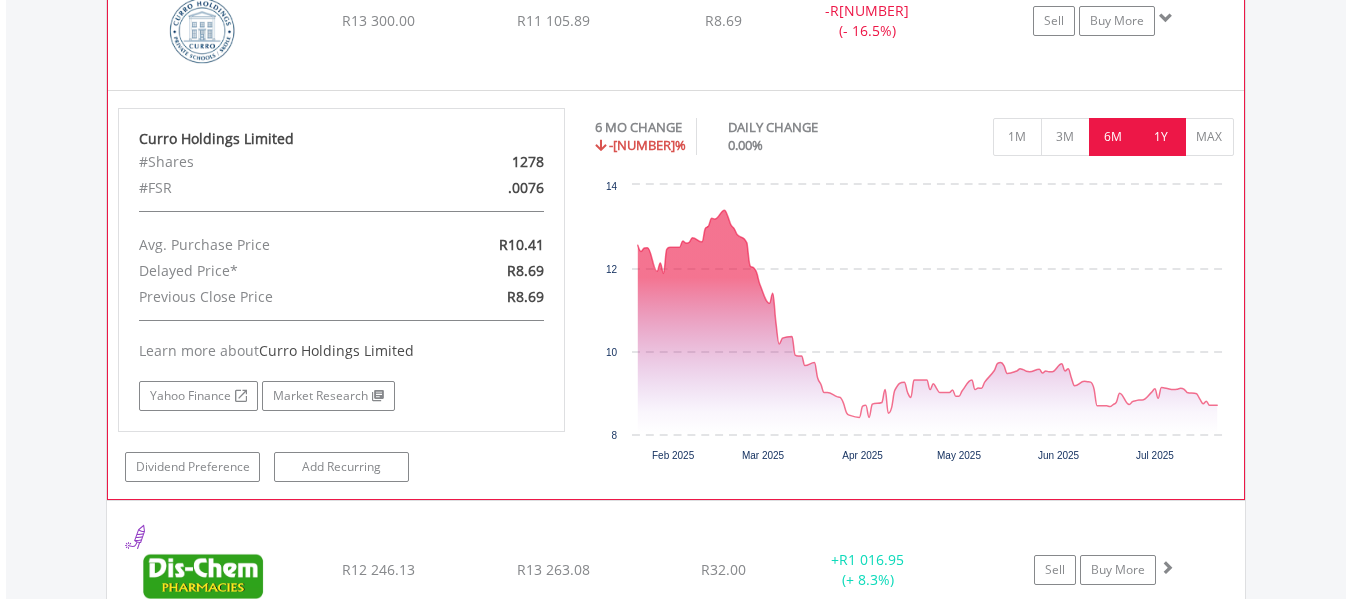 click on "1Y" at bounding box center (1161, 137) 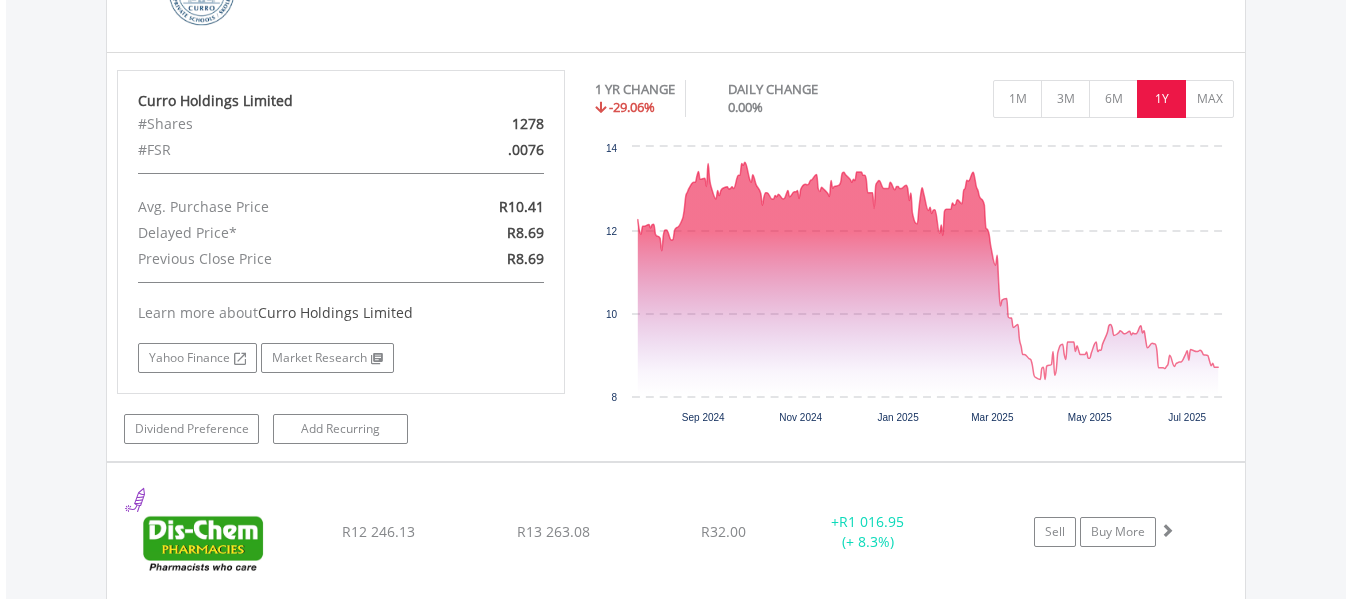 scroll, scrollTop: 11443, scrollLeft: 0, axis: vertical 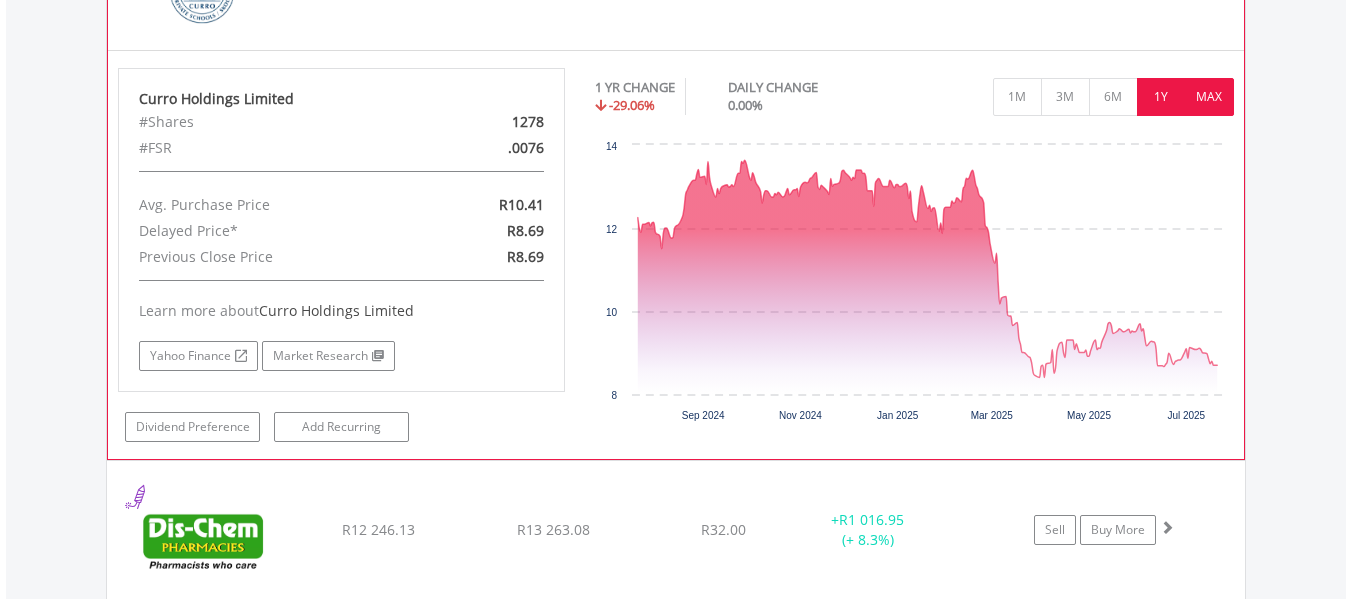 click on "MAX" at bounding box center (1209, 97) 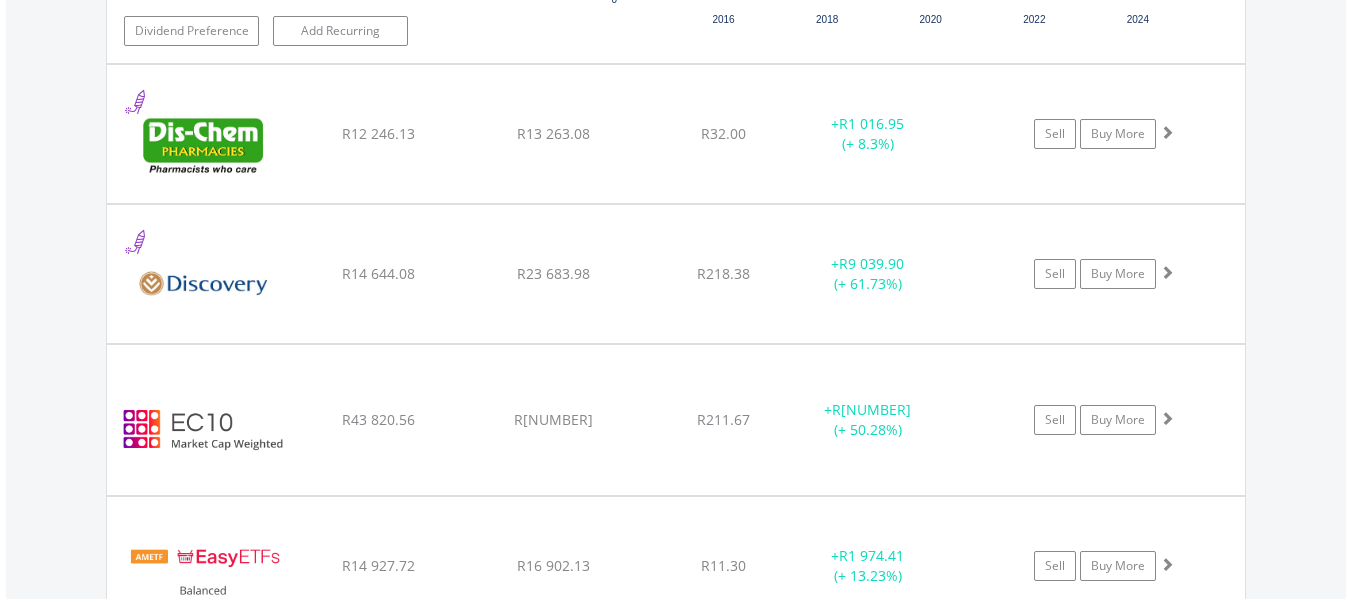 scroll, scrollTop: 11843, scrollLeft: 0, axis: vertical 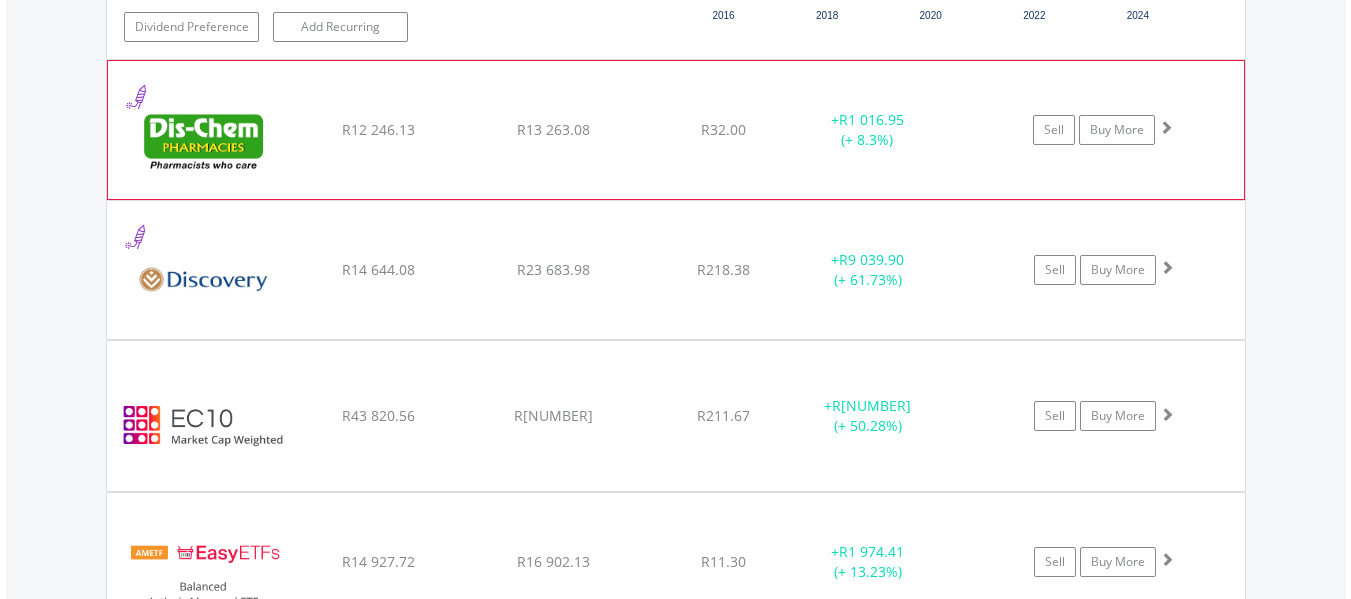 click on "Sell
Buy More" at bounding box center (1114, -10106) 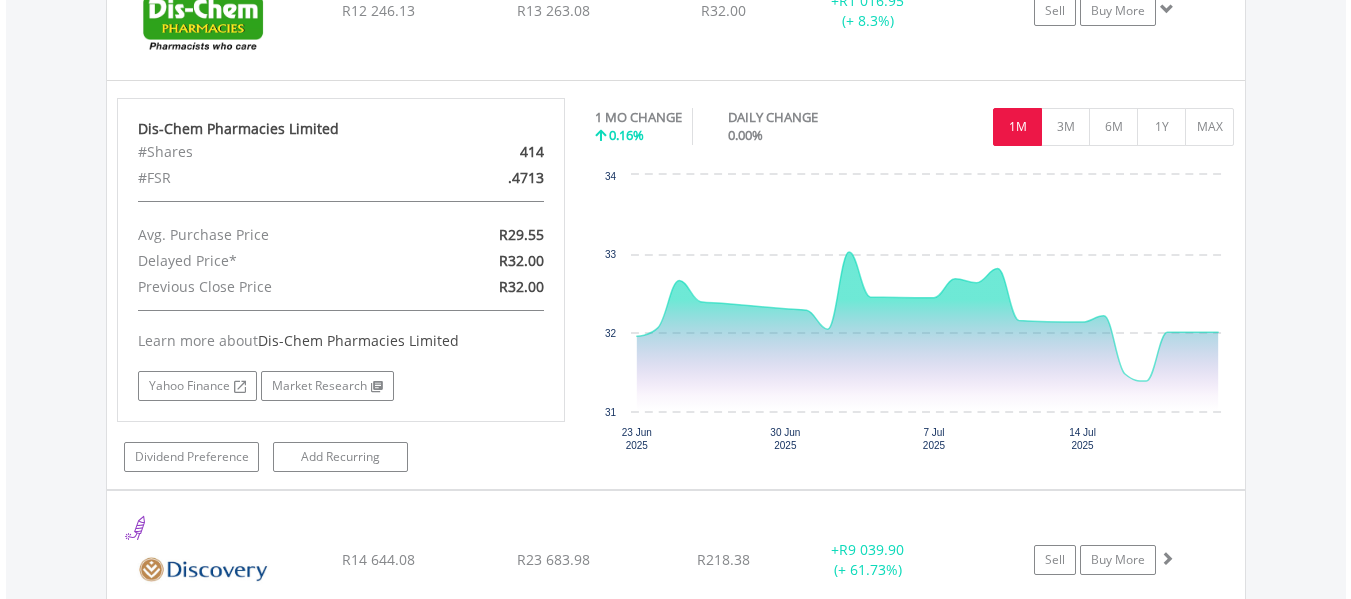scroll, scrollTop: 11963, scrollLeft: 0, axis: vertical 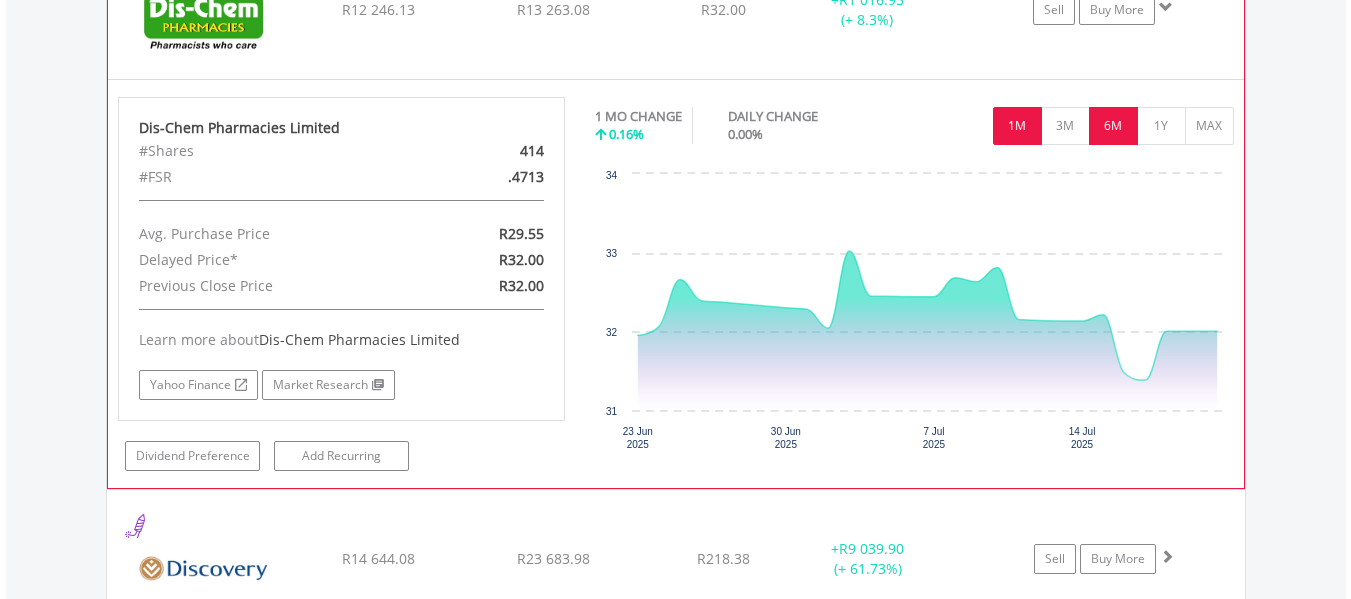 click on "6M" at bounding box center [1113, 126] 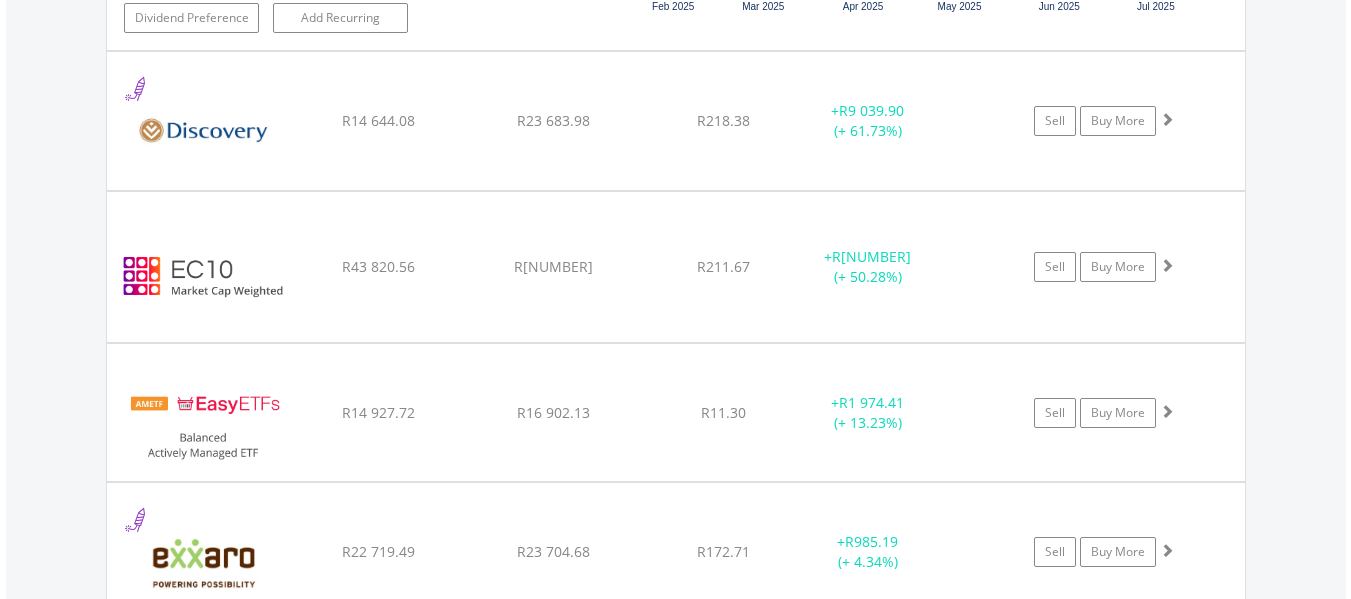 scroll, scrollTop: 12403, scrollLeft: 0, axis: vertical 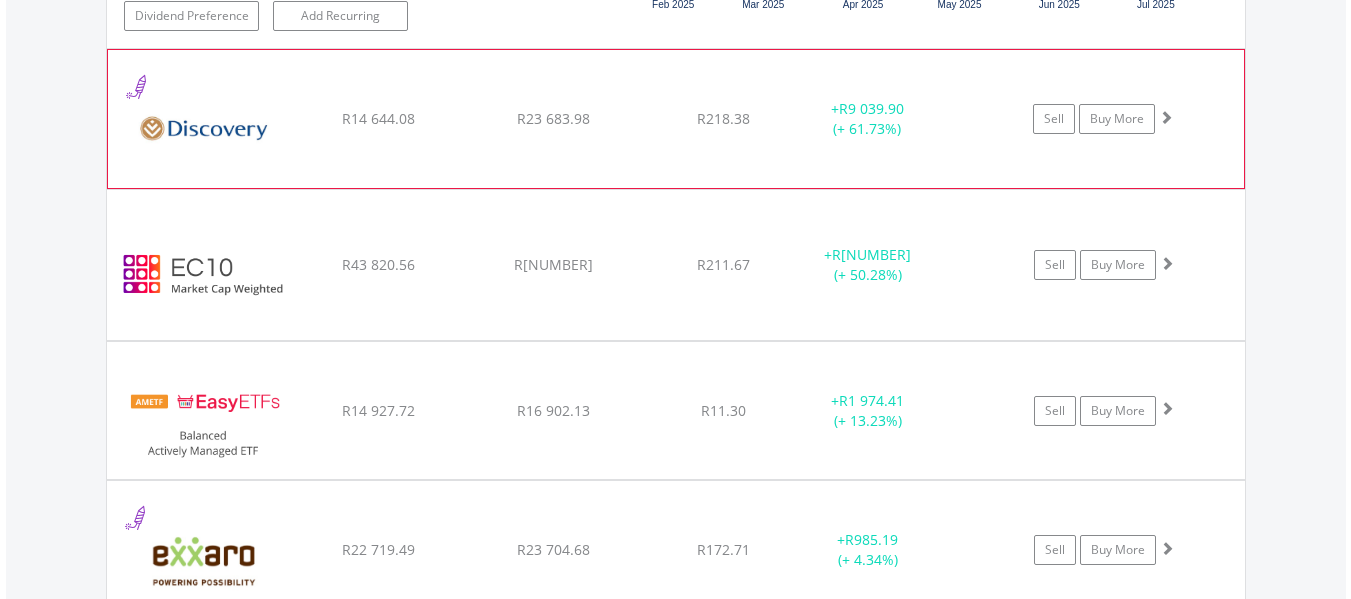 click on "The chart has 1 X axis displaying xA0. Data ranges from [AMOUNT] to [AMOUNT]." at bounding box center [676, -10666] 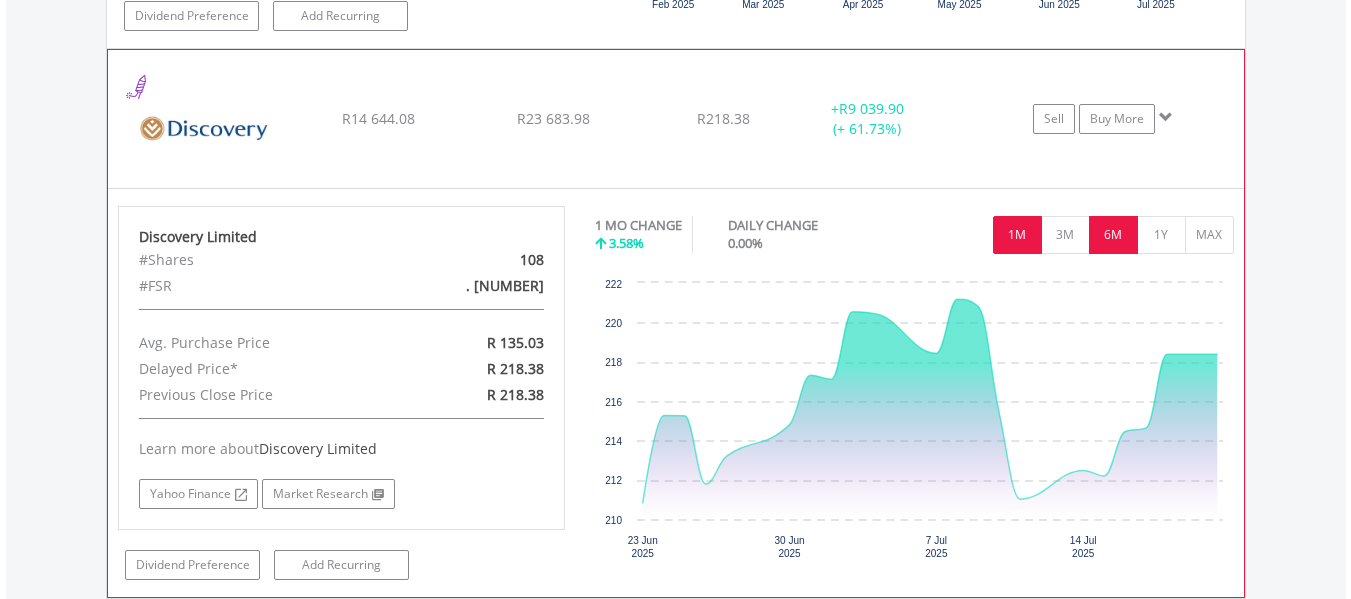 click on "6M" at bounding box center [1113, 235] 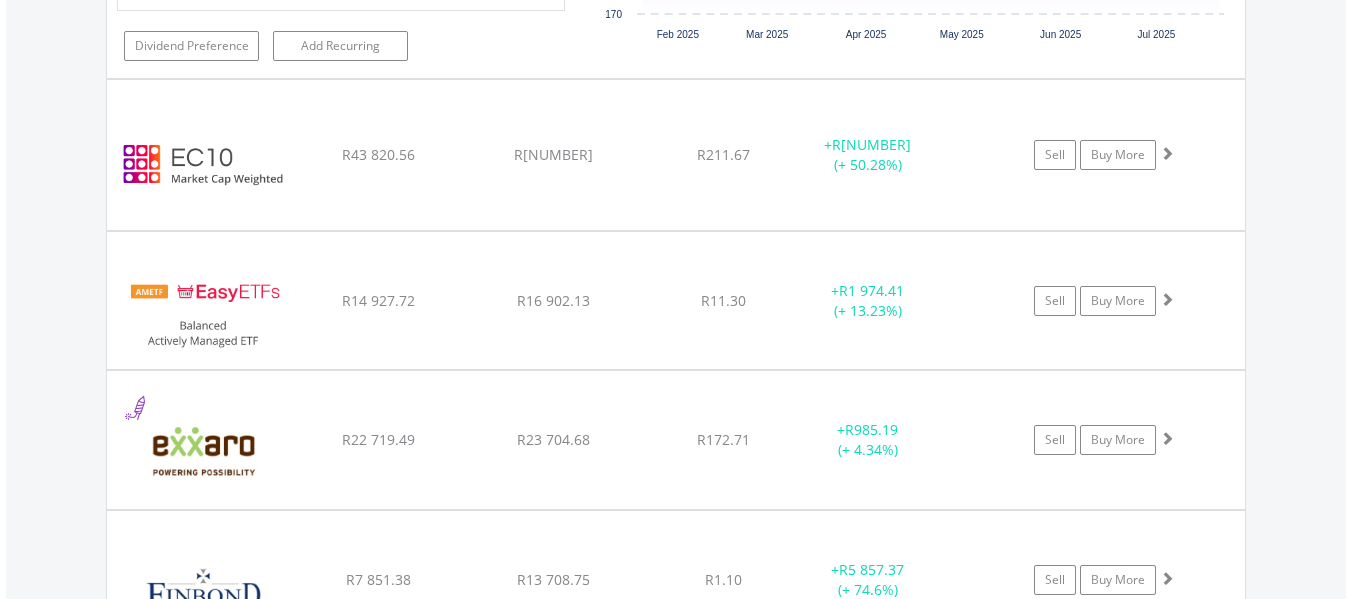 scroll, scrollTop: 12923, scrollLeft: 0, axis: vertical 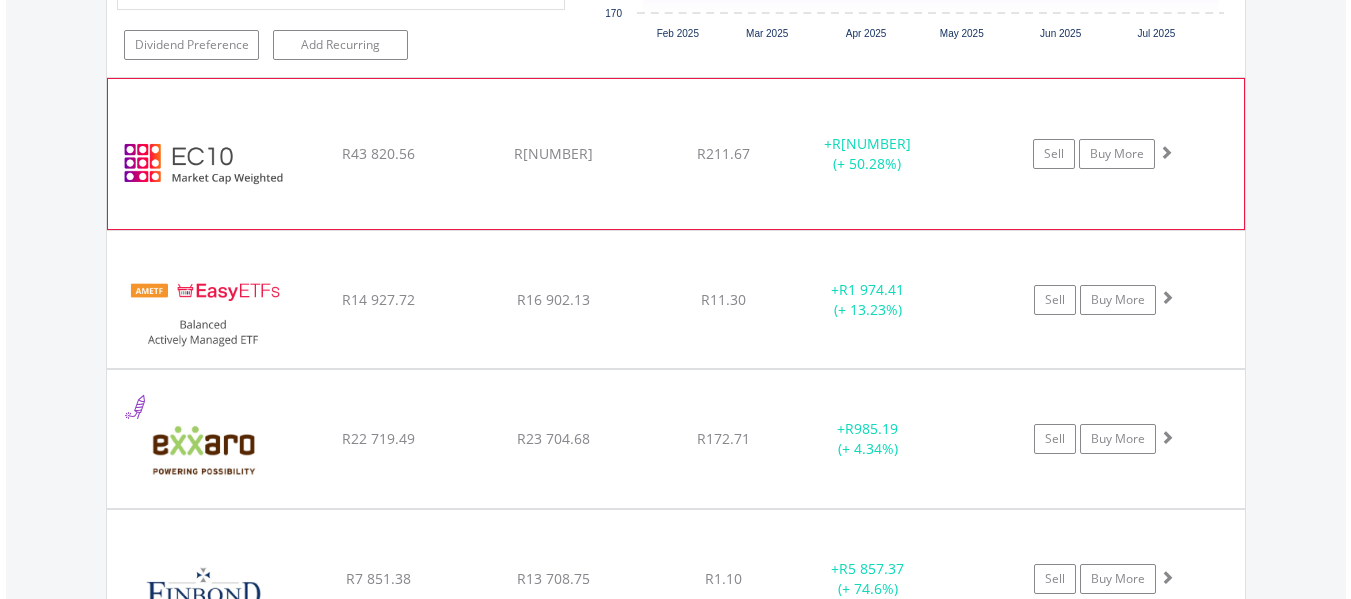 click on "The chart has 1 X axis displaying xA0. Data ranges from [AMOUNT] to [AMOUNT]." at bounding box center [676, -11186] 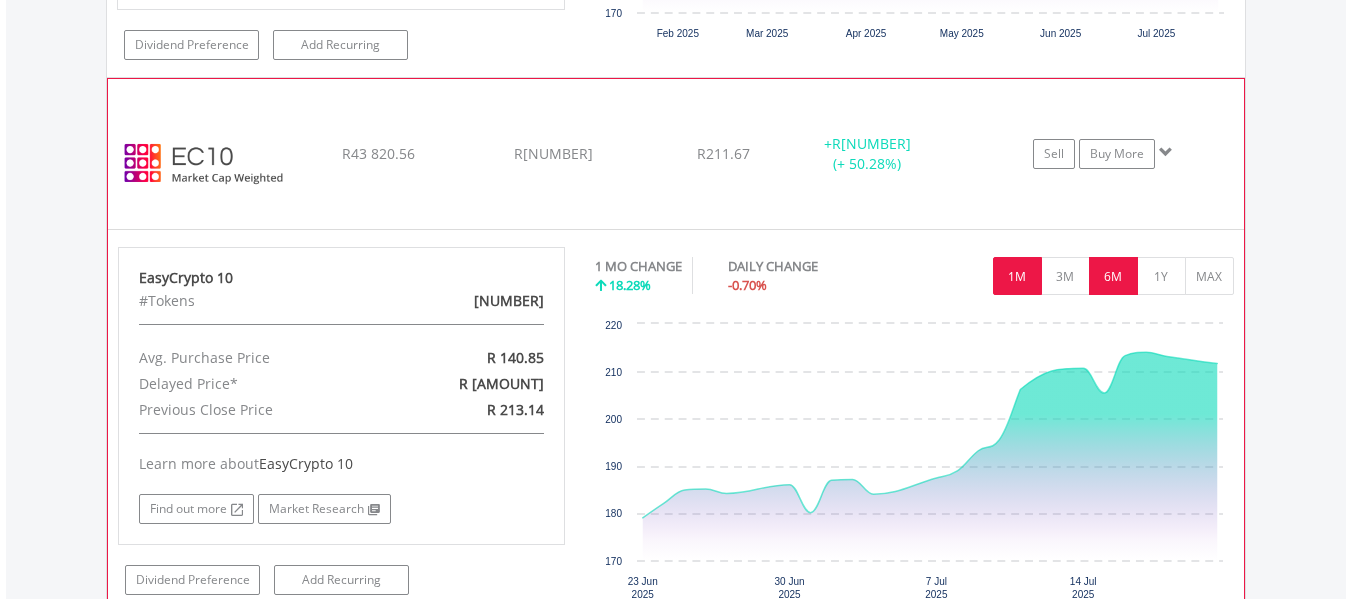 click on "6M" at bounding box center [1113, 276] 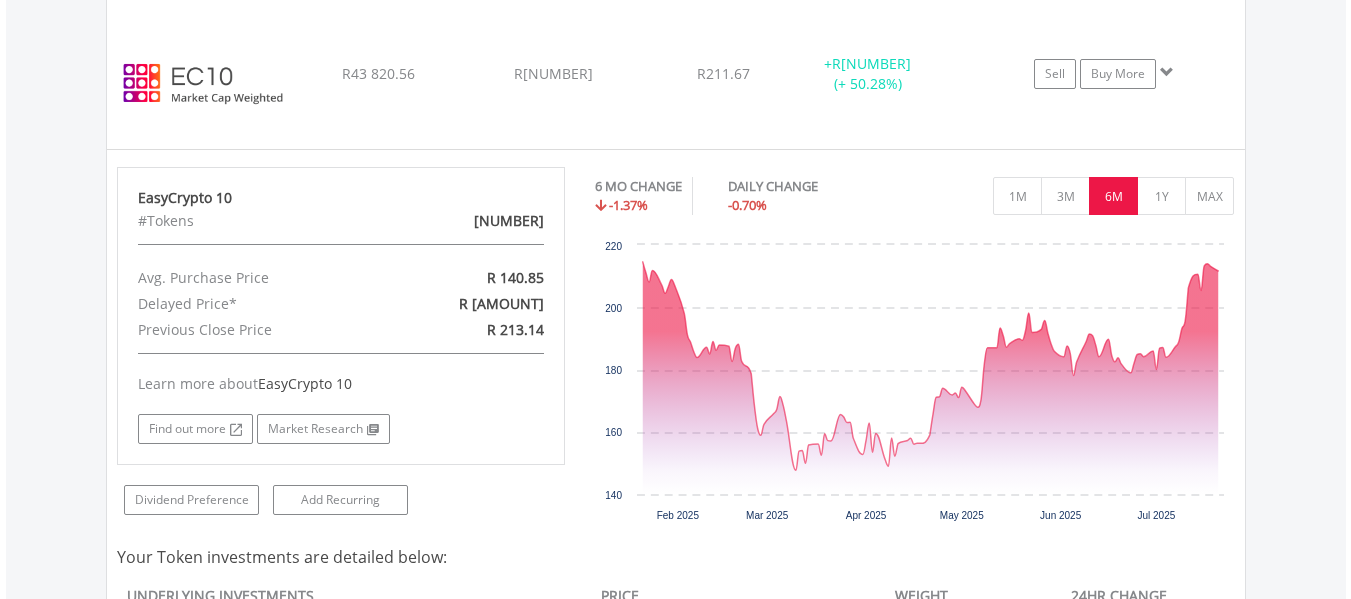 scroll, scrollTop: 13043, scrollLeft: 0, axis: vertical 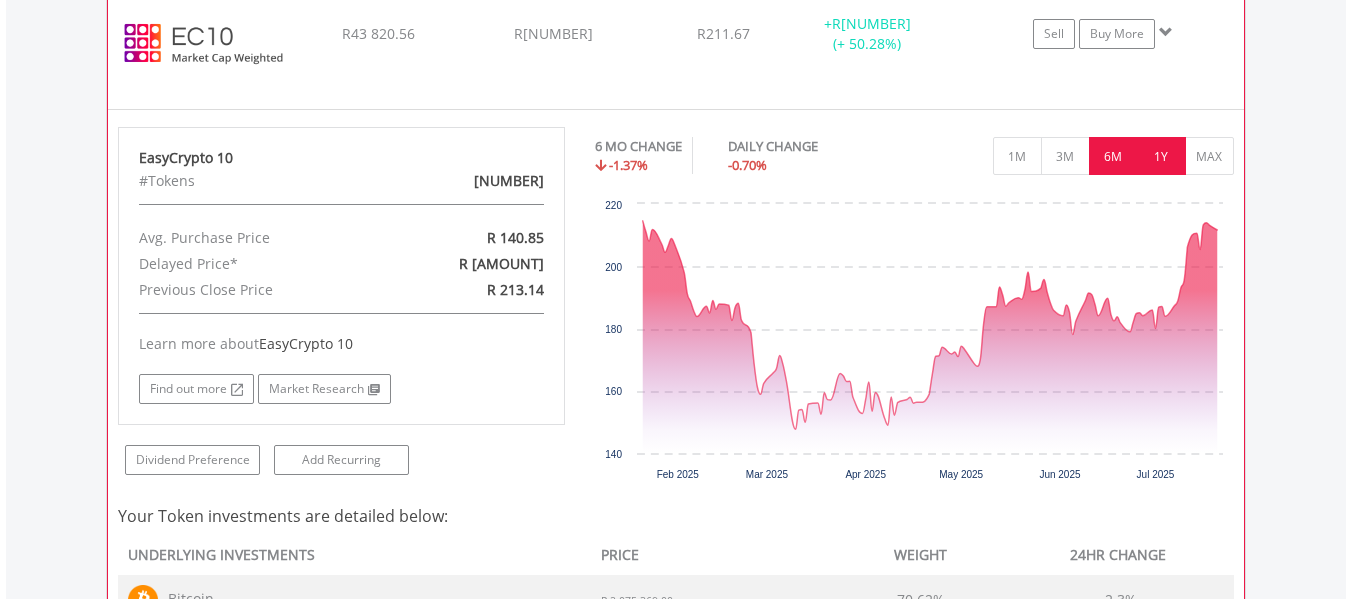 click on "1Y" at bounding box center (1161, 156) 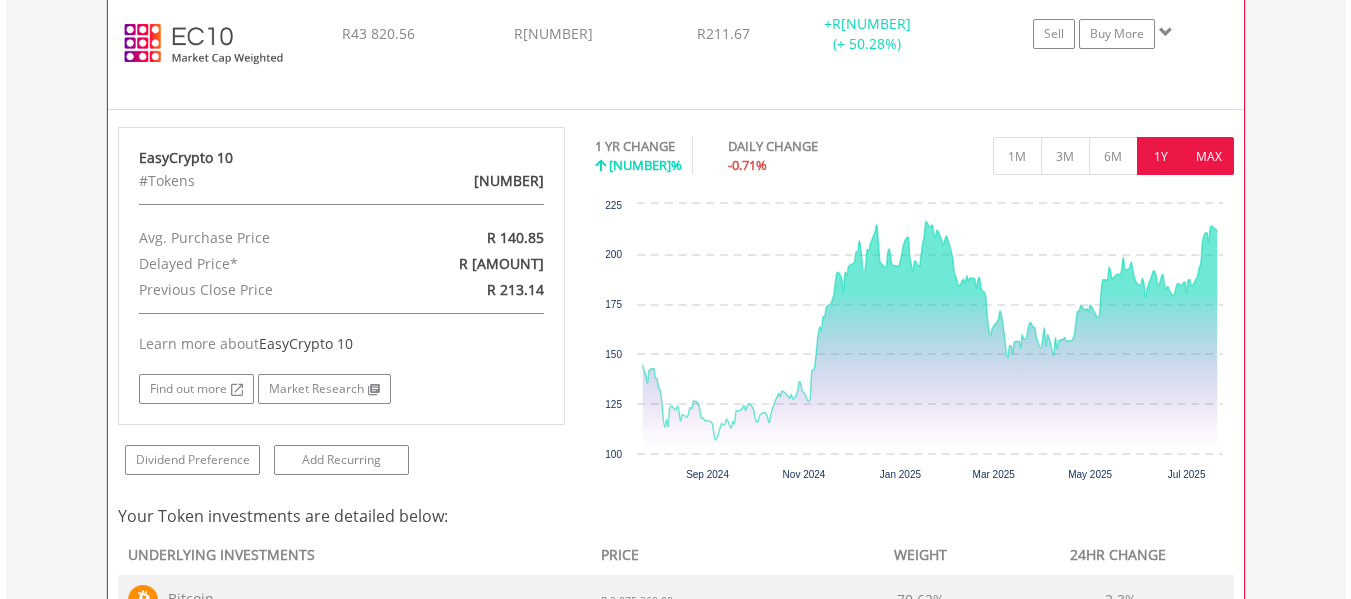 click on "MAX" at bounding box center (1209, 156) 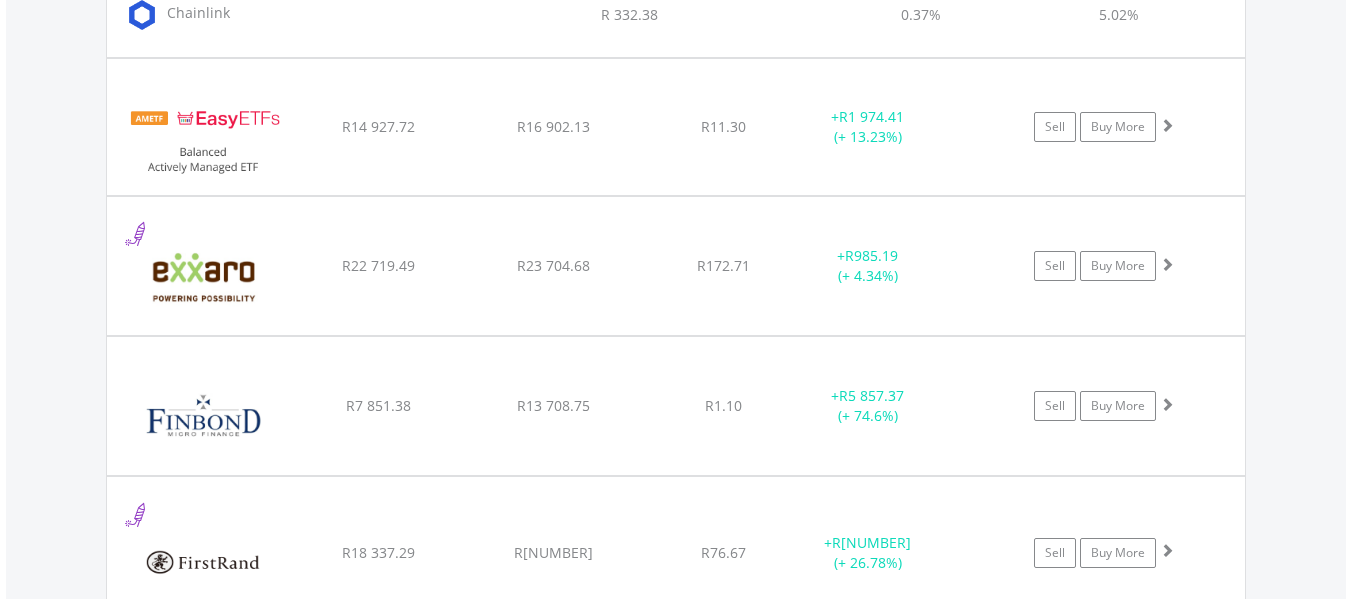 scroll, scrollTop: 14083, scrollLeft: 0, axis: vertical 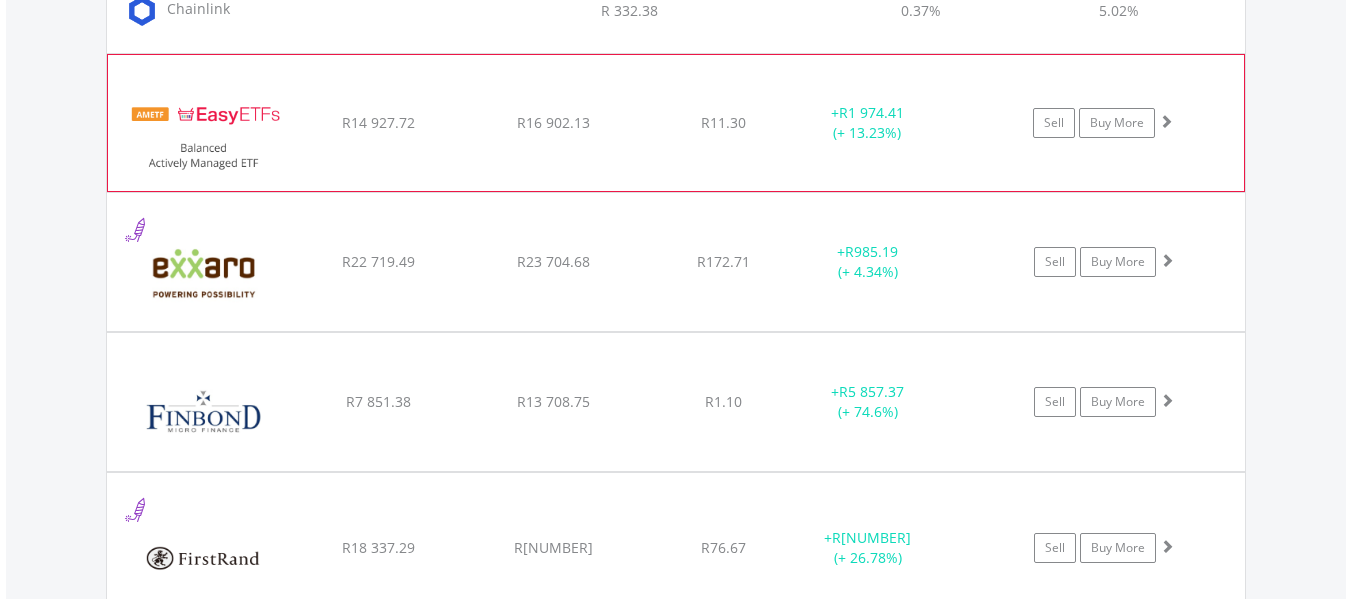 click on "﻿
EasyETFs Balanced Actively Managed ETF
R[NUMBER]
R[NUMBER]
R[NUMBER]
+  R[NUMBER] (+ [PERCENT]%)
Sell
Buy More" at bounding box center [676, -12346] 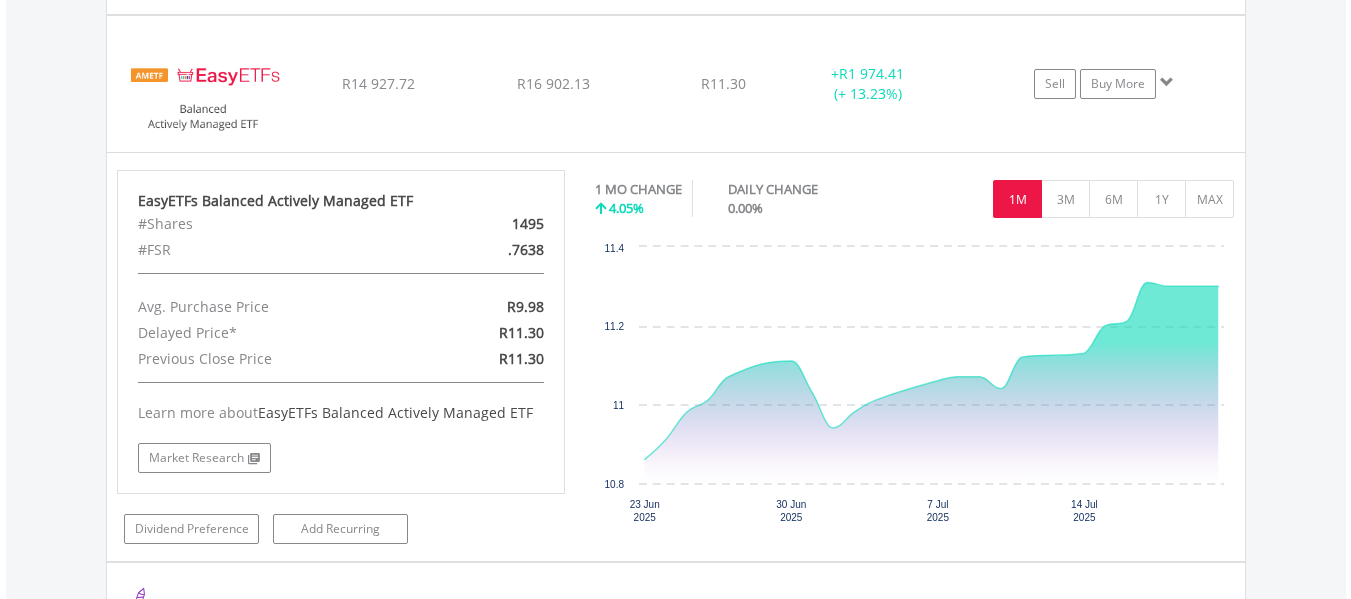 scroll, scrollTop: 14123, scrollLeft: 0, axis: vertical 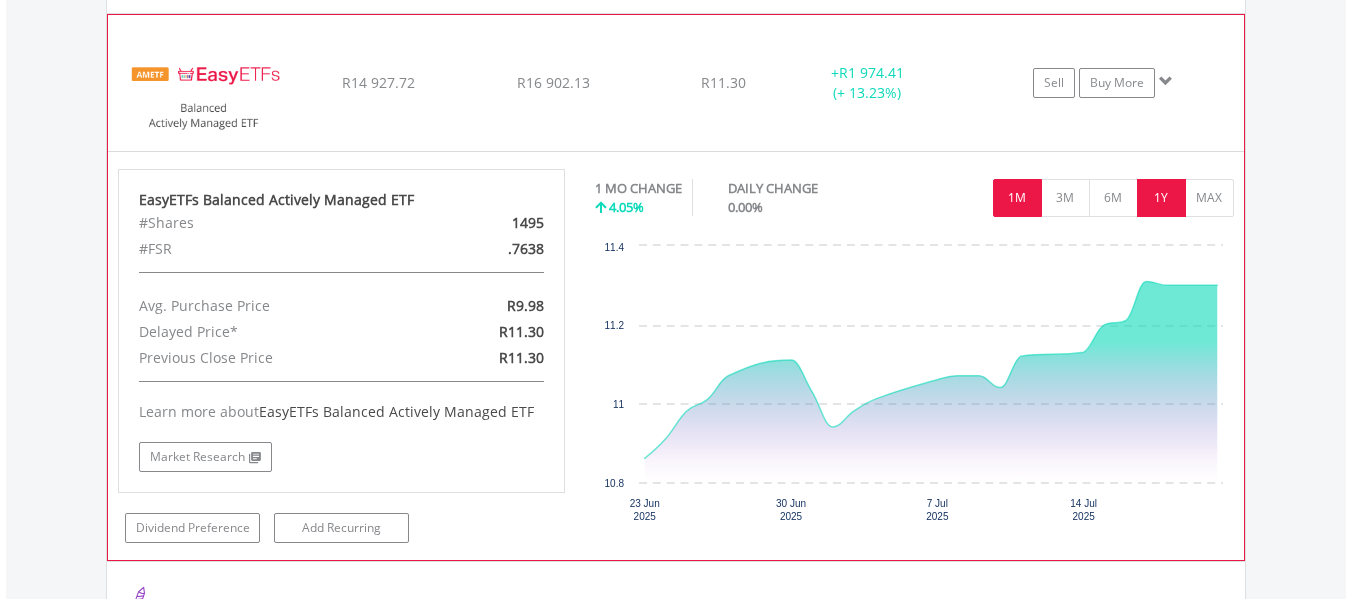 click on "1Y" at bounding box center (1161, 198) 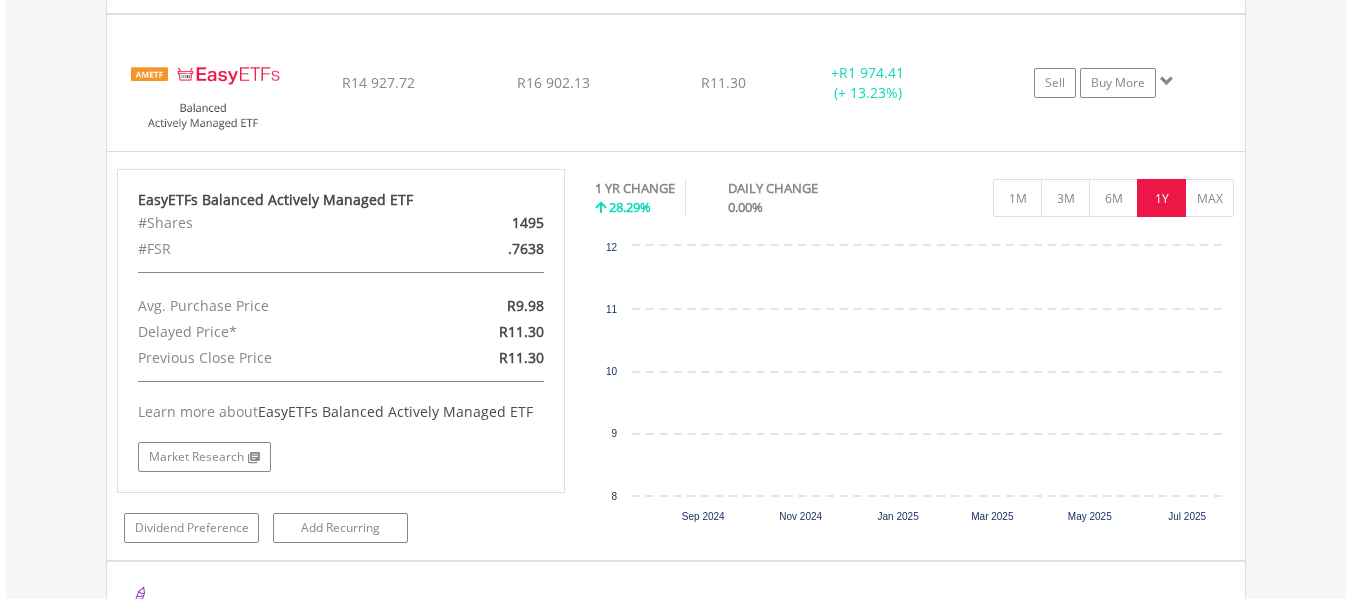 scroll, scrollTop: 14143, scrollLeft: 0, axis: vertical 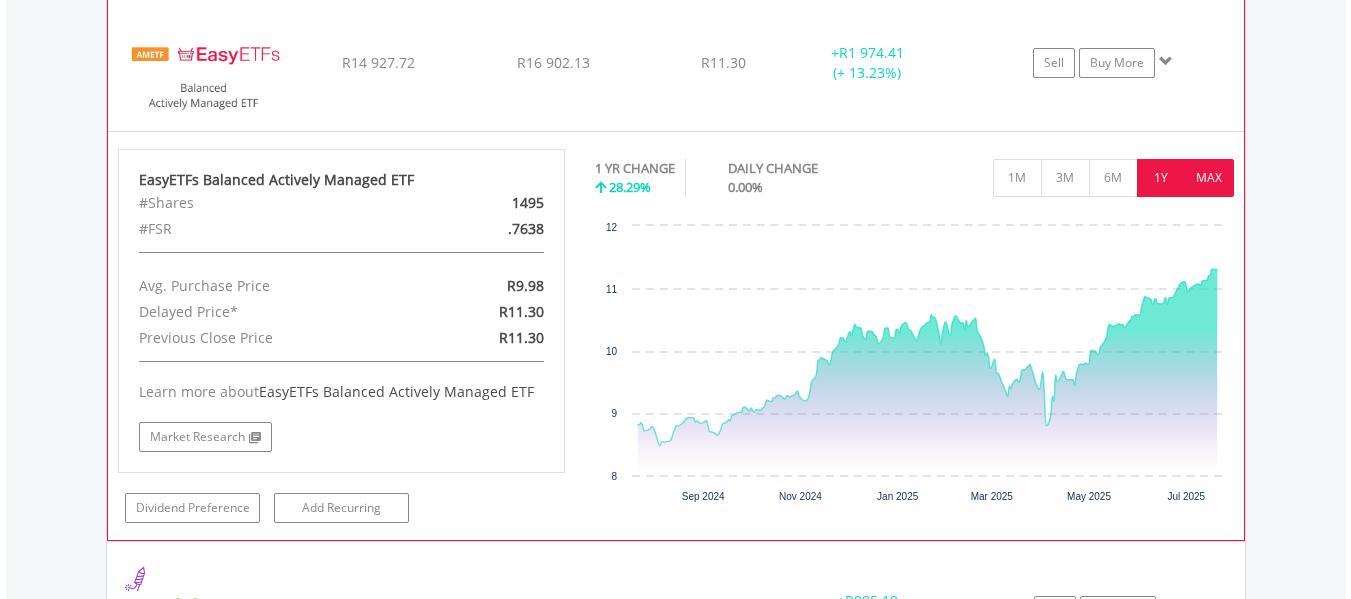 click on "MAX" at bounding box center [1209, 178] 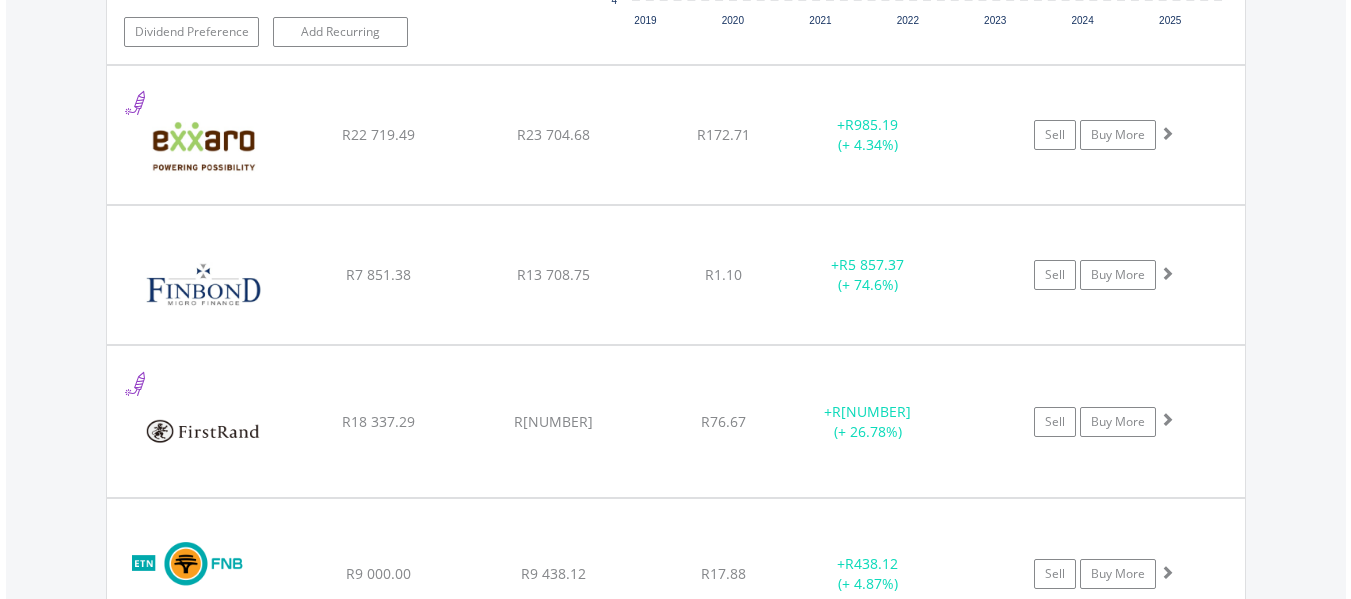 scroll, scrollTop: 14623, scrollLeft: 0, axis: vertical 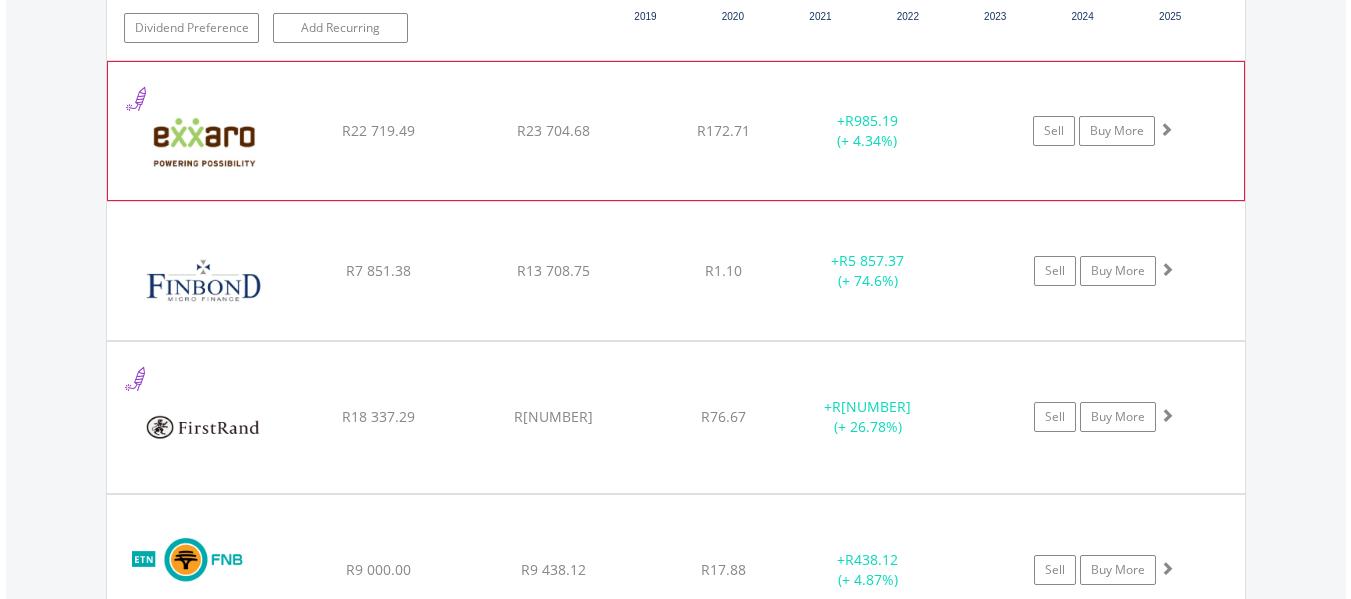 click on "﻿
[COMPANY] Resources Limited
R[NUMBER]
R[NUMBER]
R[NUMBER]
+  R[NUMBER] (+ [NUMBER]%)
Sell
Buy More" at bounding box center [676, -12886] 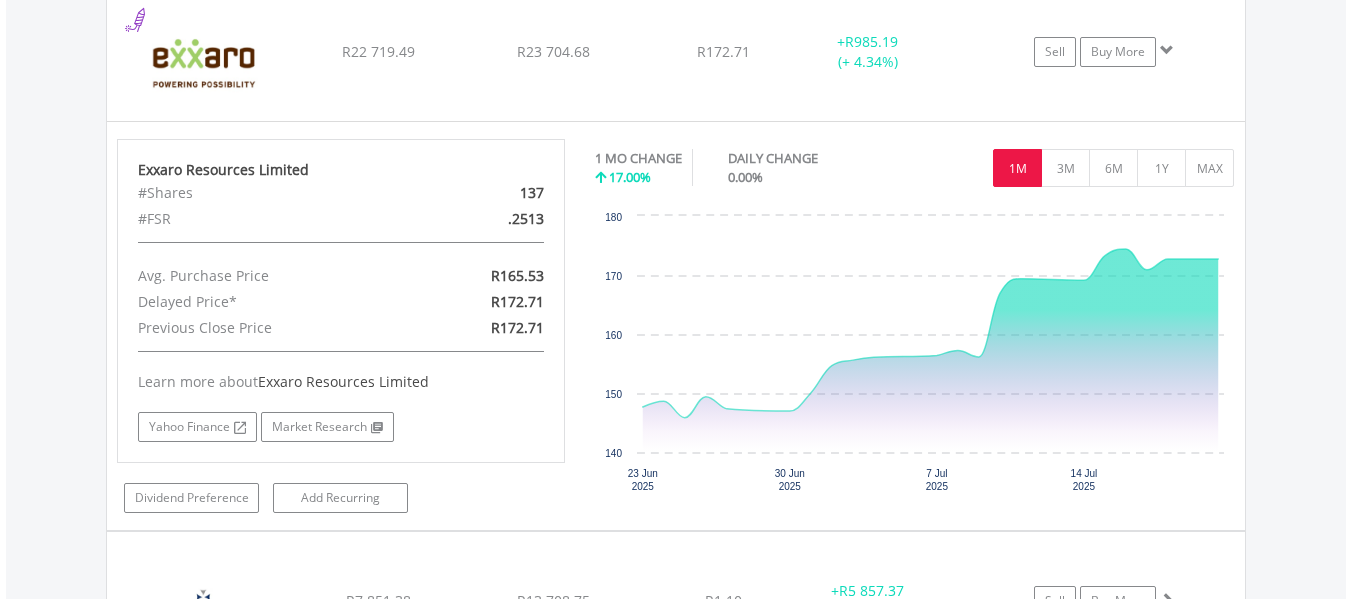 scroll, scrollTop: 14703, scrollLeft: 0, axis: vertical 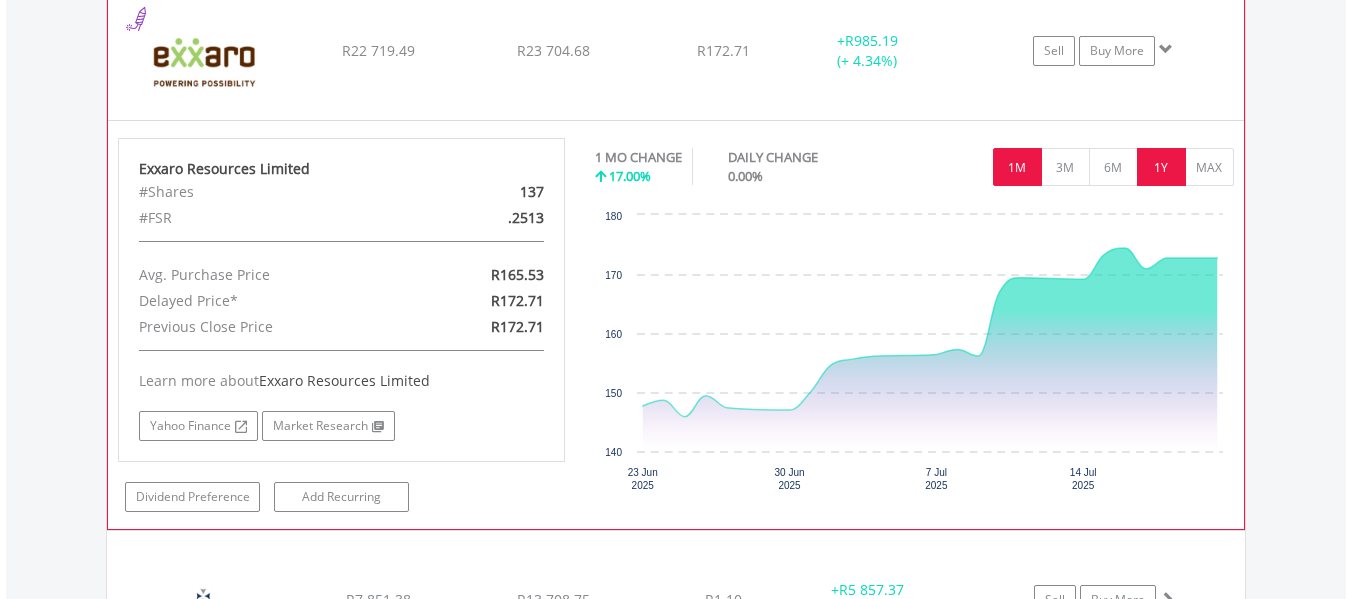 click on "1Y" at bounding box center (1161, 167) 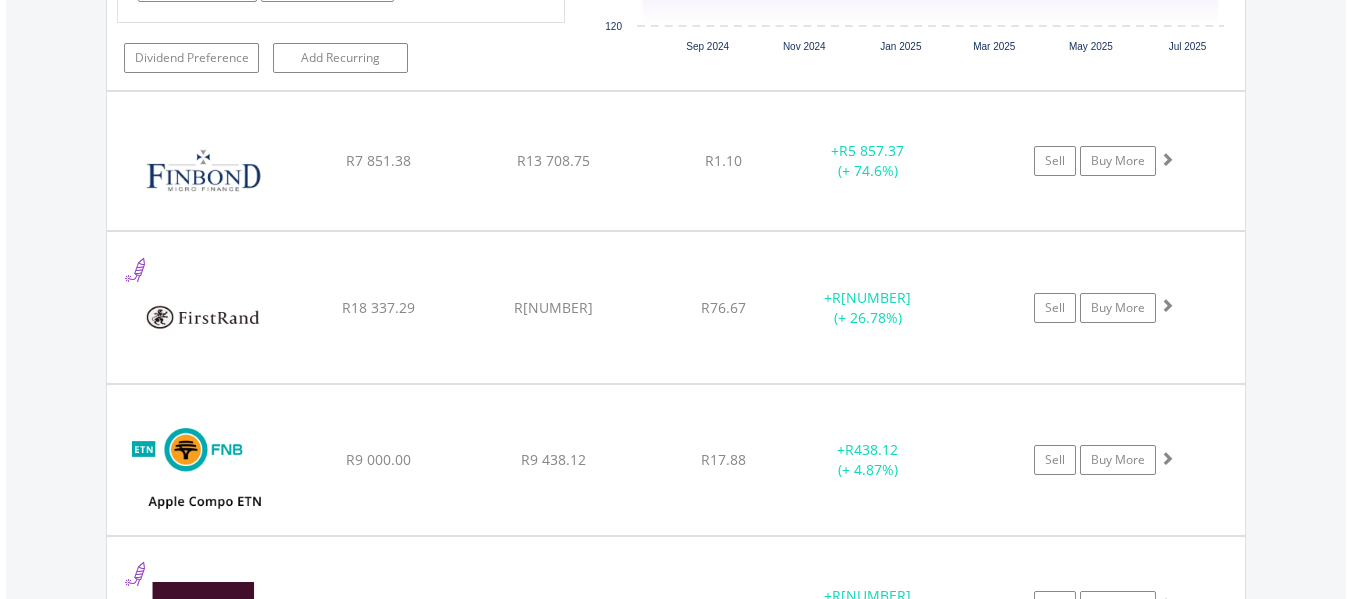 scroll, scrollTop: 15143, scrollLeft: 0, axis: vertical 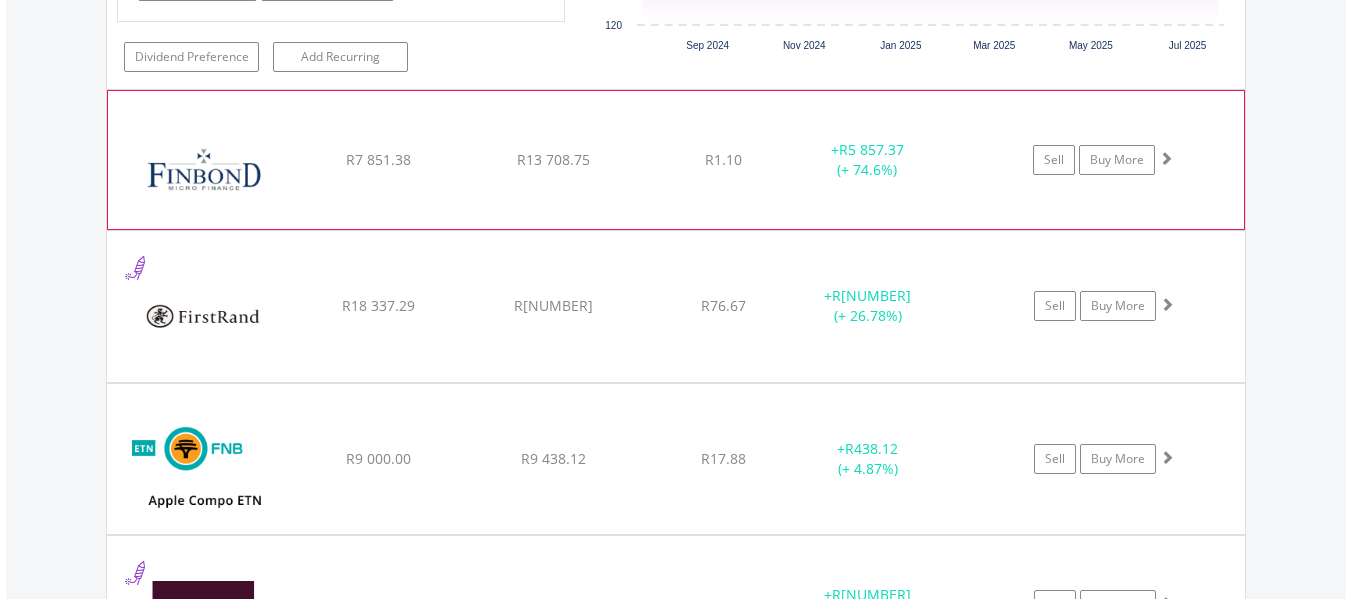 click on "﻿
Finbond Group Limited
R[NUMBER]
R[NUMBER]
R[NUMBER]
+  R[NUMBER] (+ [PERCENT]%)
Sell
Buy More" at bounding box center (676, -13406) 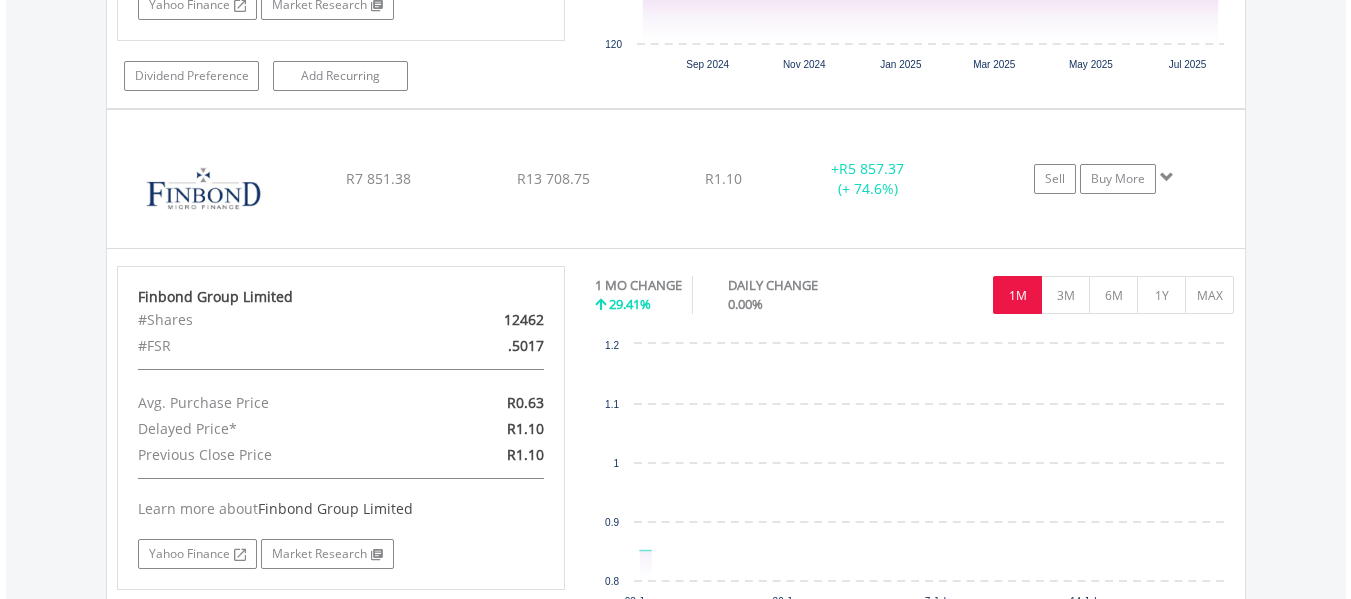scroll, scrollTop: 15143, scrollLeft: 0, axis: vertical 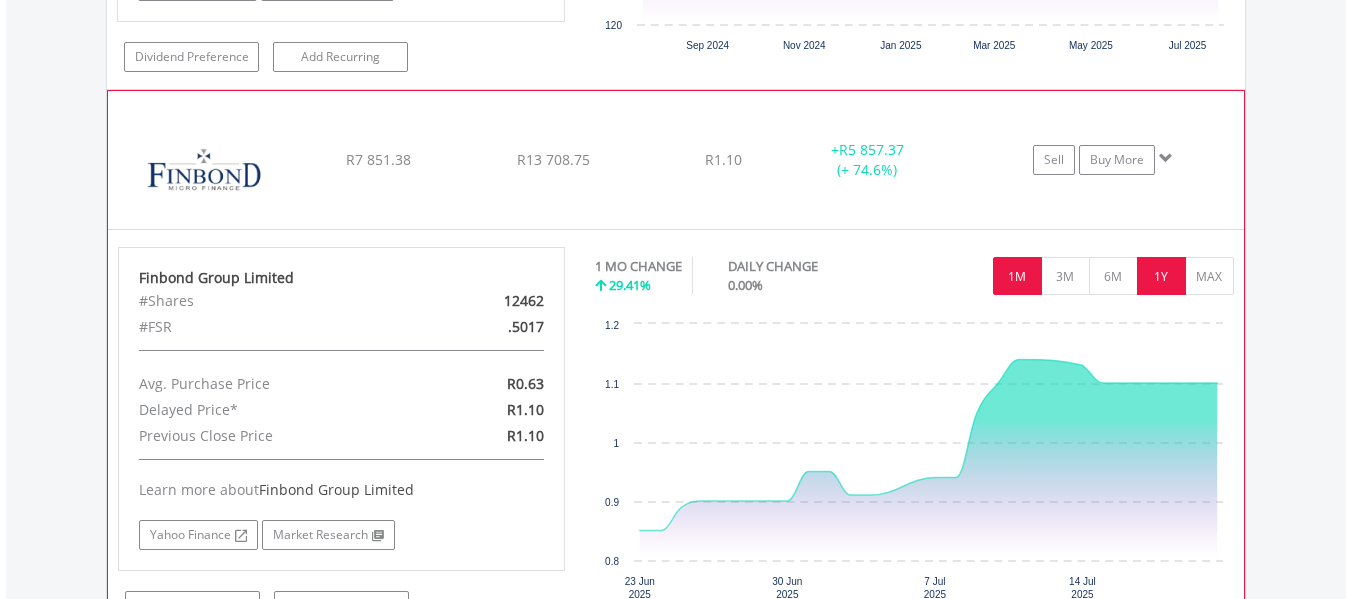 click on "1Y" at bounding box center (1161, 276) 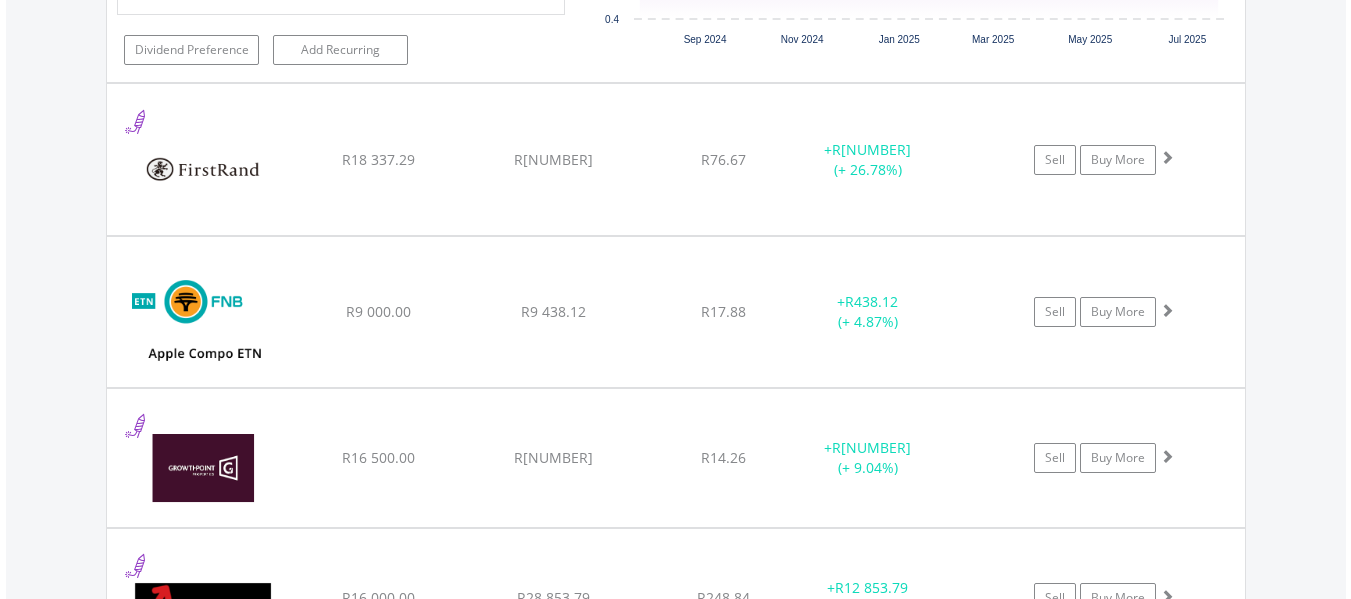 scroll, scrollTop: 15703, scrollLeft: 0, axis: vertical 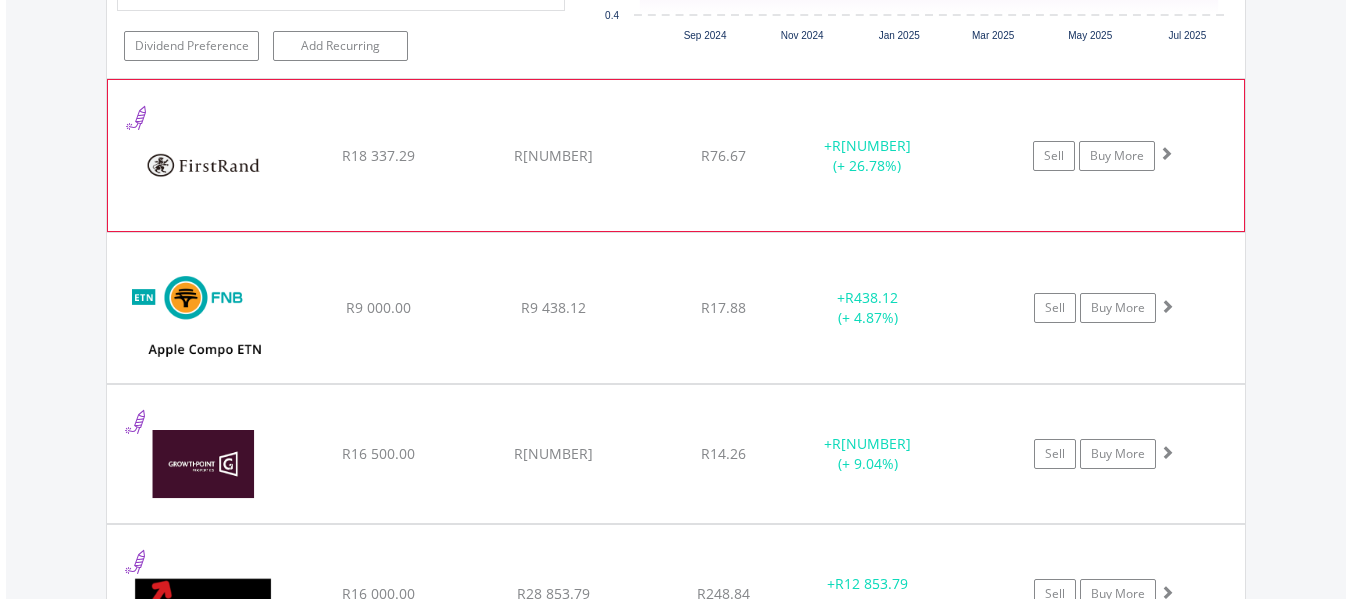 click on "﻿
Firstrand Limited
R[NUMBER]
R[NUMBER]
R[NUMBER]
+  R[NUMBER] (+ [PERCENT]%)
Sell
Buy More" at bounding box center (676, -13966) 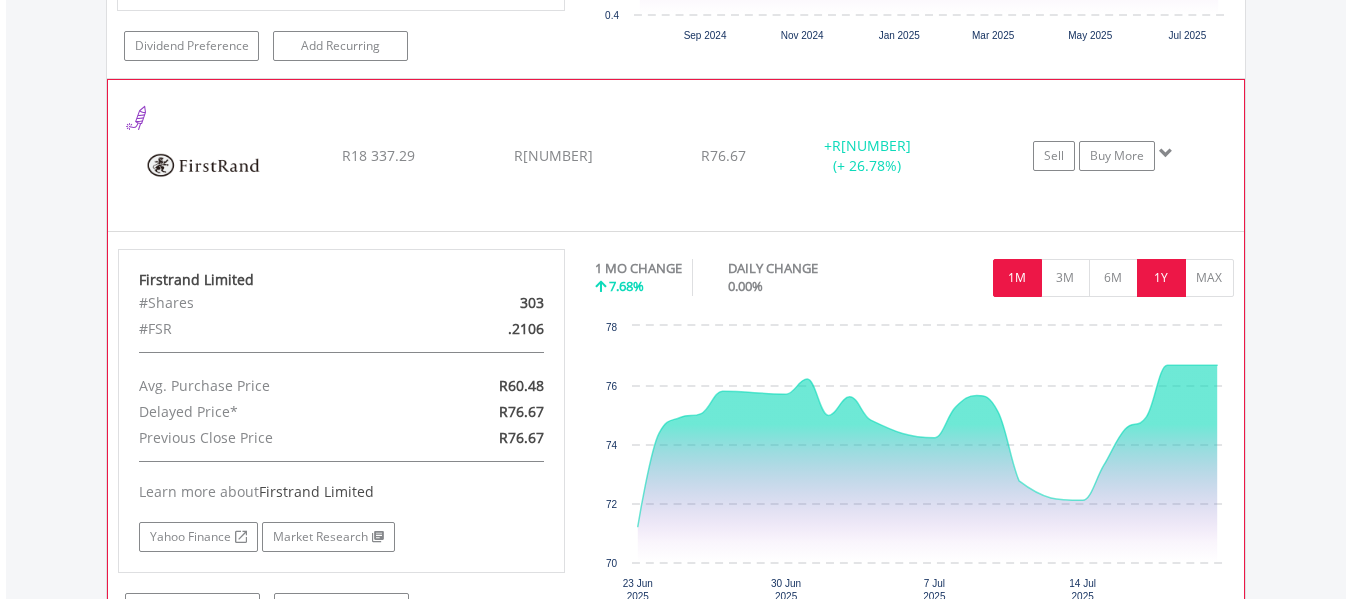 click on "1Y" at bounding box center (1161, 278) 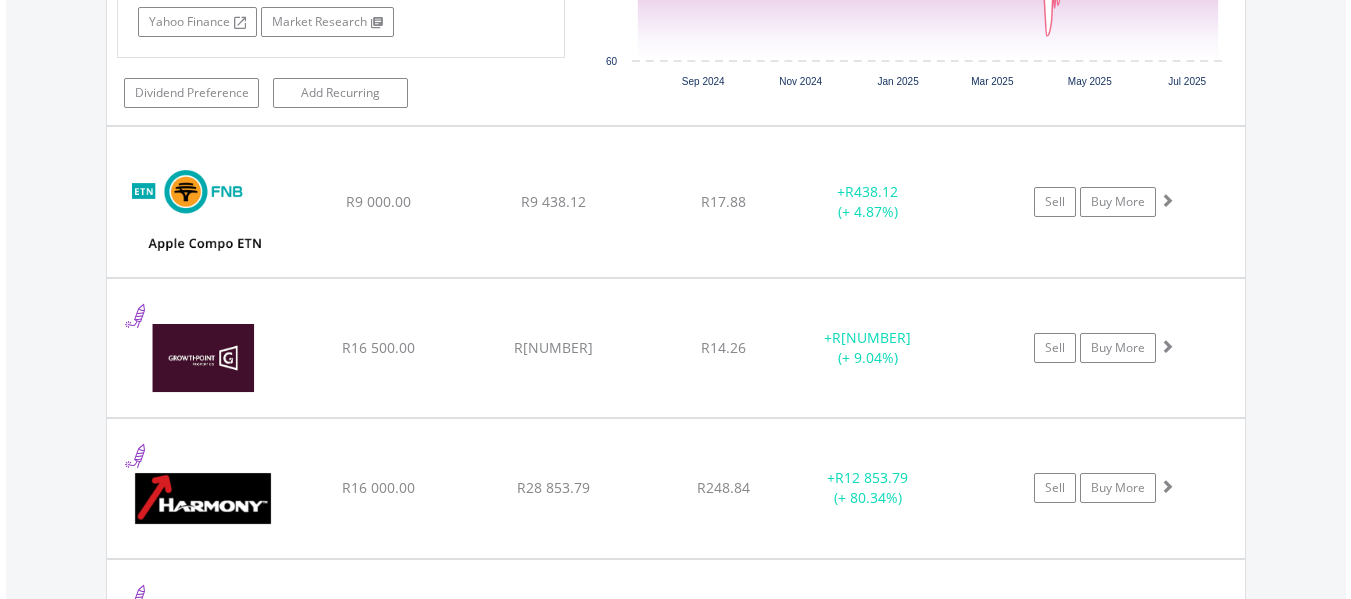 scroll, scrollTop: 16223, scrollLeft: 0, axis: vertical 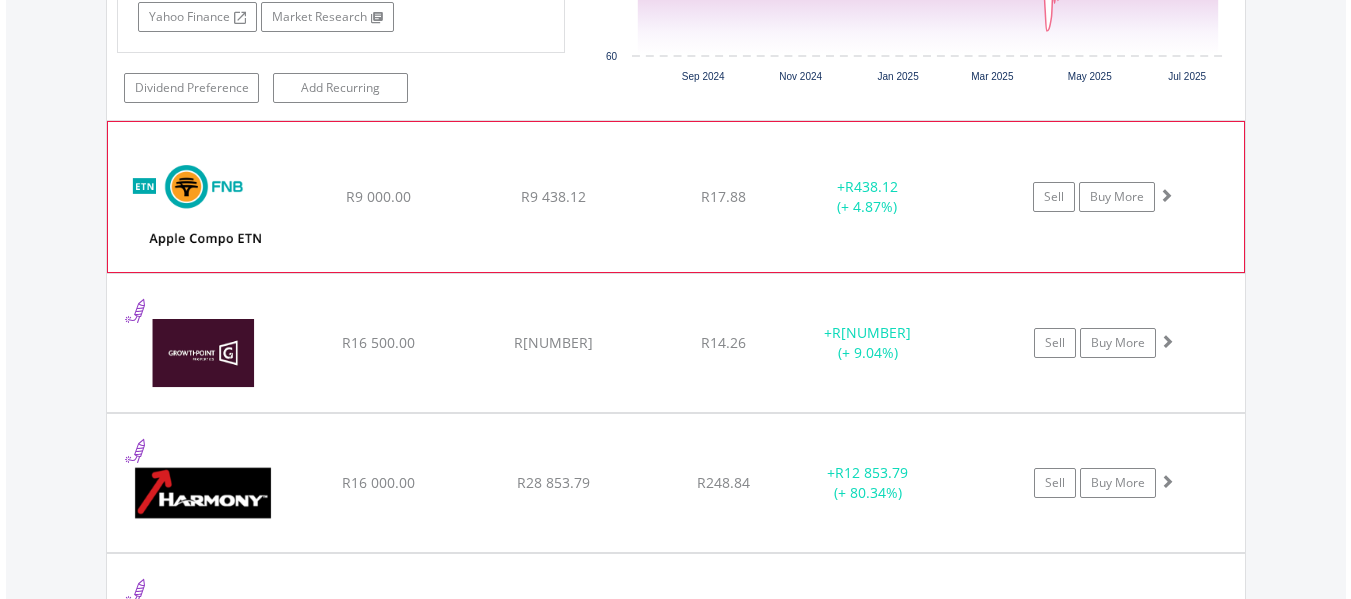 click on "The chart has 1 X axis displaying xA0. Data ranges from [AMOUNT] to [AMOUNT]." at bounding box center (676, -14486) 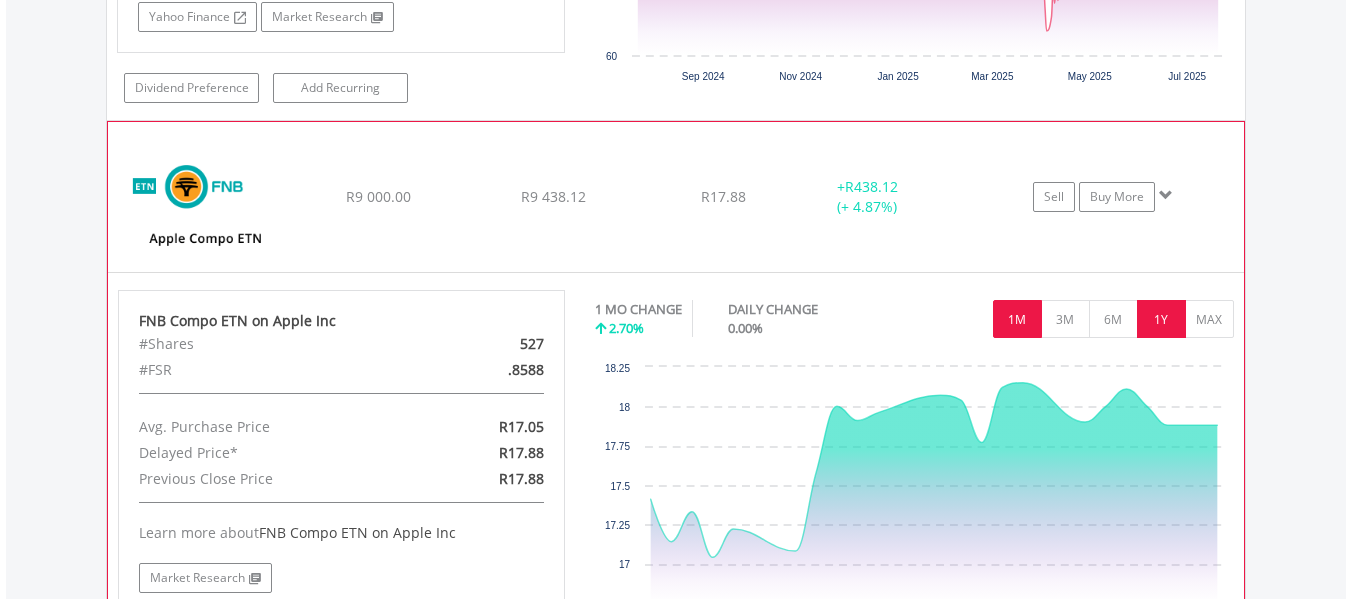 click on "1Y" at bounding box center (1161, 319) 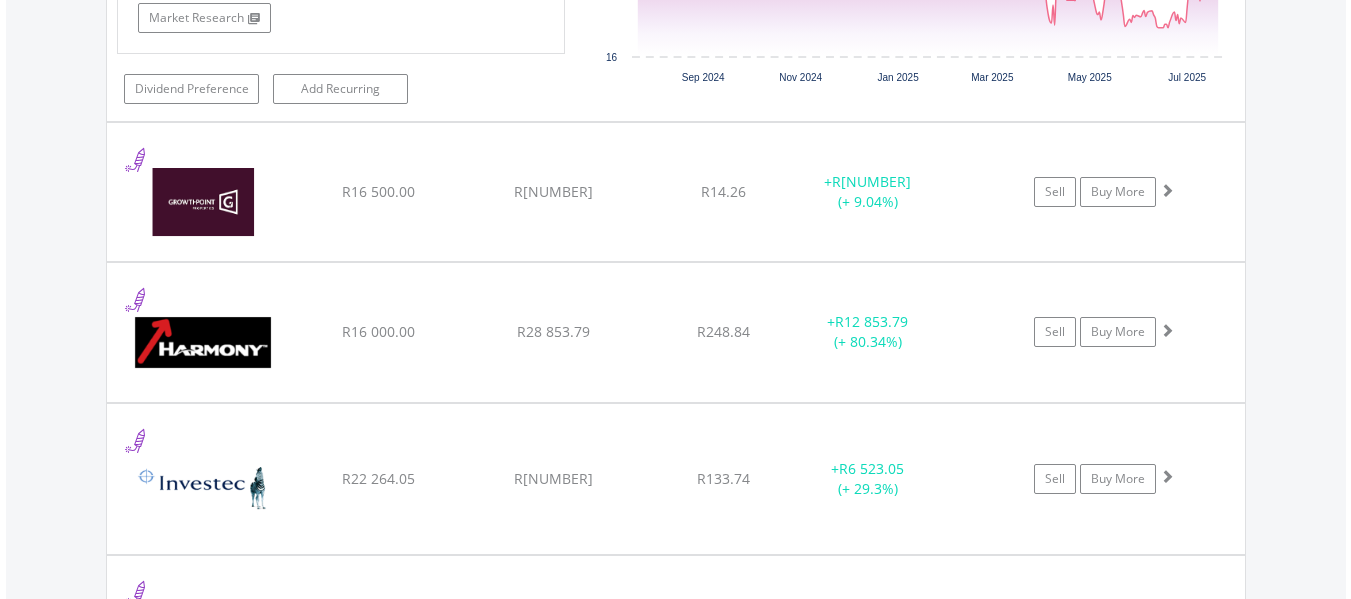 scroll, scrollTop: 16823, scrollLeft: 0, axis: vertical 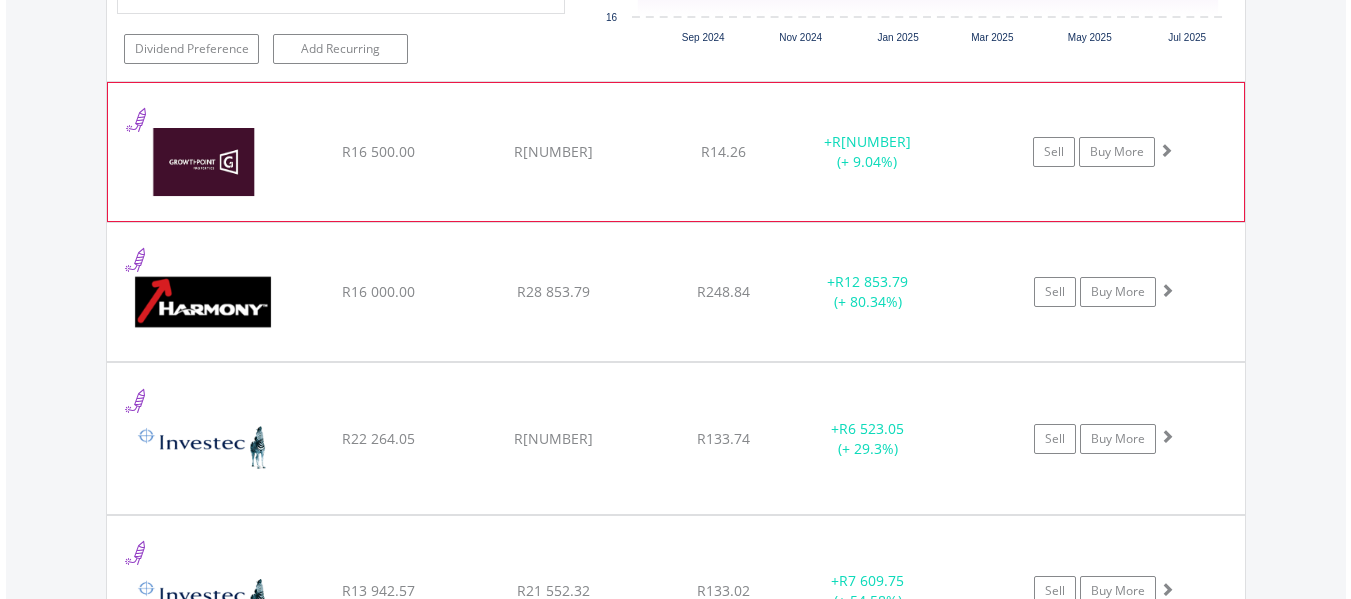 click on "﻿
[COMPANY] Properties Limited
R[NUMBER]
R[NUMBER]
R[NUMBER]
+  R[NUMBER] (+ [NUMBER]%)
Sell
Buy More" at bounding box center [676, -15086] 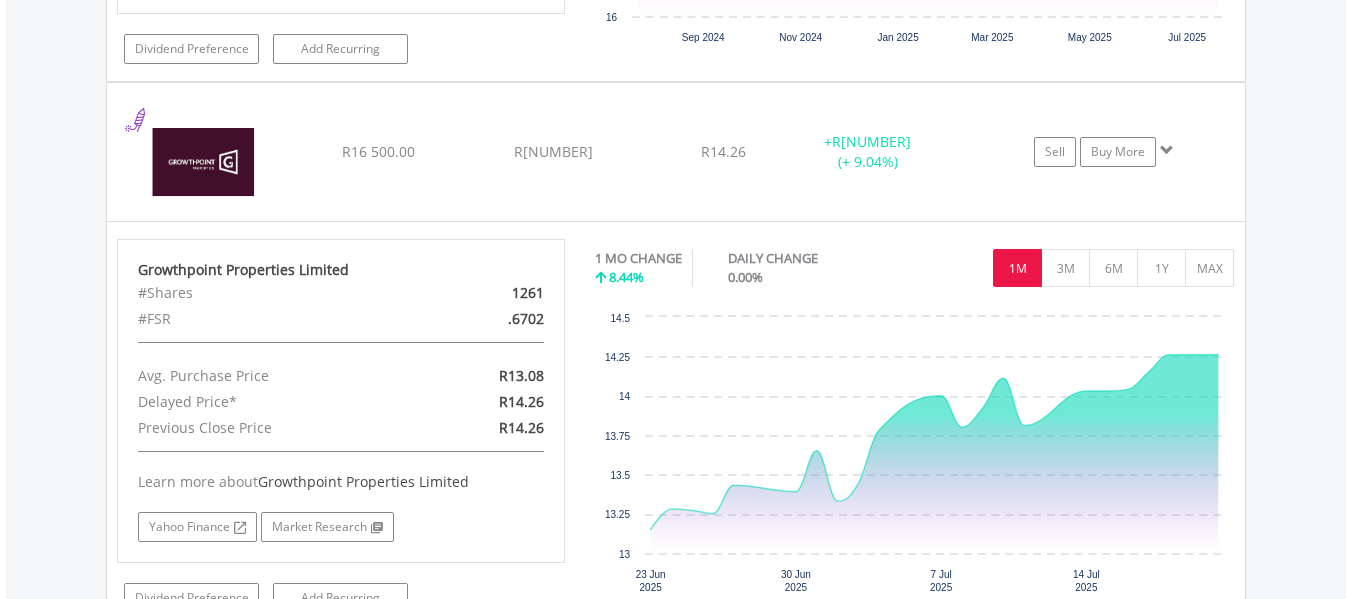 scroll, scrollTop: 16863, scrollLeft: 0, axis: vertical 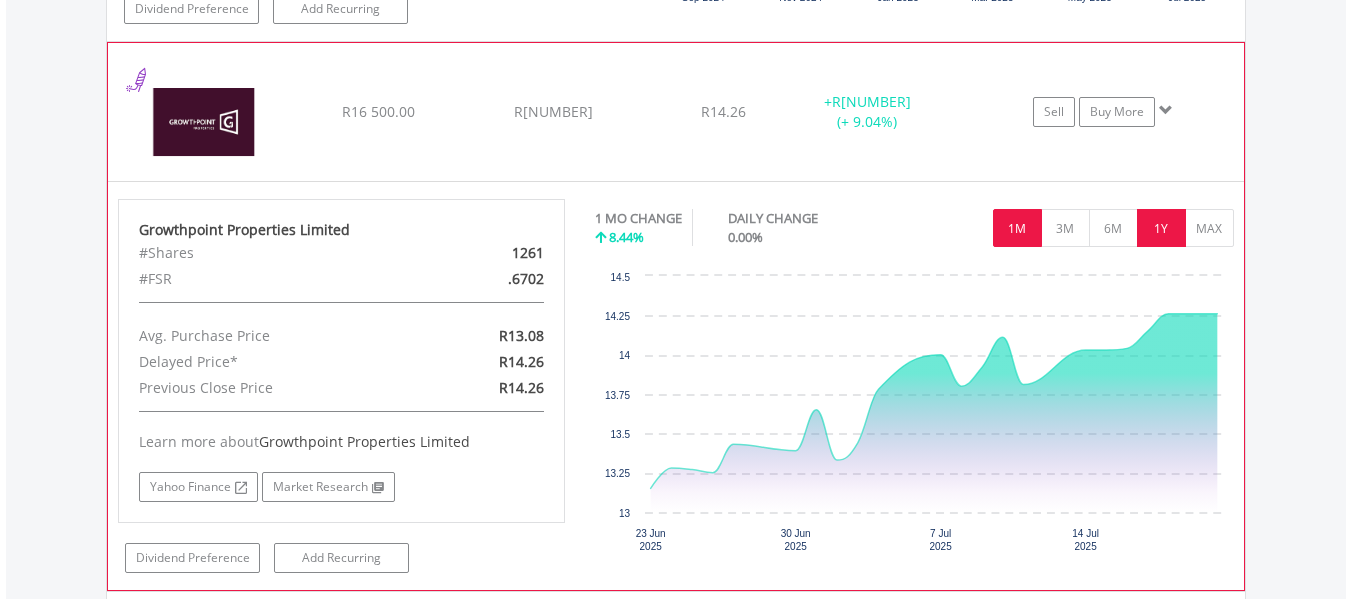 click on "1Y" at bounding box center (1161, 228) 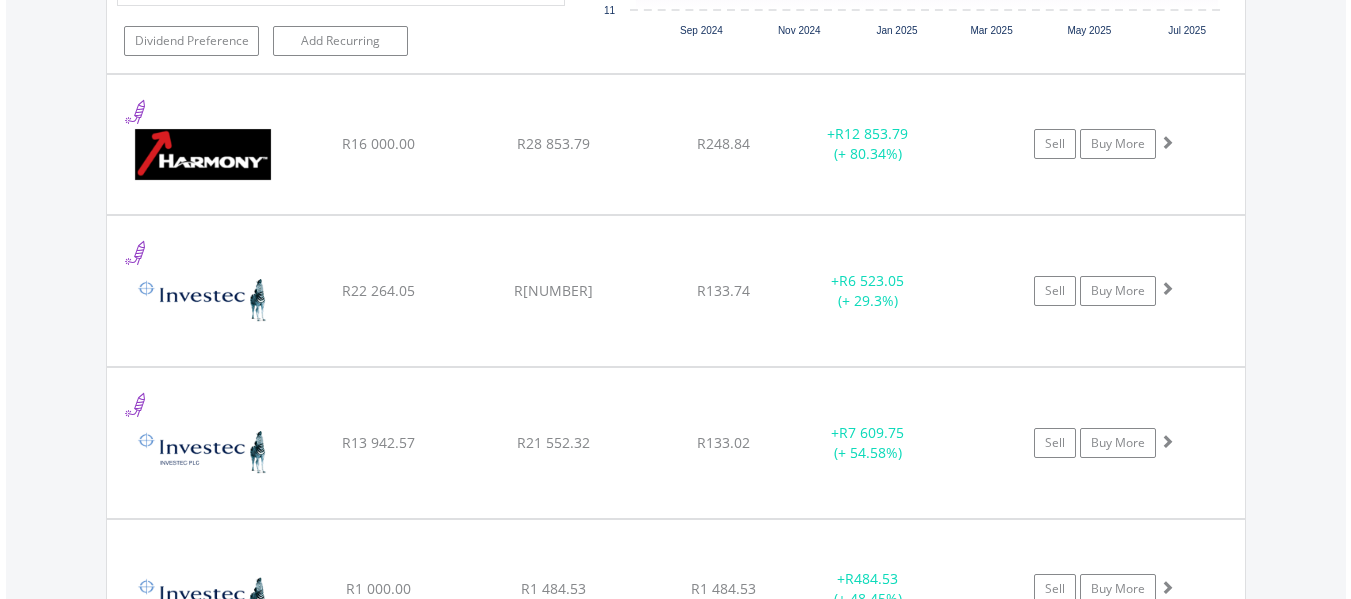 scroll, scrollTop: 17383, scrollLeft: 0, axis: vertical 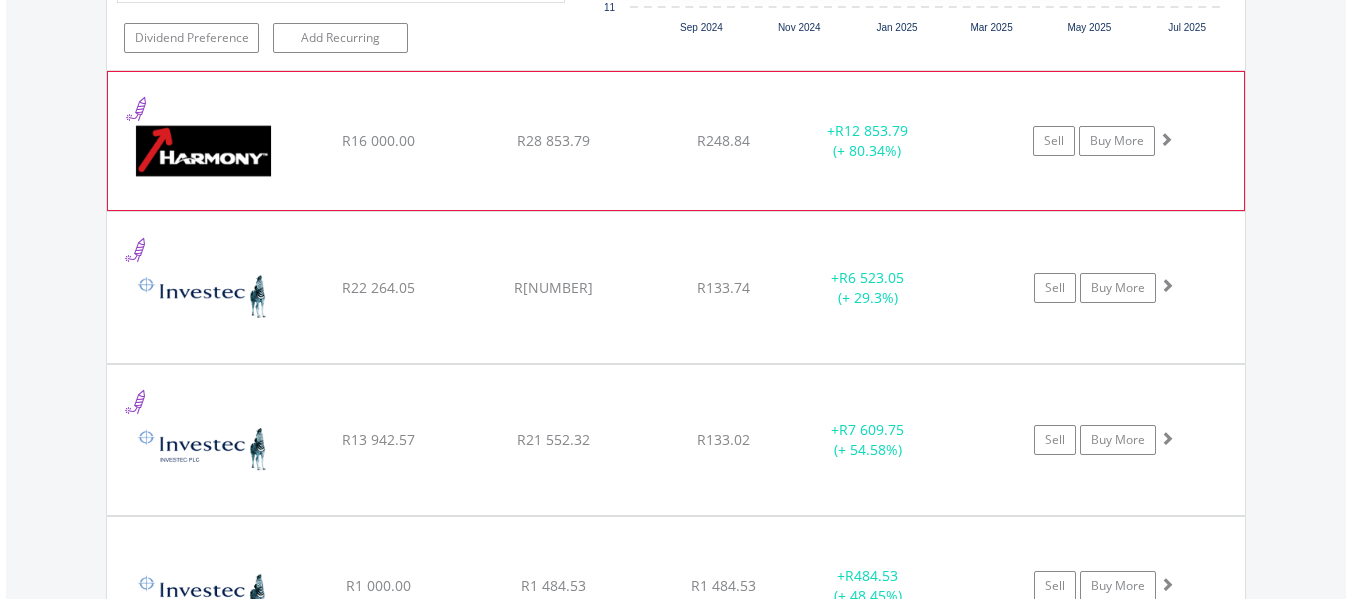 click on "﻿
Harmony Gold Mining Company Limited
R[NUMBER]
R[NUMBER]
R[NUMBER]
+  R[NUMBER] (+ [PERCENT]%)
Sell
Buy More" at bounding box center (676, -15646) 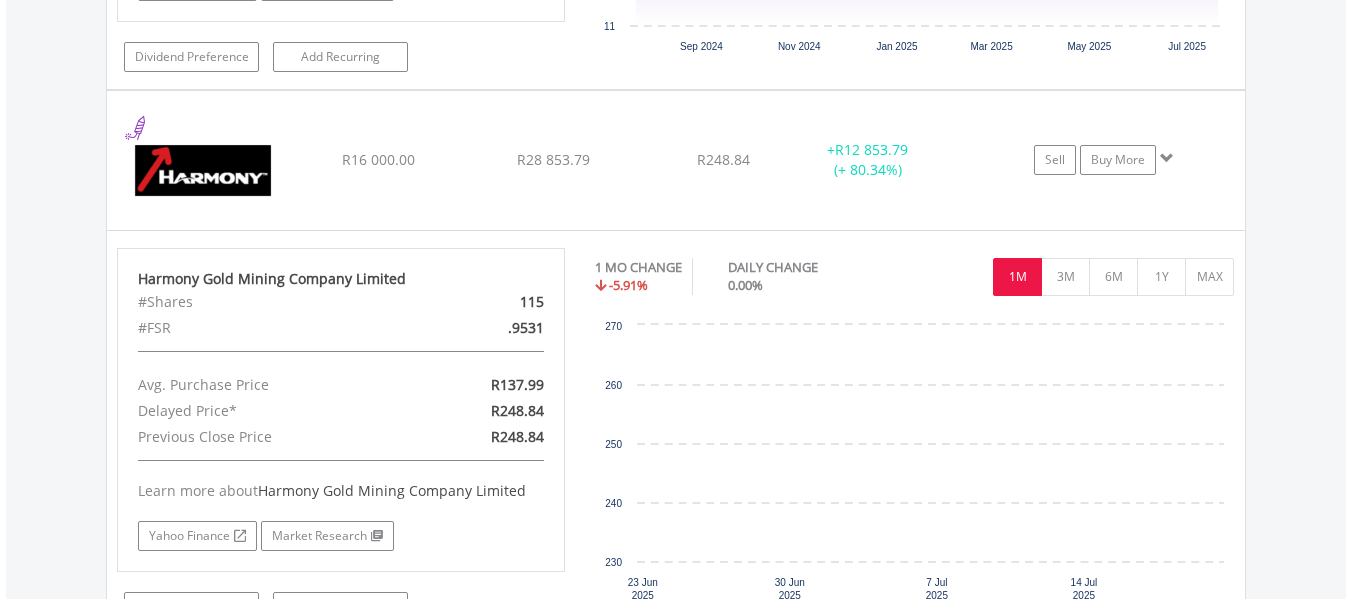 scroll, scrollTop: 17383, scrollLeft: 0, axis: vertical 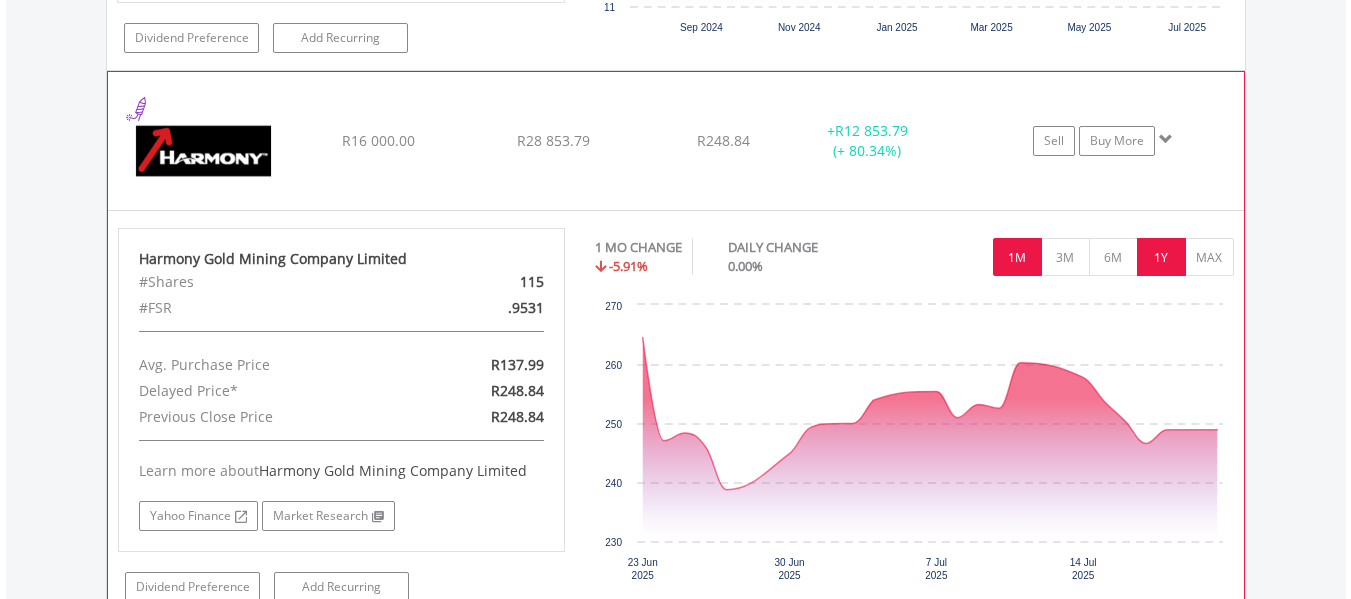 click on "1Y" at bounding box center [1161, 257] 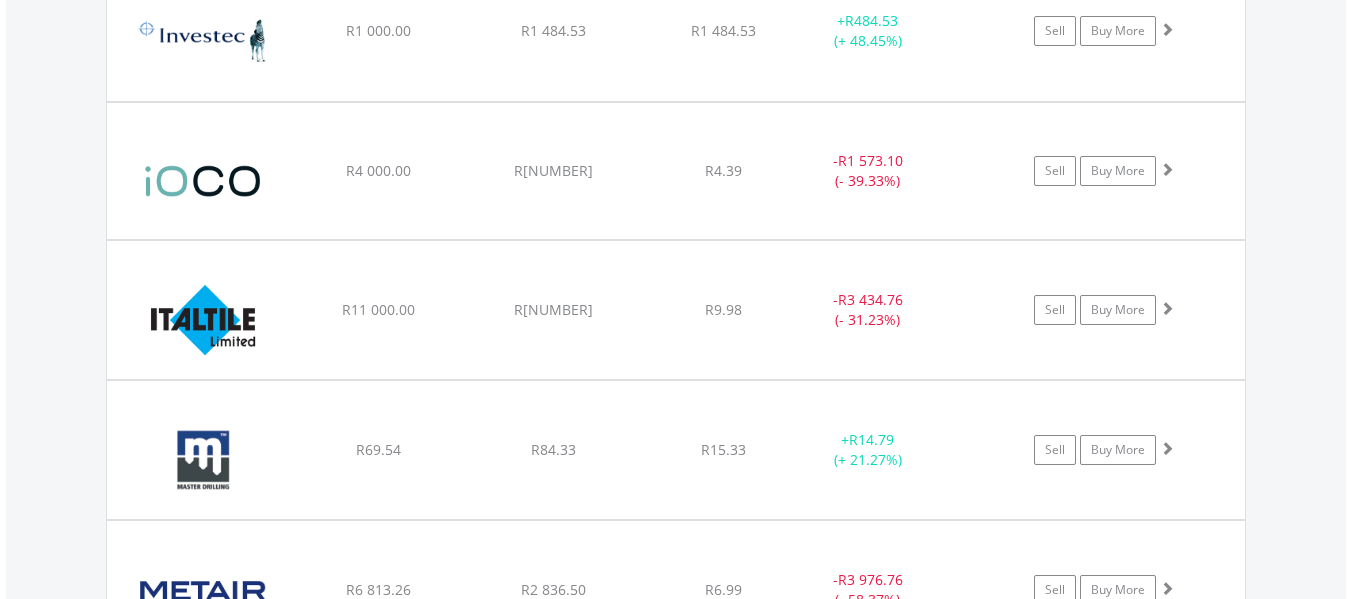 scroll, scrollTop: 18383, scrollLeft: 0, axis: vertical 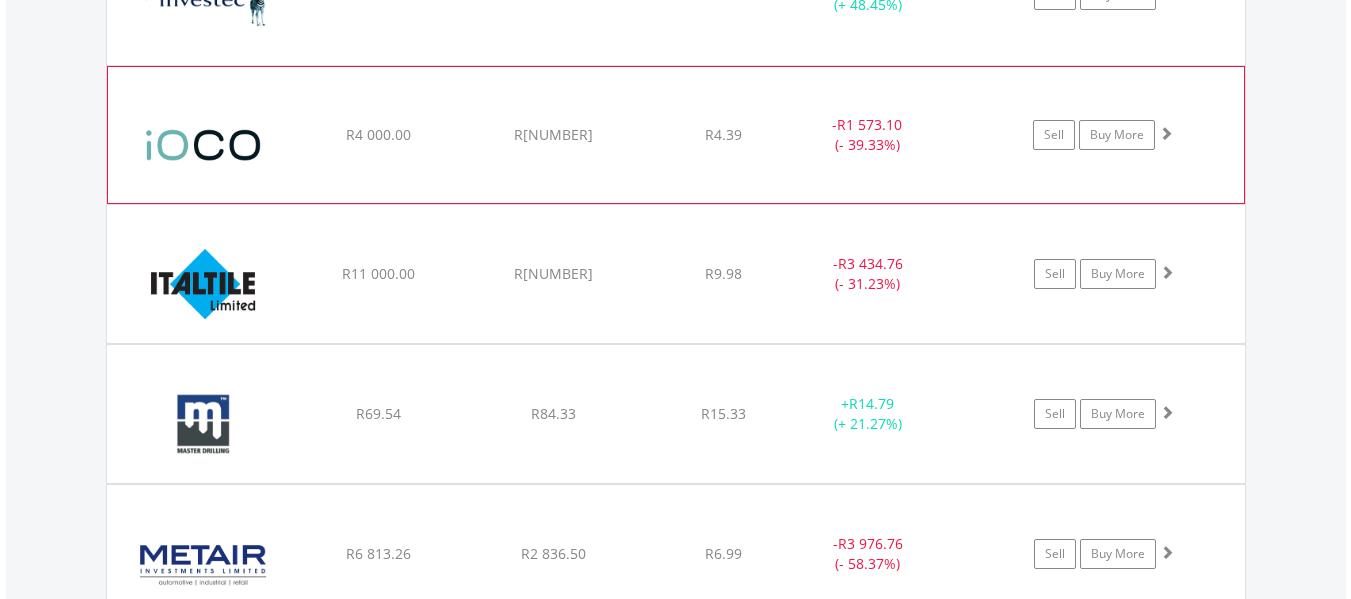 click on "﻿
[COMPANY] Limited
R[NUMBER]
R[NUMBER]
R[NUMBER]
-  R[NUMBER] (- [NUMBER]%)
Sell
Buy More" at bounding box center [676, -16646] 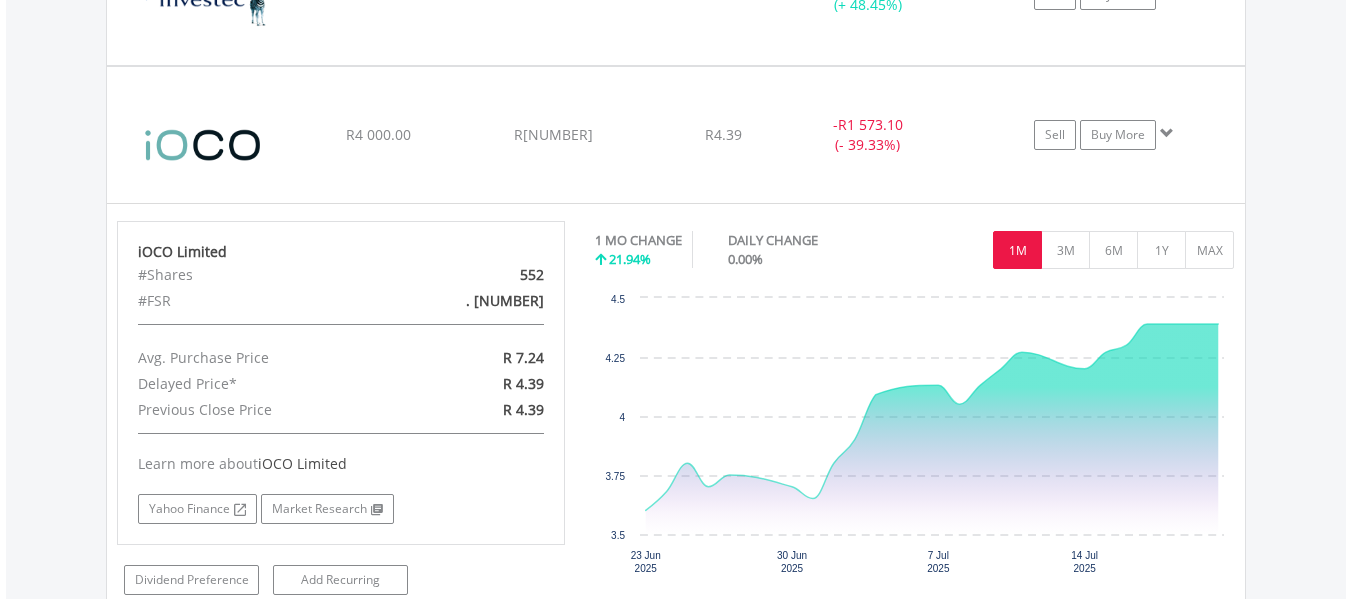 scroll, scrollTop: 18423, scrollLeft: 0, axis: vertical 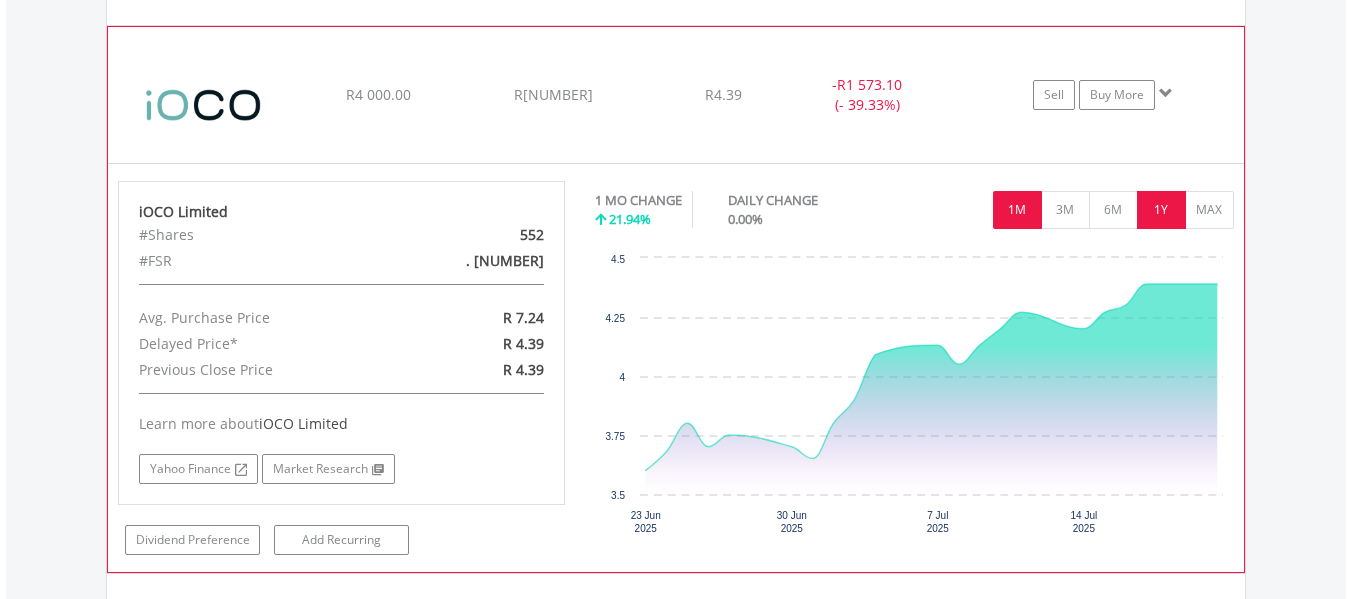 click on "1Y" at bounding box center (1161, 210) 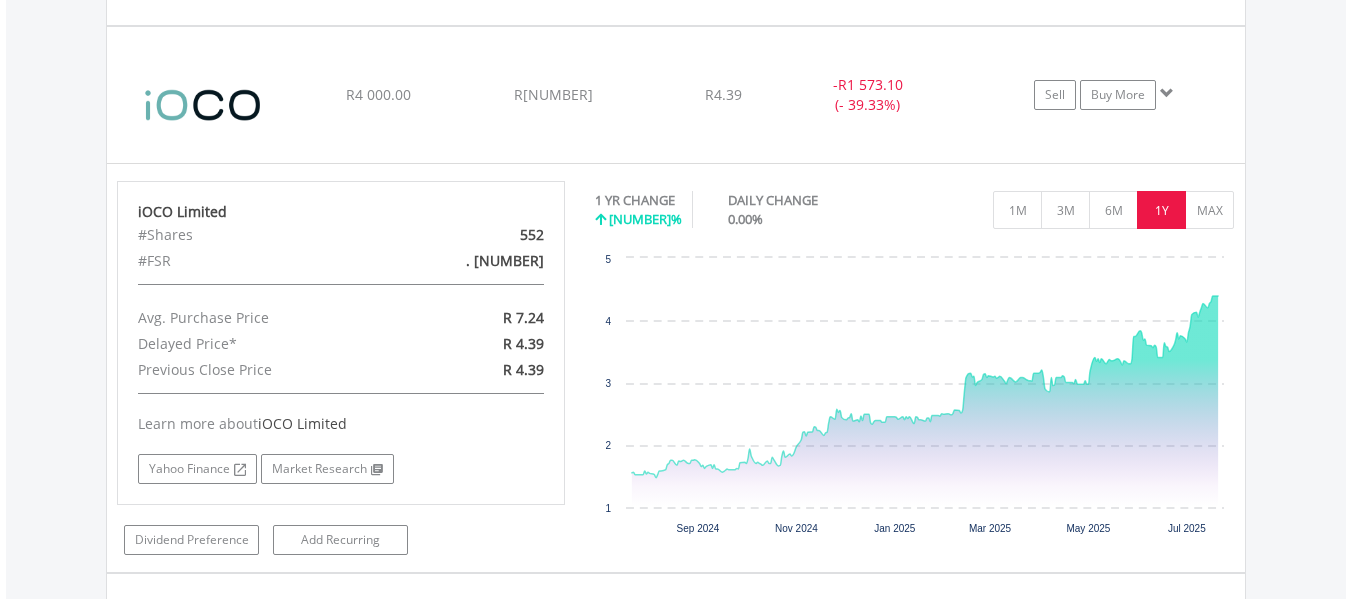 scroll, scrollTop: 18463, scrollLeft: 0, axis: vertical 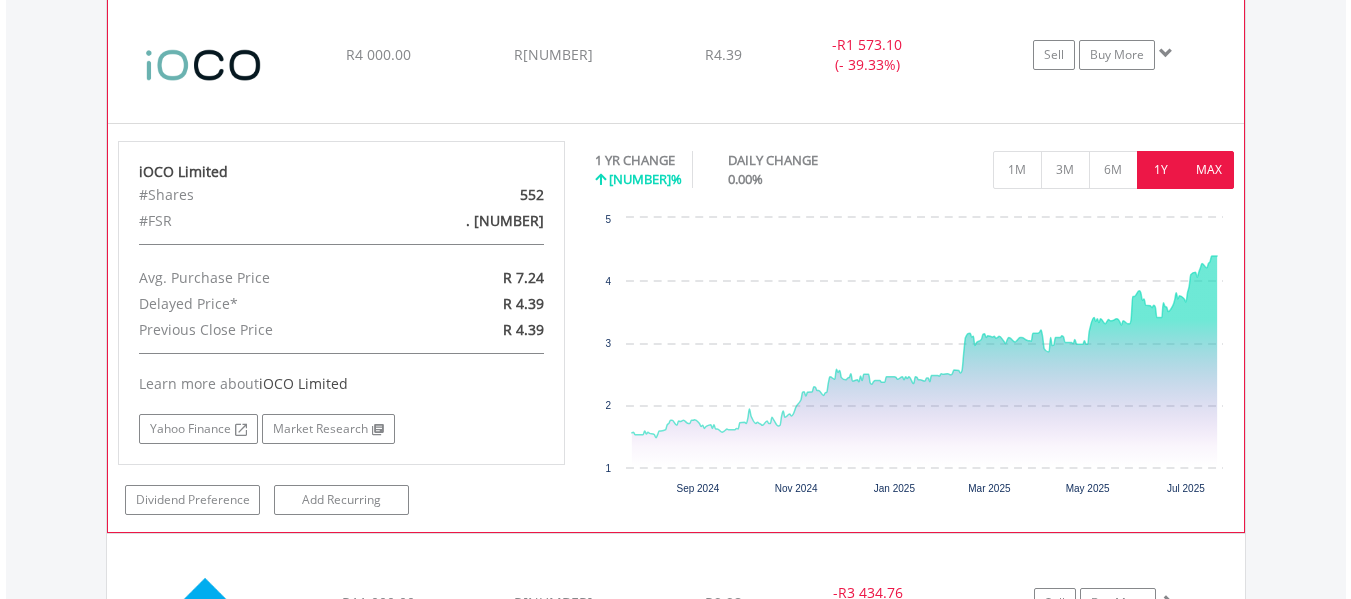 click on "MAX" at bounding box center (1209, 170) 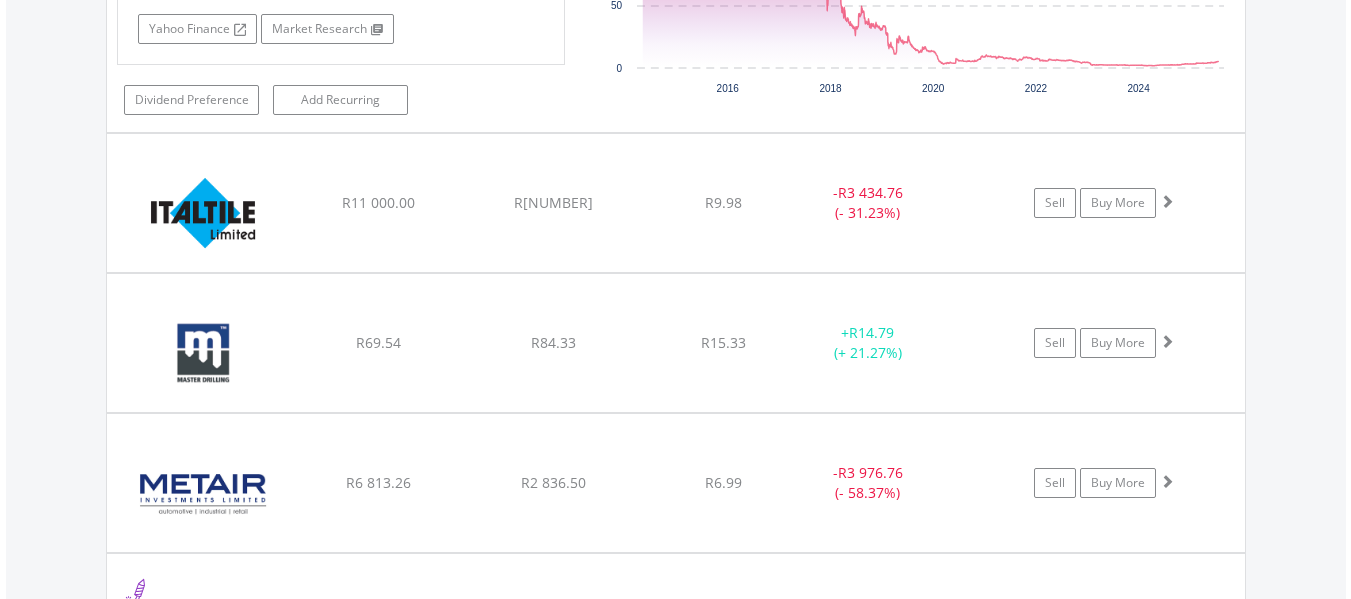 scroll, scrollTop: 18903, scrollLeft: 0, axis: vertical 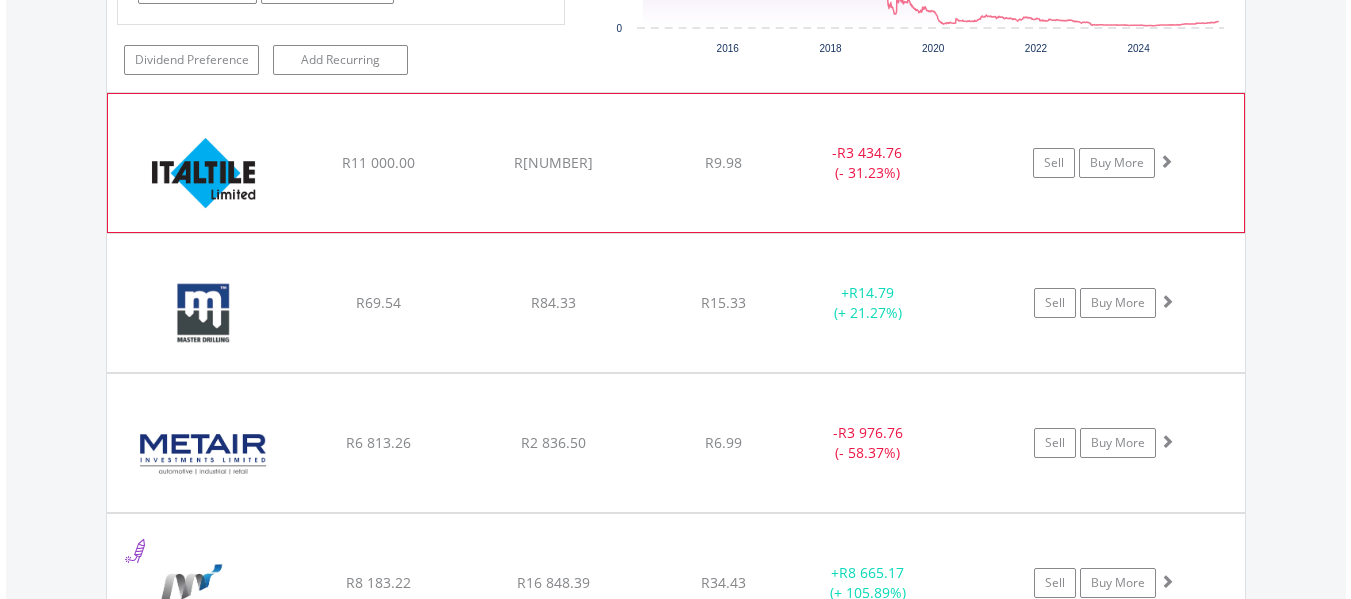 click on "Sell
Buy More" at bounding box center (1114, -17166) 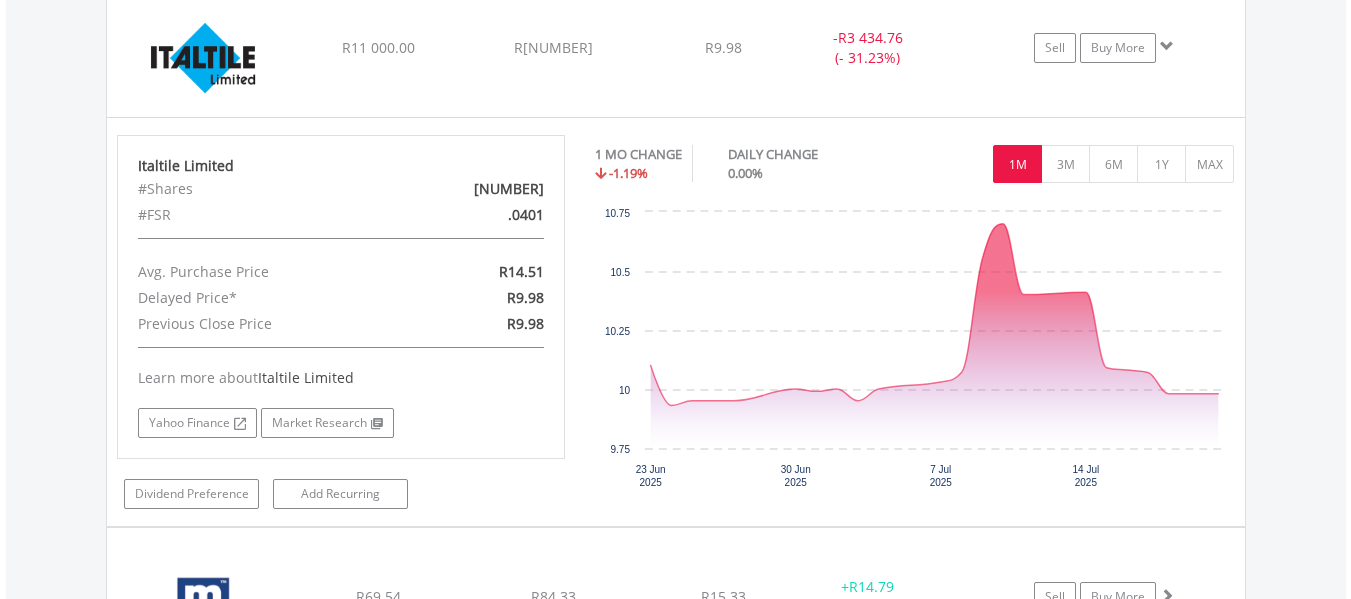 scroll, scrollTop: 19023, scrollLeft: 0, axis: vertical 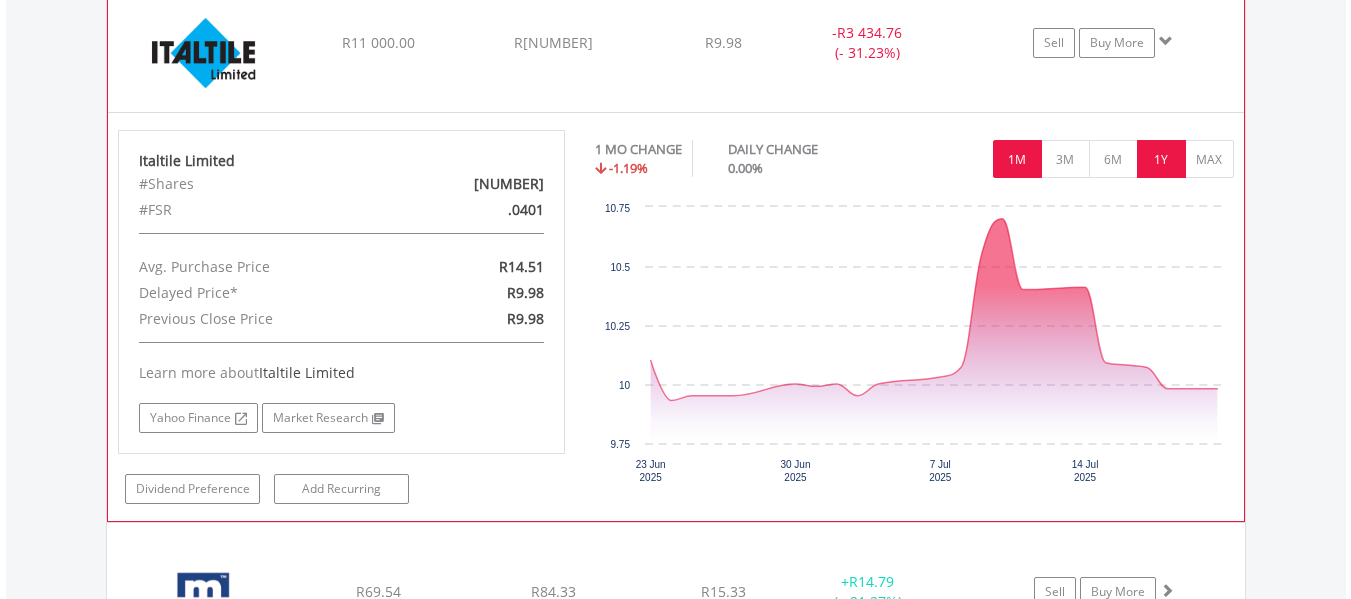 click on "1Y" at bounding box center (1161, 159) 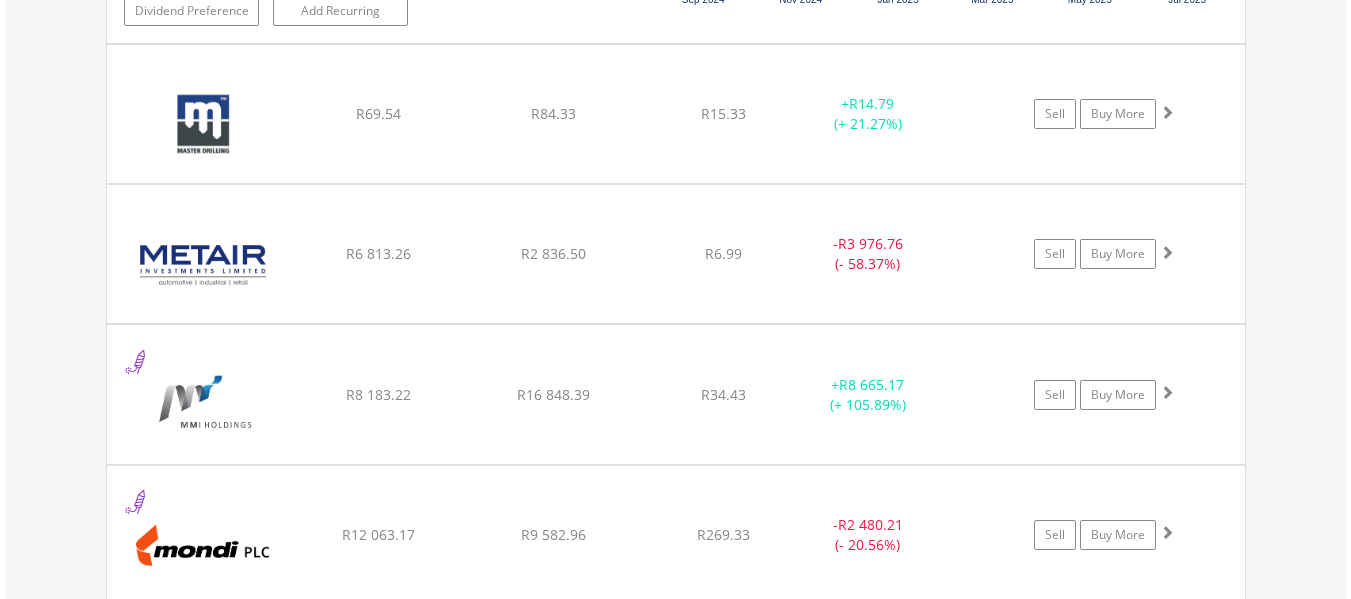 scroll, scrollTop: 19503, scrollLeft: 0, axis: vertical 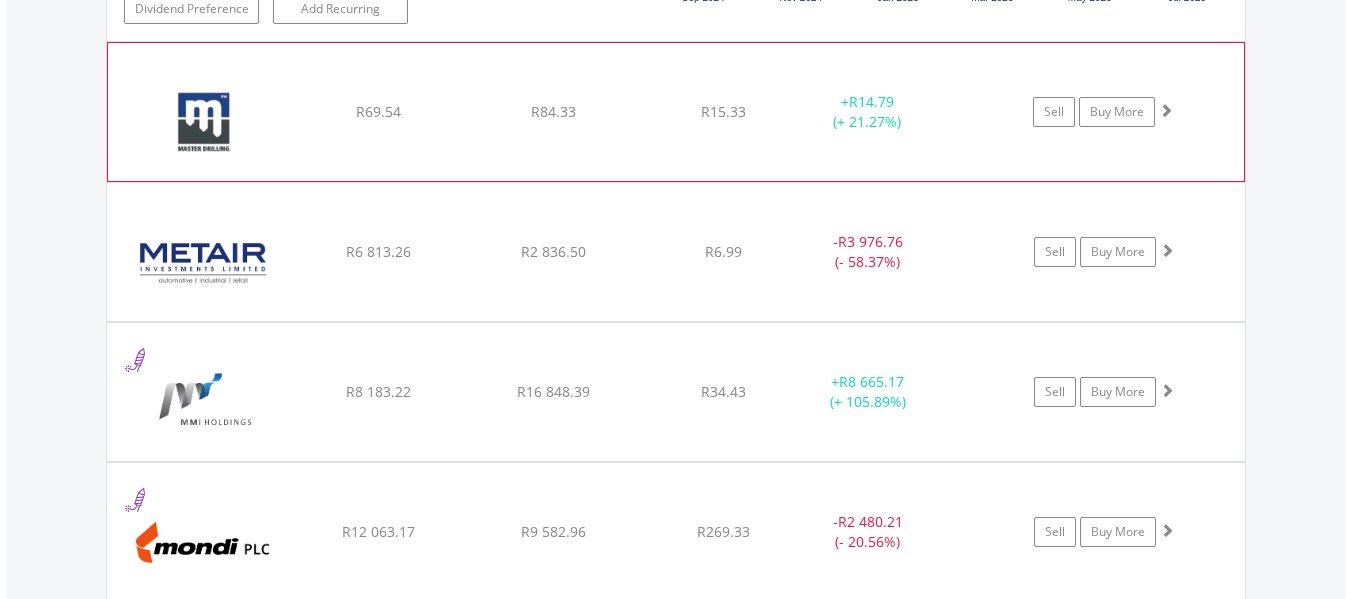 click on "﻿
Master Drilling Grp Limited
R[NUMBER]
R[NUMBER]
R[NUMBER]
+  R[NUMBER] (+ [PERCENT]%)
Sell
Buy More" at bounding box center [676, -17766] 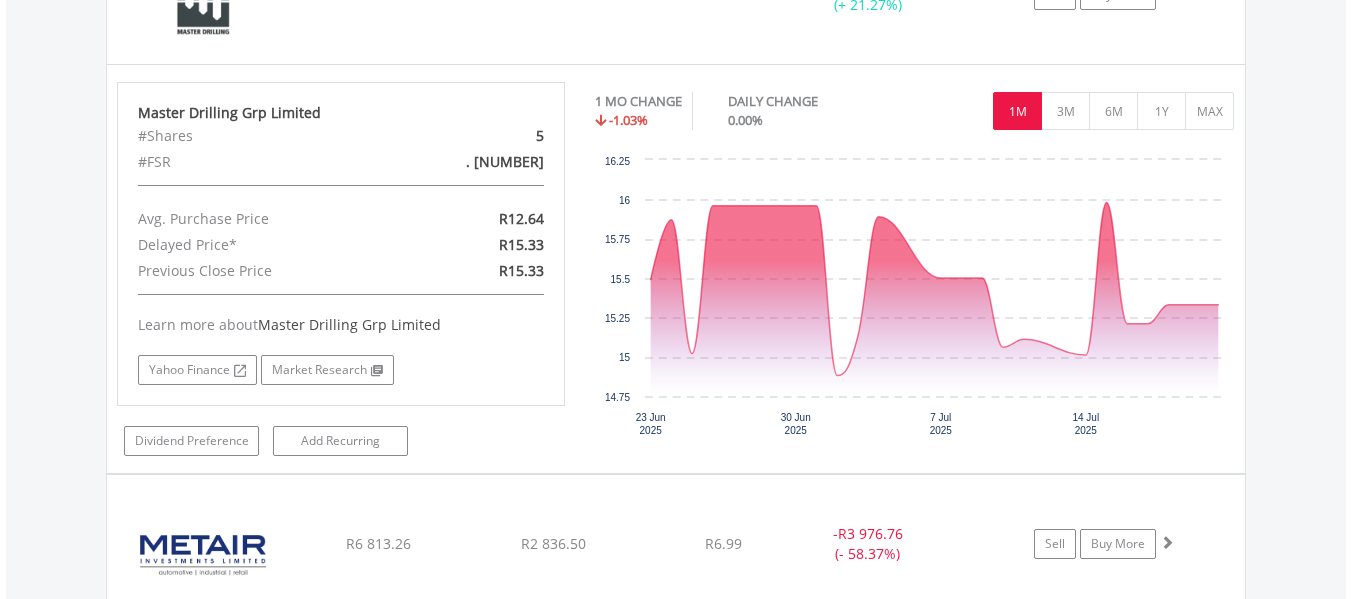scroll, scrollTop: 19623, scrollLeft: 0, axis: vertical 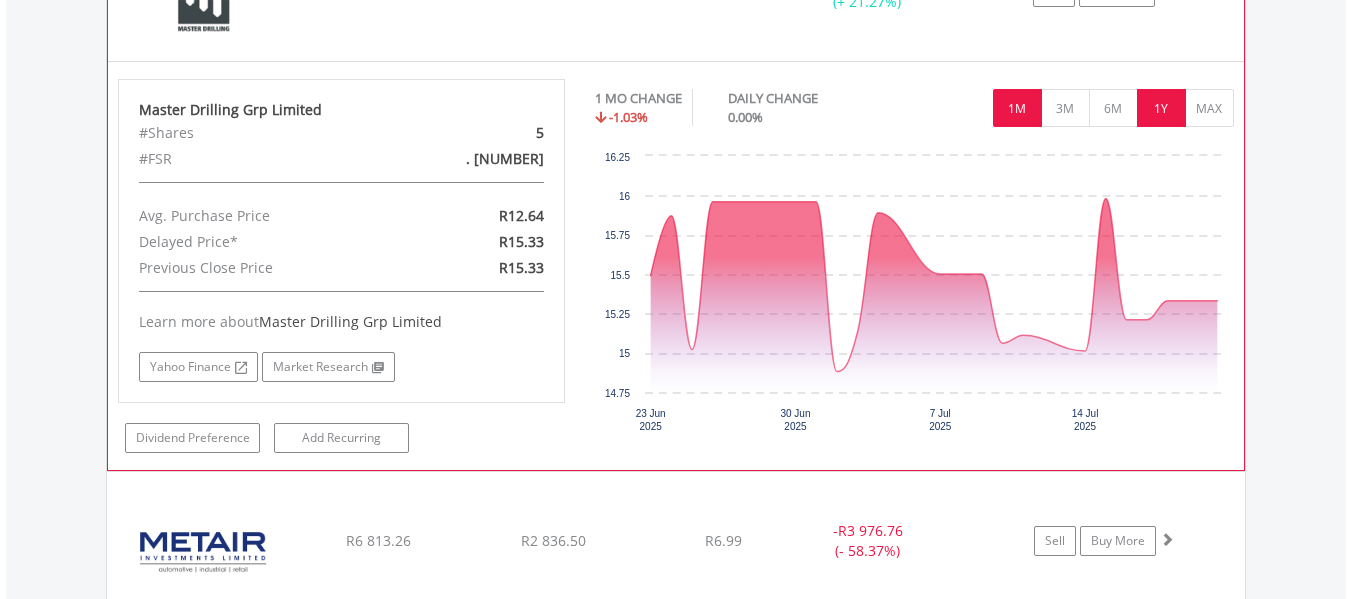 click on "1Y" at bounding box center (1161, 108) 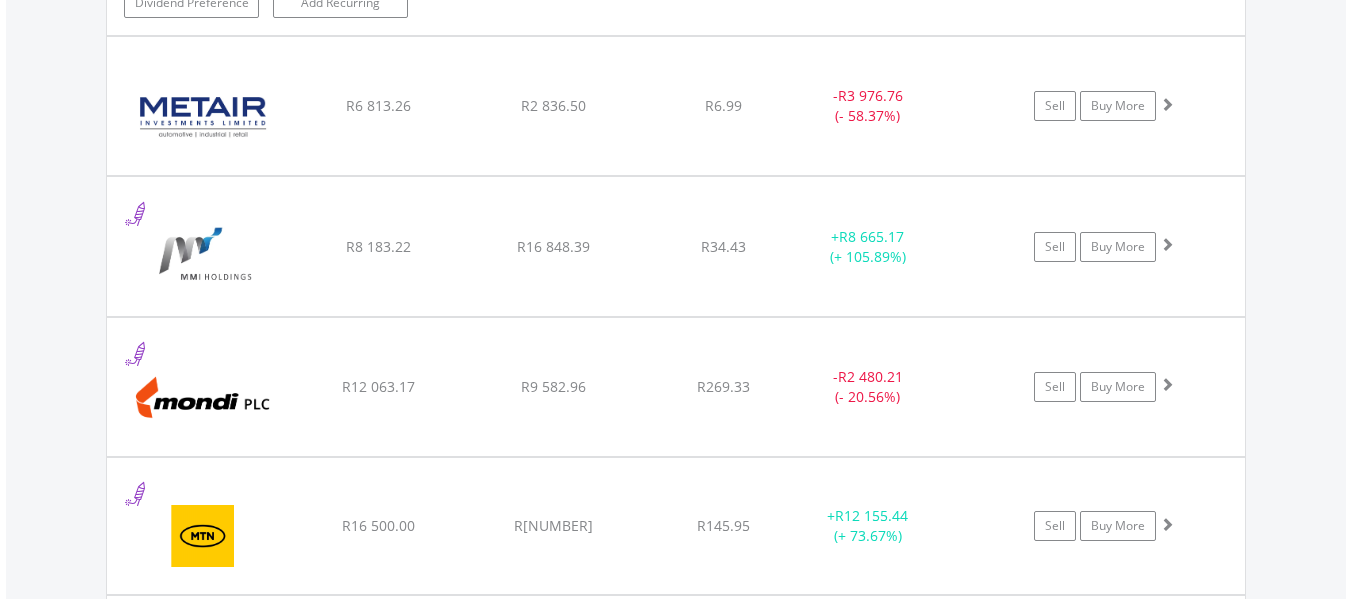 scroll, scrollTop: 20063, scrollLeft: 0, axis: vertical 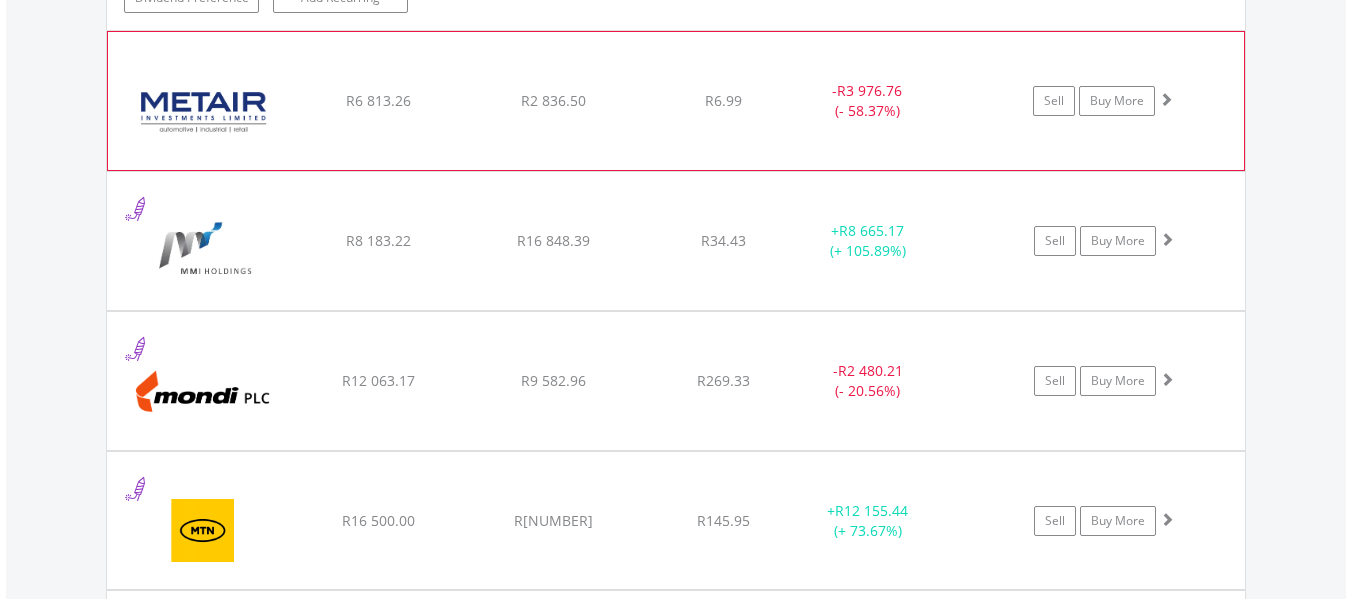 click on "﻿
Metair Investments Limited
R[NUMBER]
R[NUMBER]
R[NUMBER]
-  R[NUMBER] (- [PERCENT]%)
Sell
Buy More" at bounding box center (676, -18326) 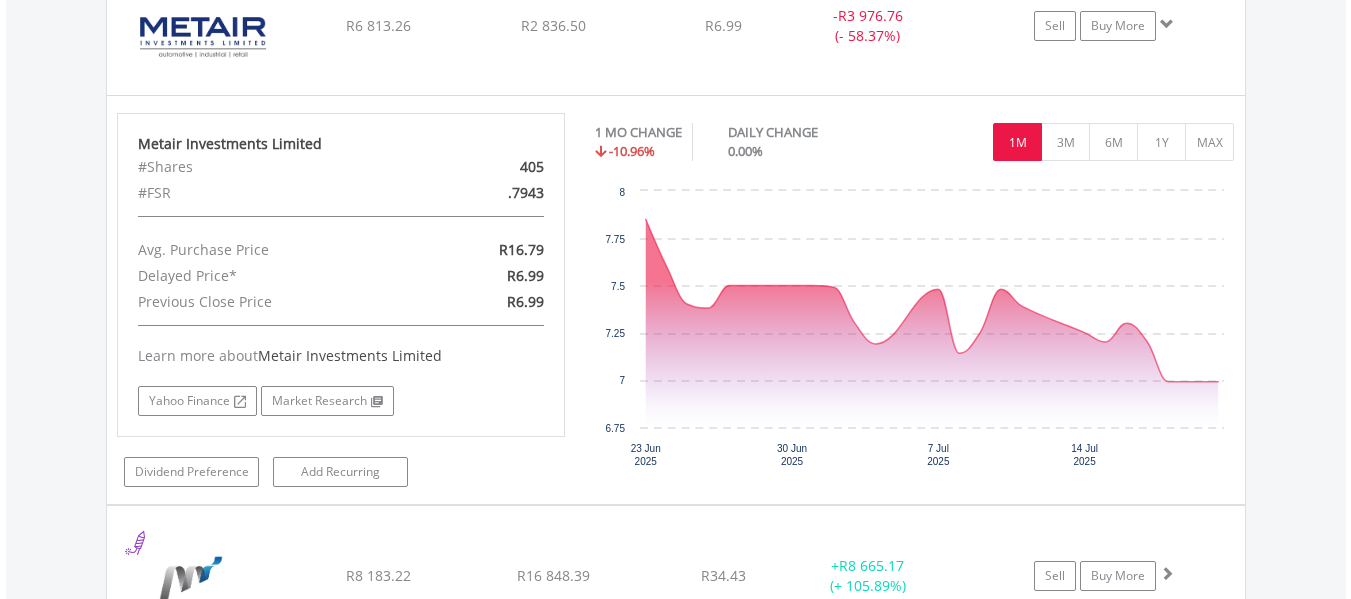 scroll, scrollTop: 20143, scrollLeft: 0, axis: vertical 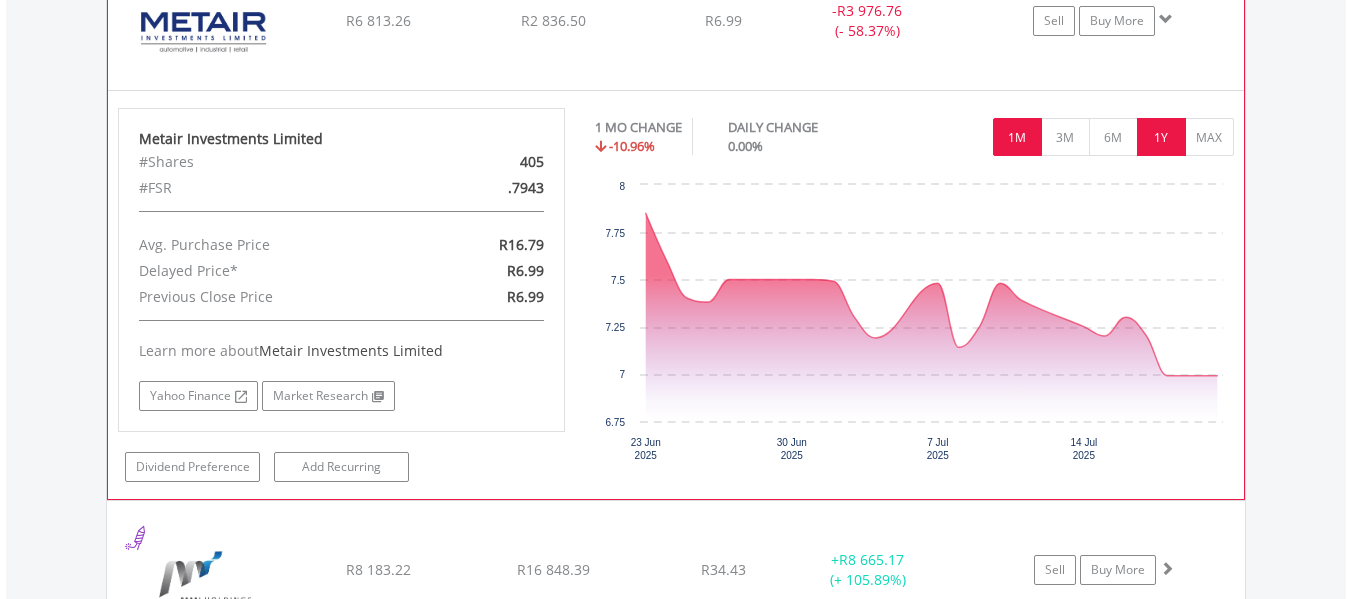 click on "1Y" at bounding box center [1161, 137] 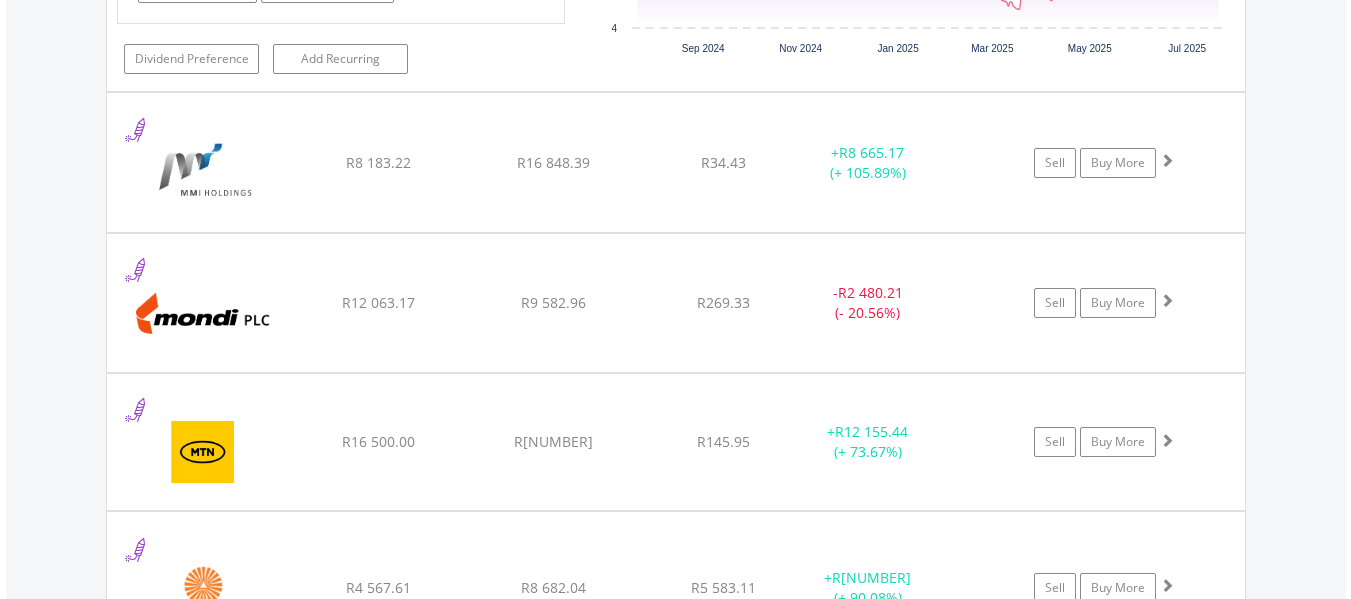 scroll, scrollTop: 20583, scrollLeft: 0, axis: vertical 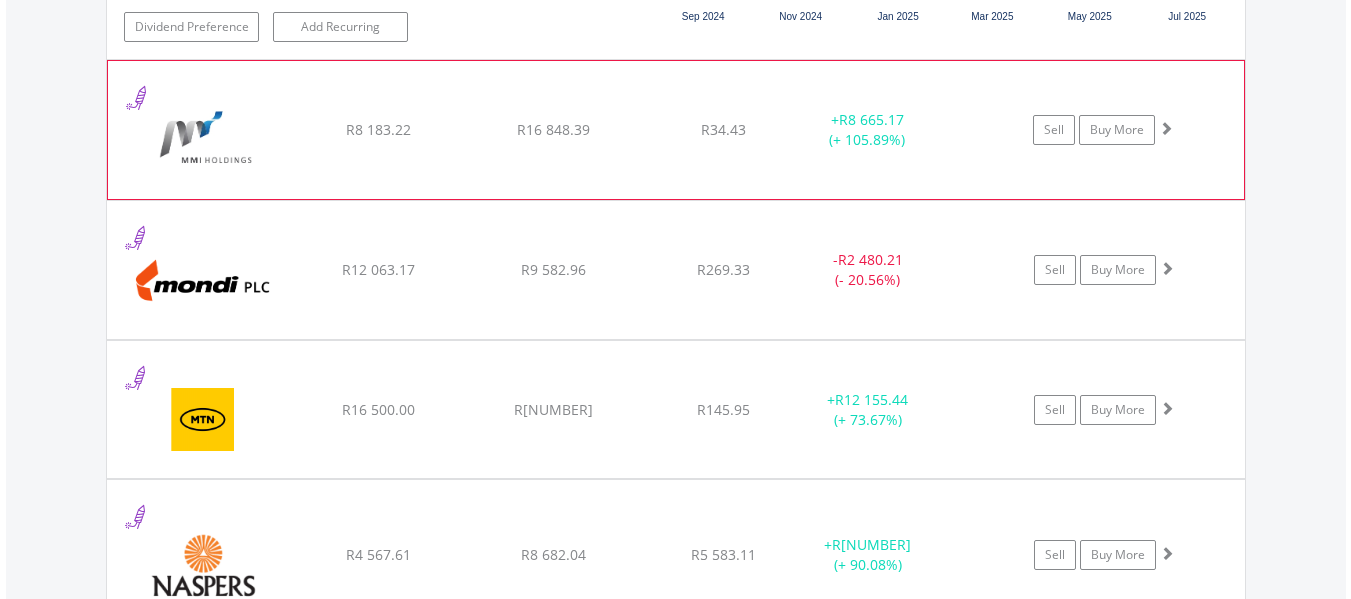 click on "The chart has 1 X axis displaying xA0. Data ranges from [AMOUNT] to [AMOUNT]." at bounding box center (676, -18846) 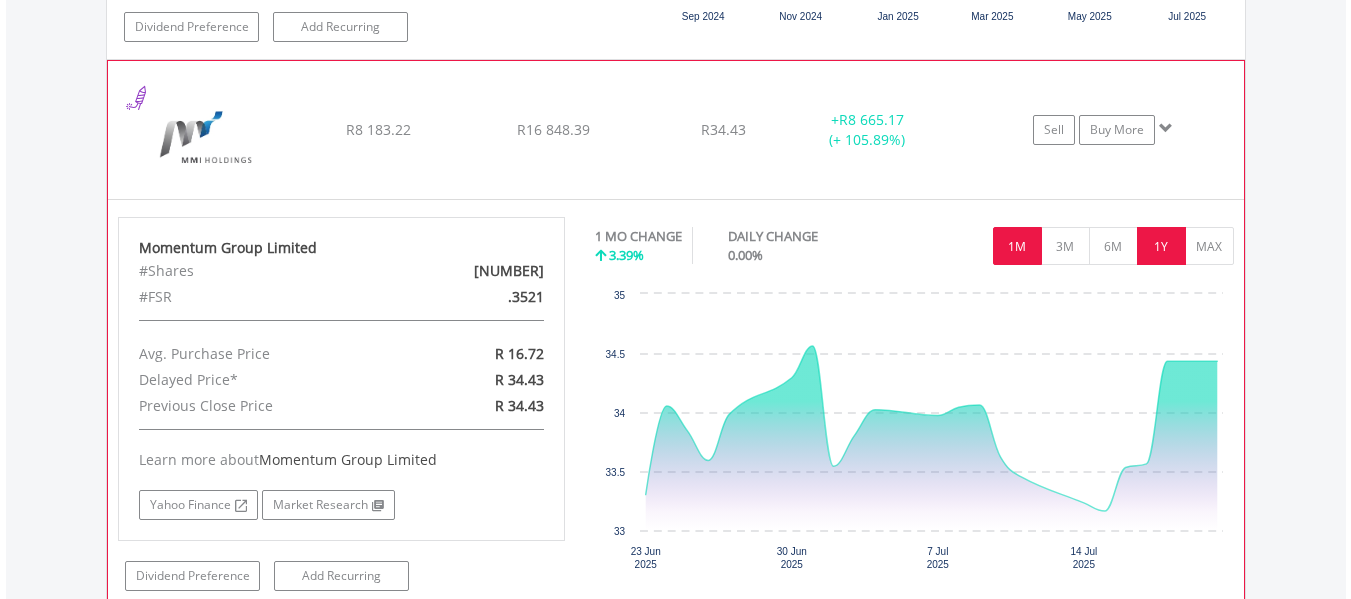 click on "1Y" at bounding box center [1161, 246] 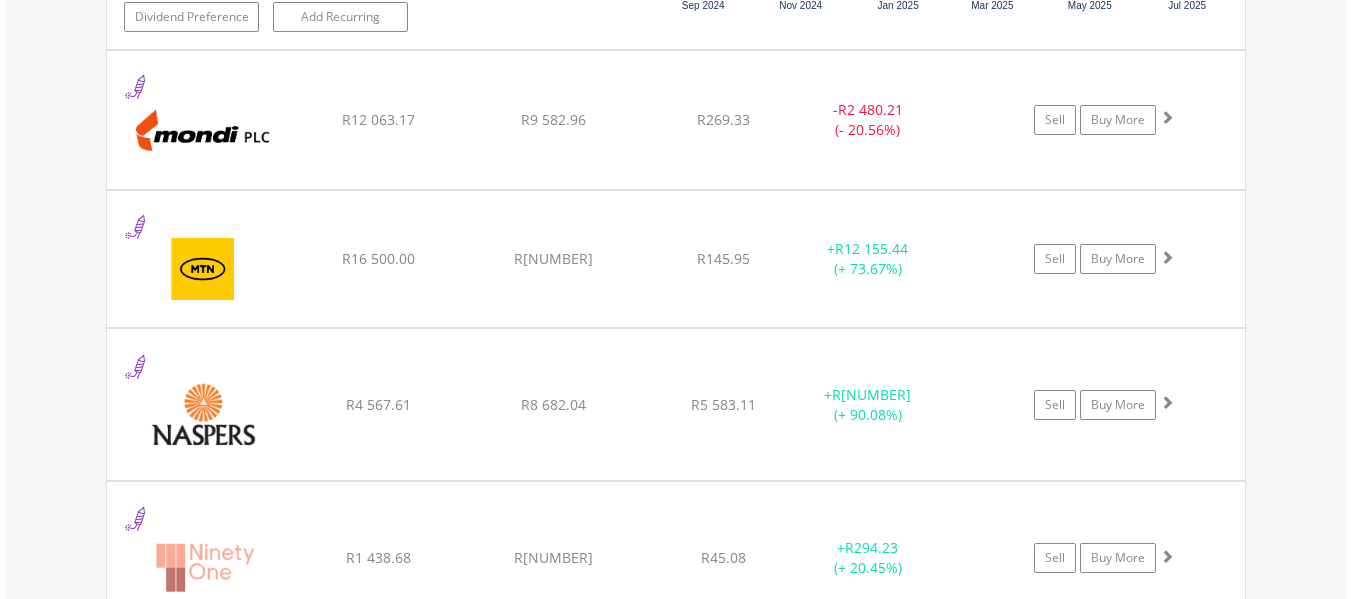 scroll, scrollTop: 21183, scrollLeft: 0, axis: vertical 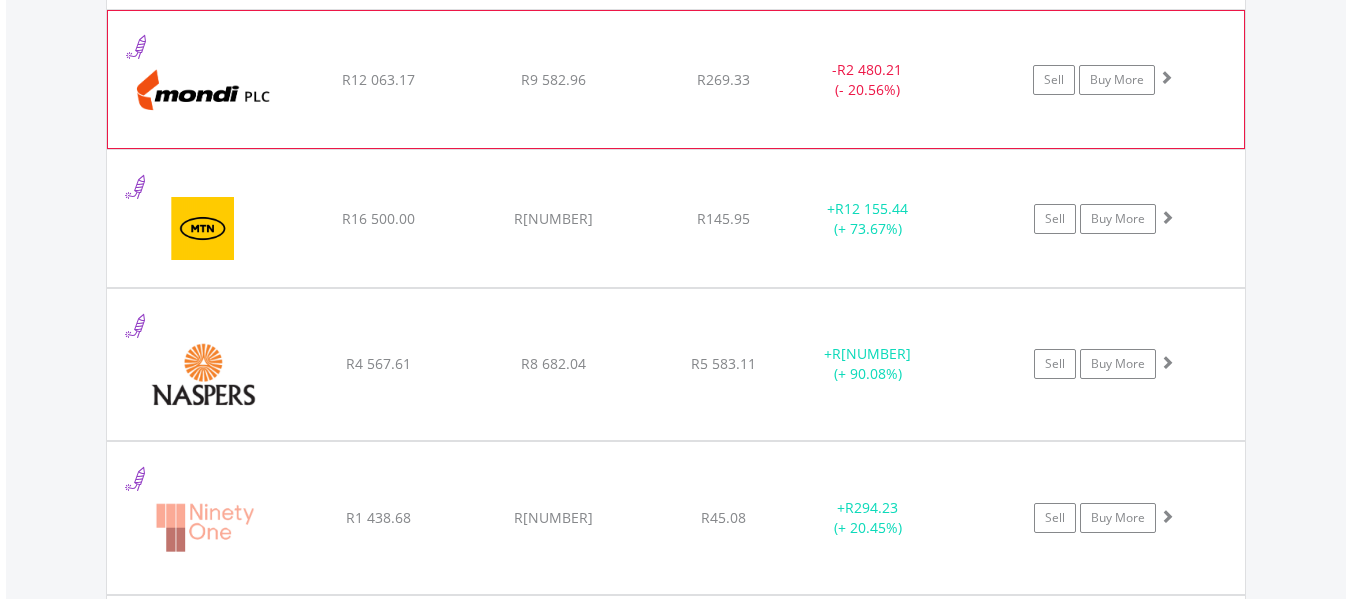 click on "﻿
[COMPANY] PLC
R[NUMBER]
R[NUMBER]
R[NUMBER]
-  R[NUMBER] (- [NUMBER]%)
Sell
Buy More" at bounding box center (676, -19446) 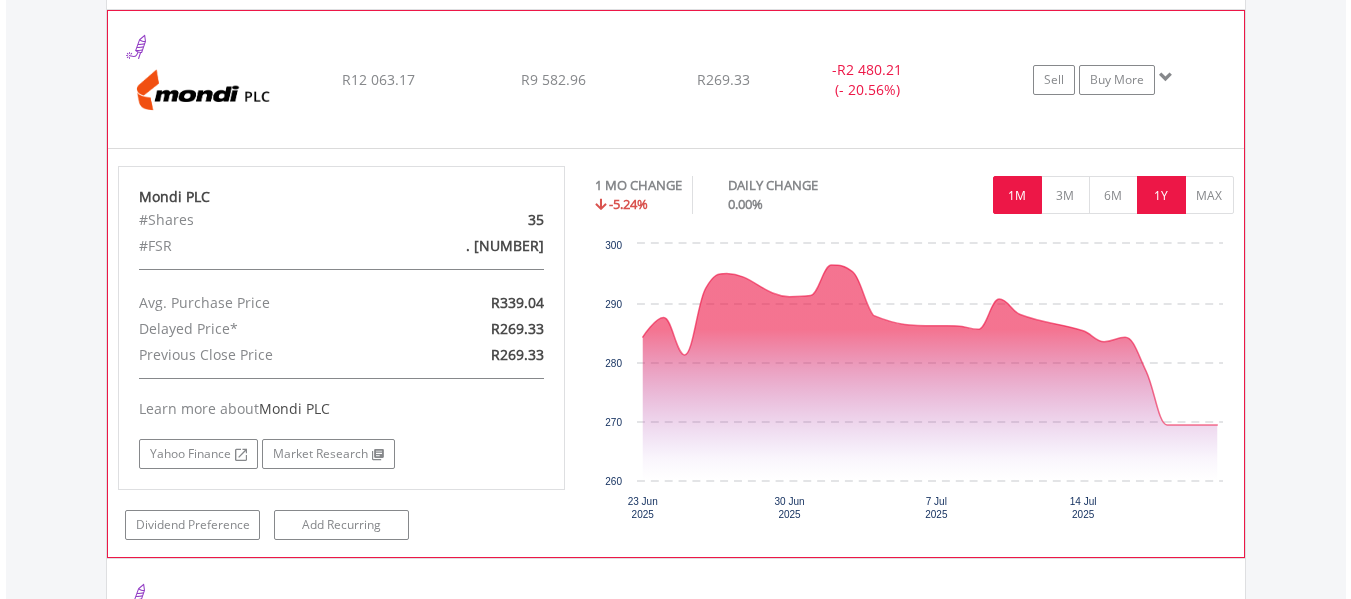 click on "1Y" at bounding box center (1161, 195) 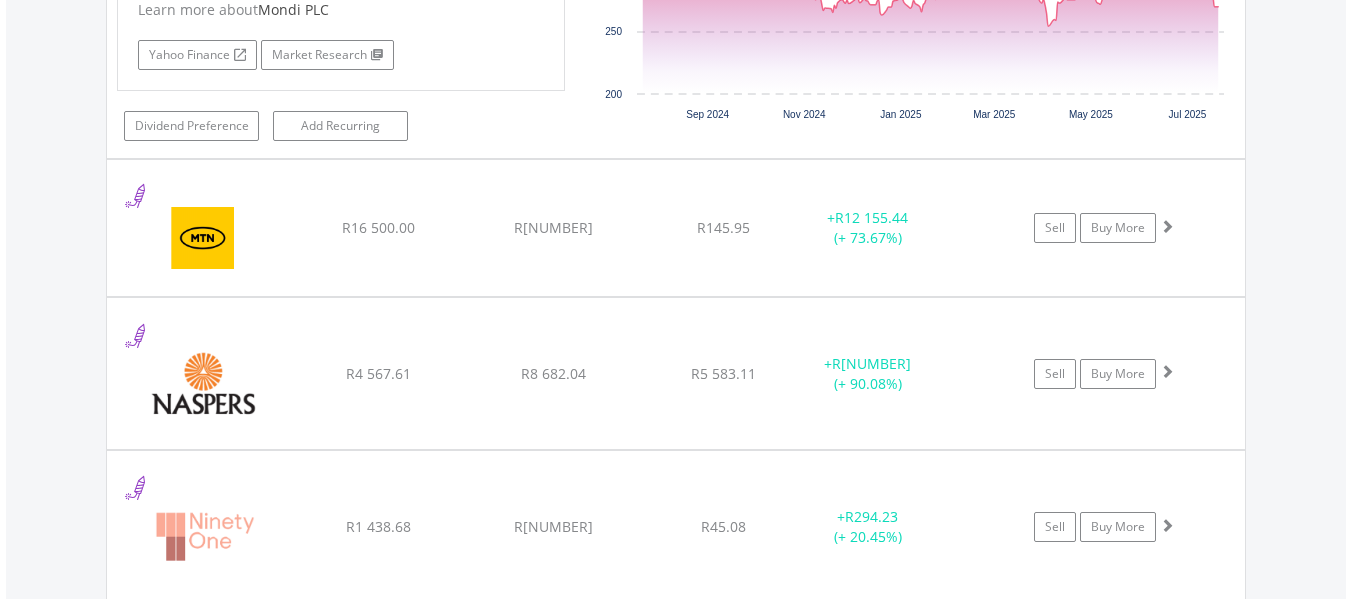 scroll, scrollTop: 21623, scrollLeft: 0, axis: vertical 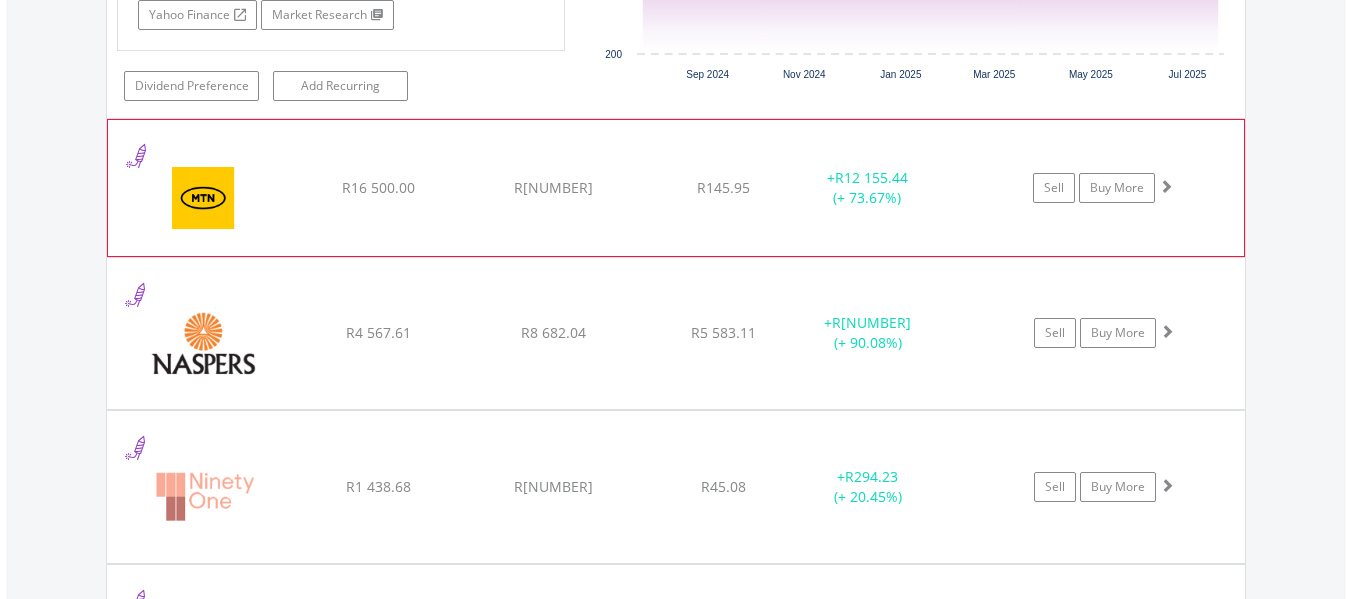 click on "MTN Group Limited
R16 500.00
R28 655.44
R145.95
+  R12 155.44 (+ 73.67%)
Sell
Buy More" at bounding box center (676, -19886) 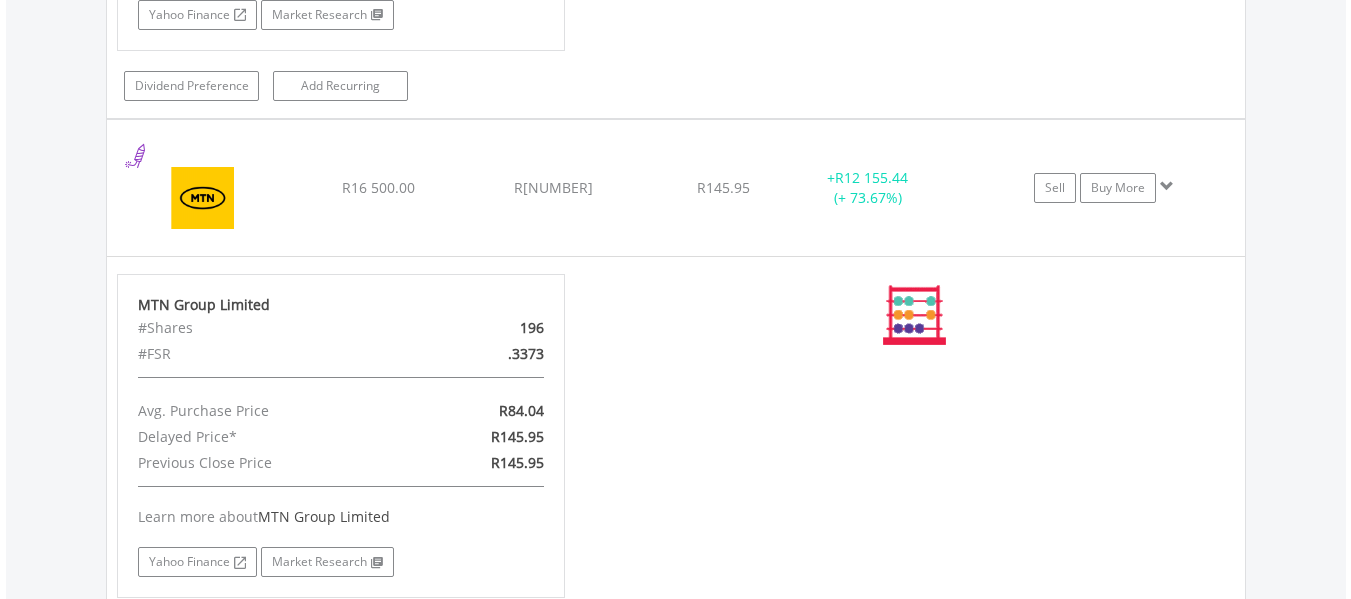 scroll, scrollTop: 21623, scrollLeft: 0, axis: vertical 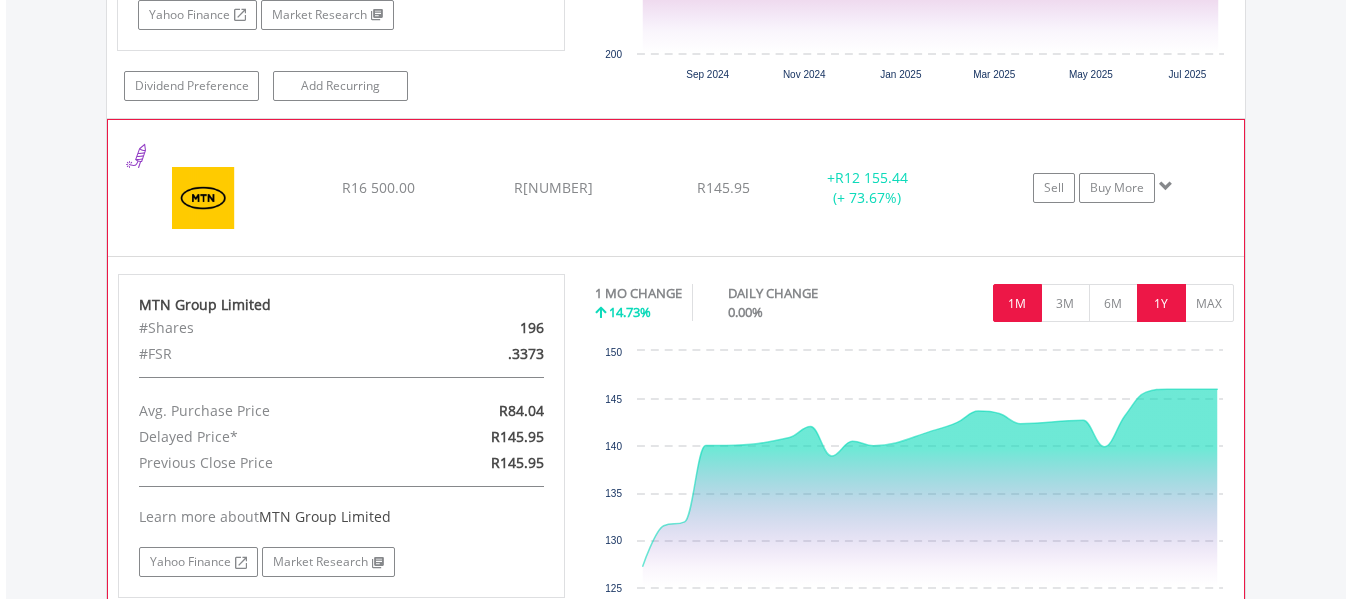 click on "1Y" at bounding box center (1161, 303) 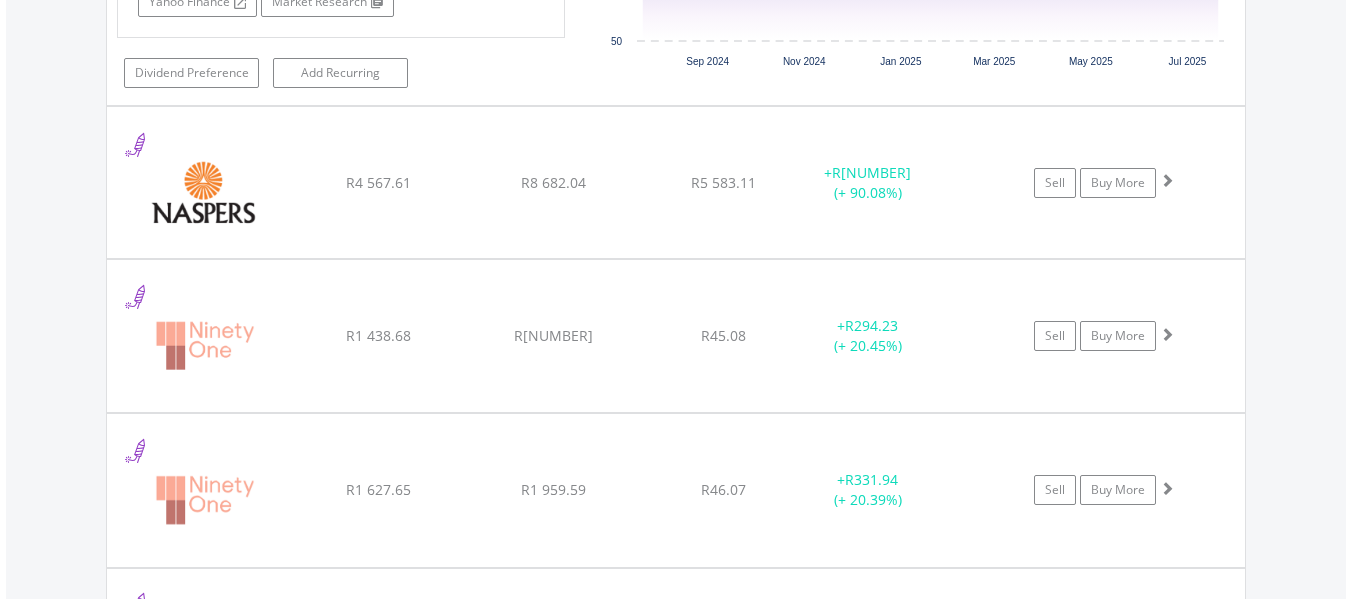 scroll, scrollTop: 22223, scrollLeft: 0, axis: vertical 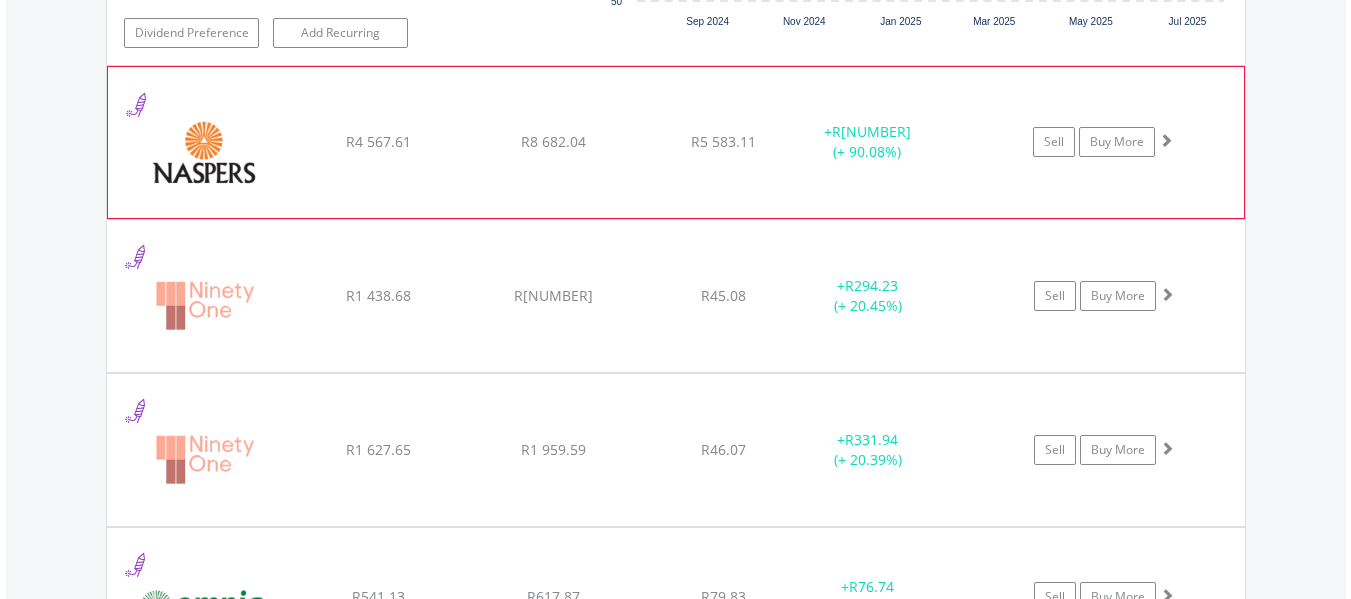 click on "﻿
Naspers Limited
R[NUMBER]
R[NUMBER]
R[NUMBER]
+  R[NUMBER] (+ [PERCENT]%)
Sell
Buy More" at bounding box center (676, -20486) 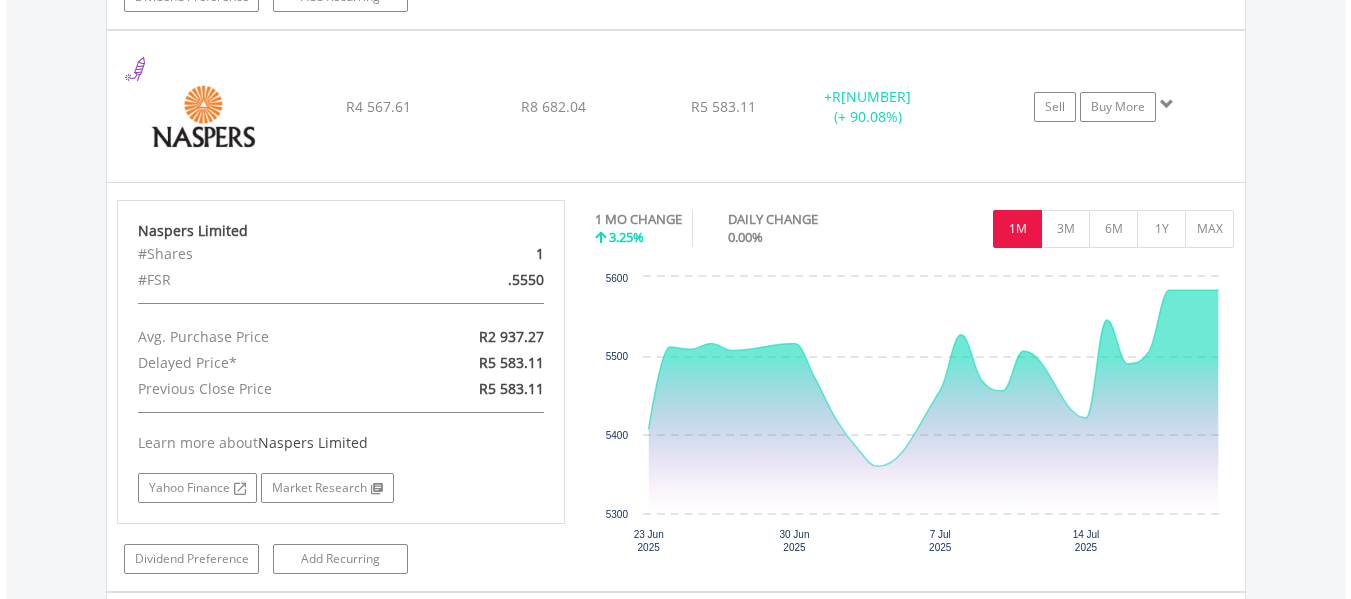 scroll, scrollTop: 22263, scrollLeft: 0, axis: vertical 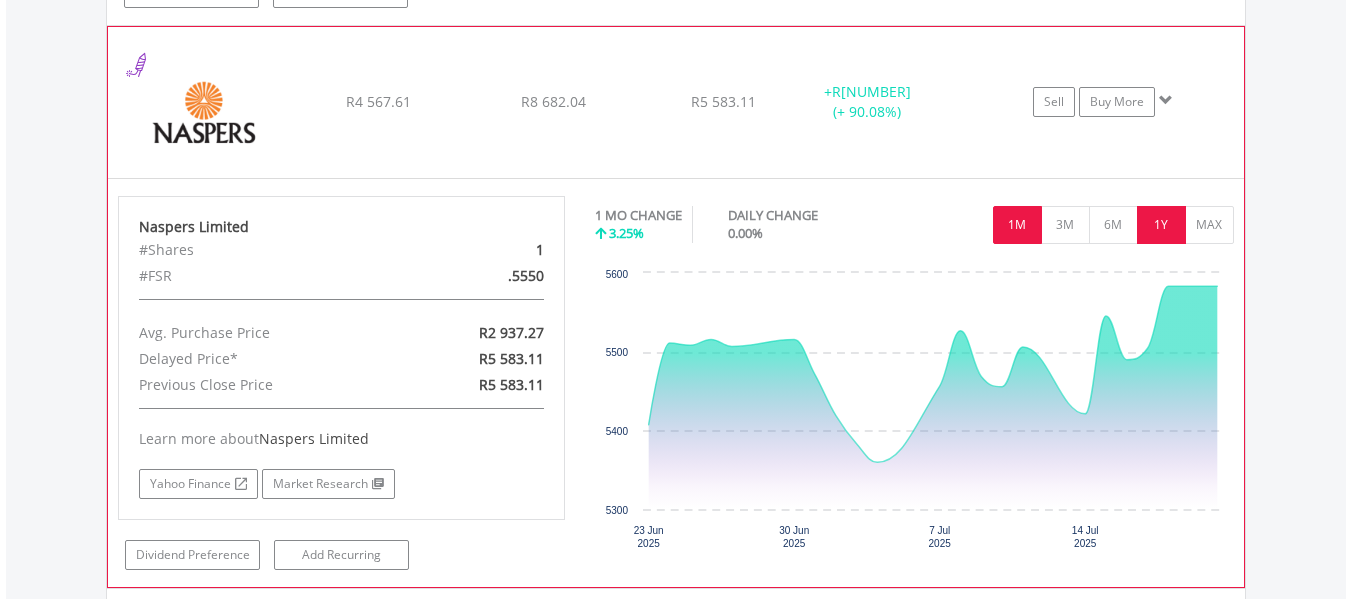 click on "1Y" at bounding box center [1161, 225] 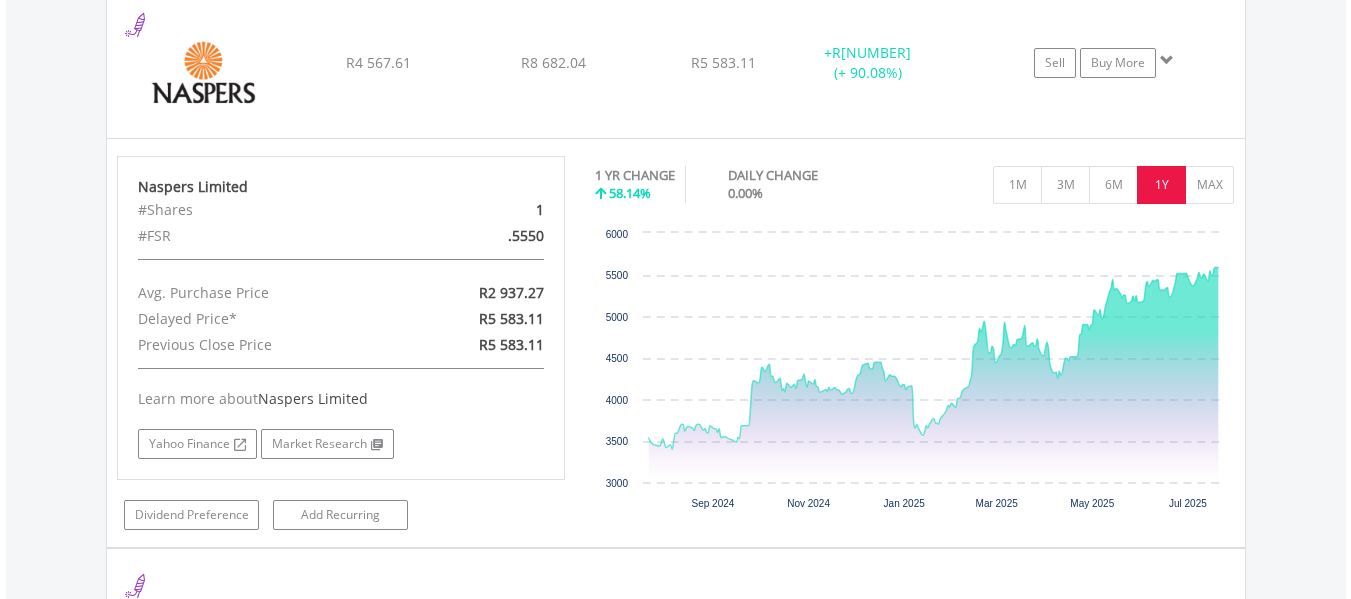 scroll, scrollTop: 22343, scrollLeft: 0, axis: vertical 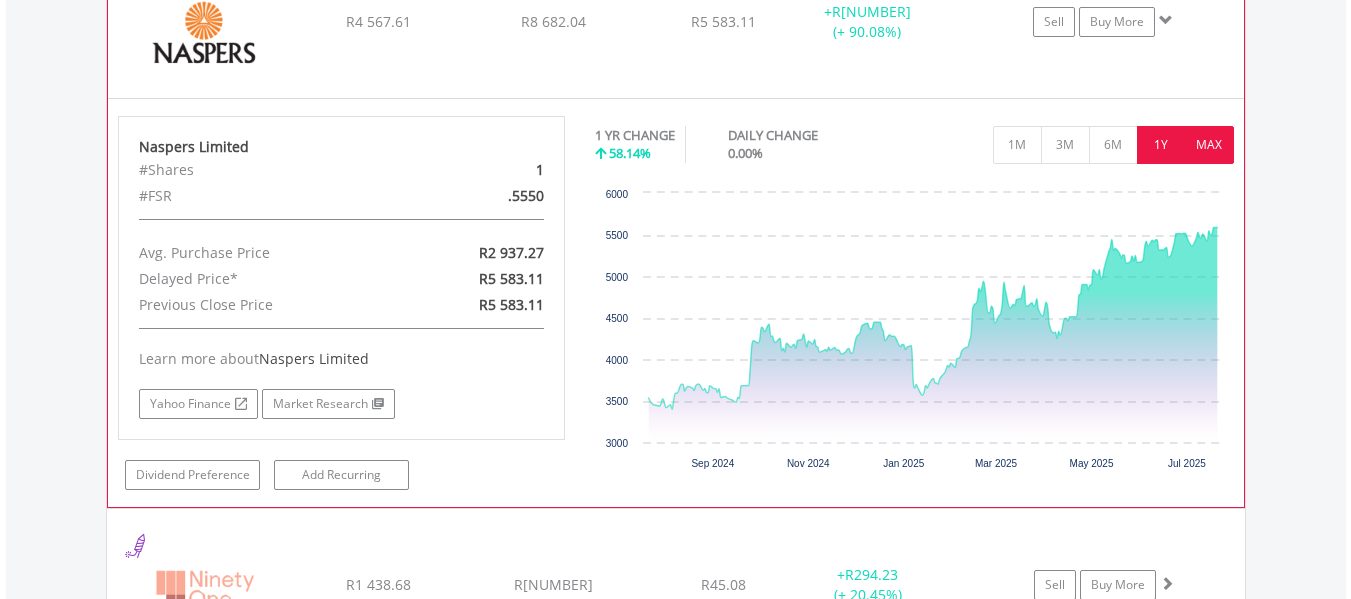 click on "MAX" at bounding box center [1209, 145] 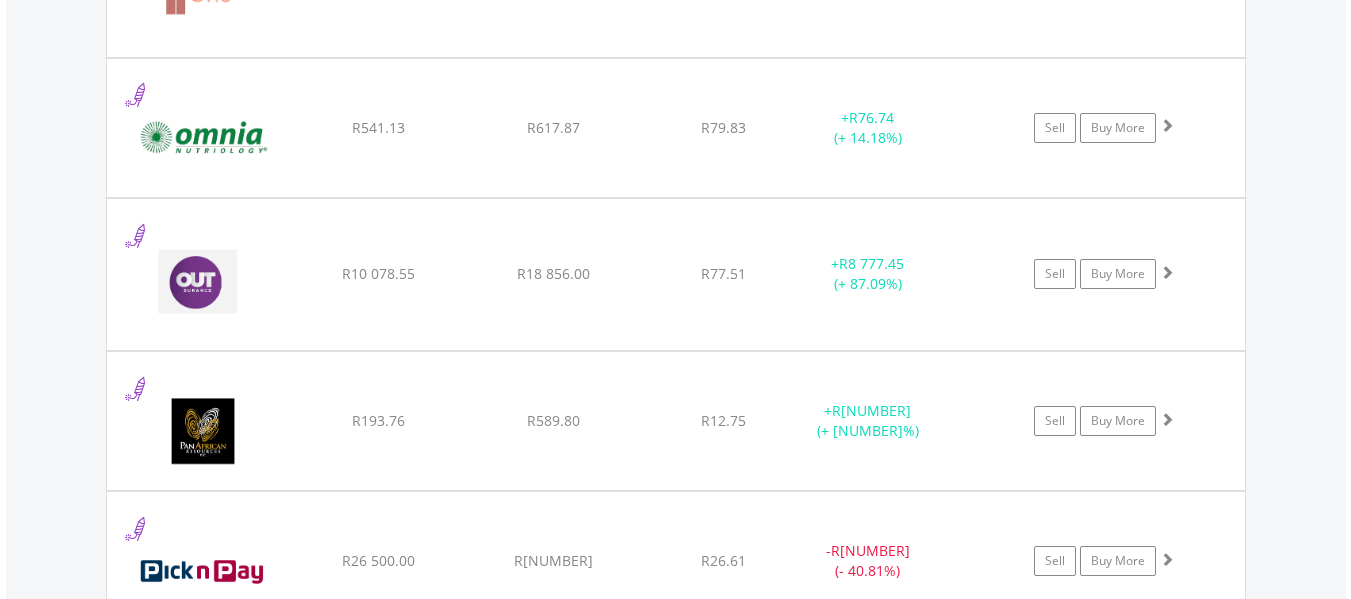 scroll, scrollTop: 23103, scrollLeft: 0, axis: vertical 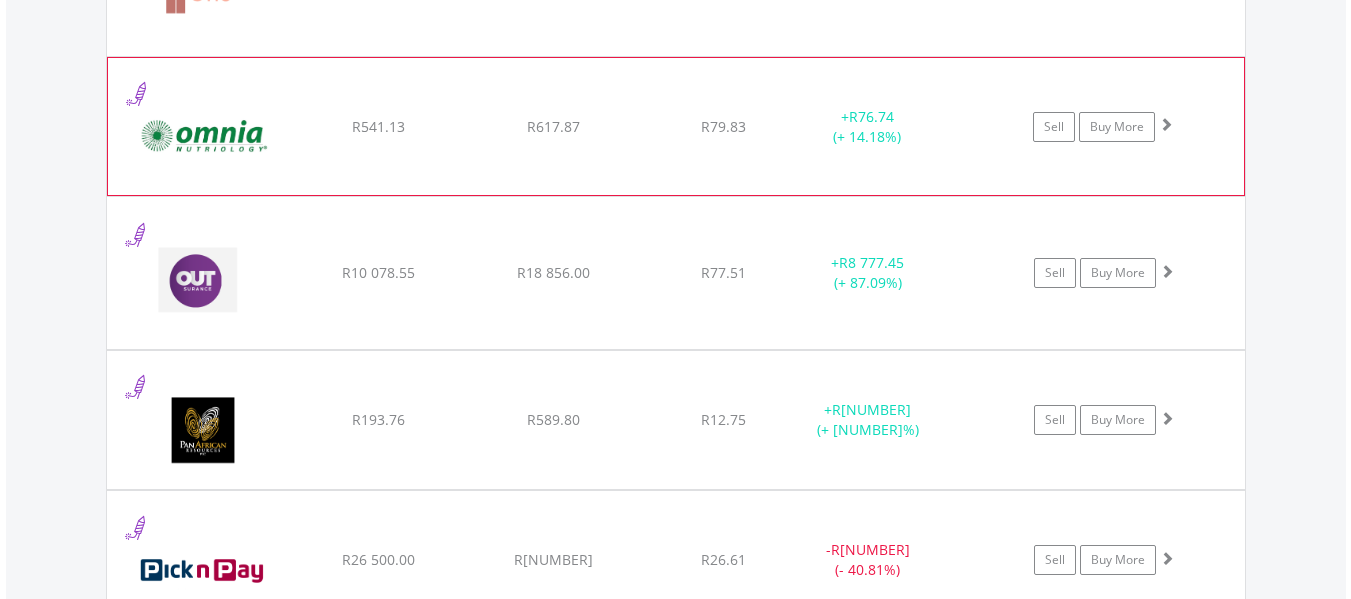 click on "Sell
Buy More" at bounding box center (1114, -21366) 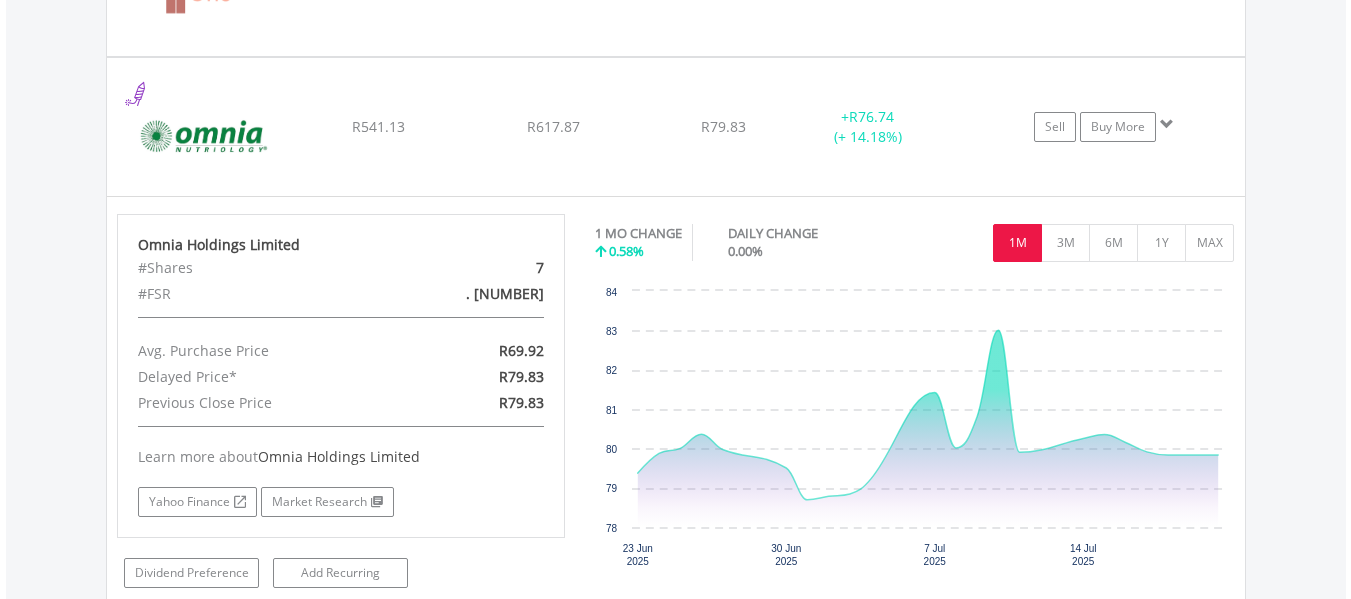 scroll, scrollTop: 23143, scrollLeft: 0, axis: vertical 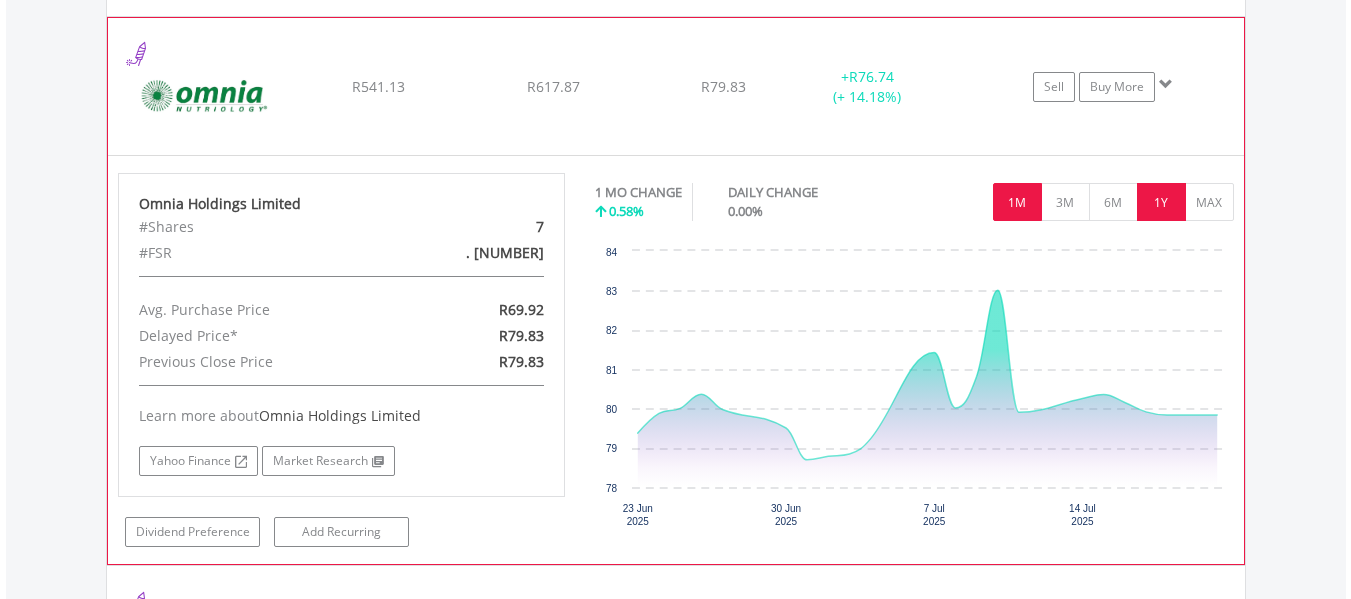 click on "1Y" at bounding box center (1161, 202) 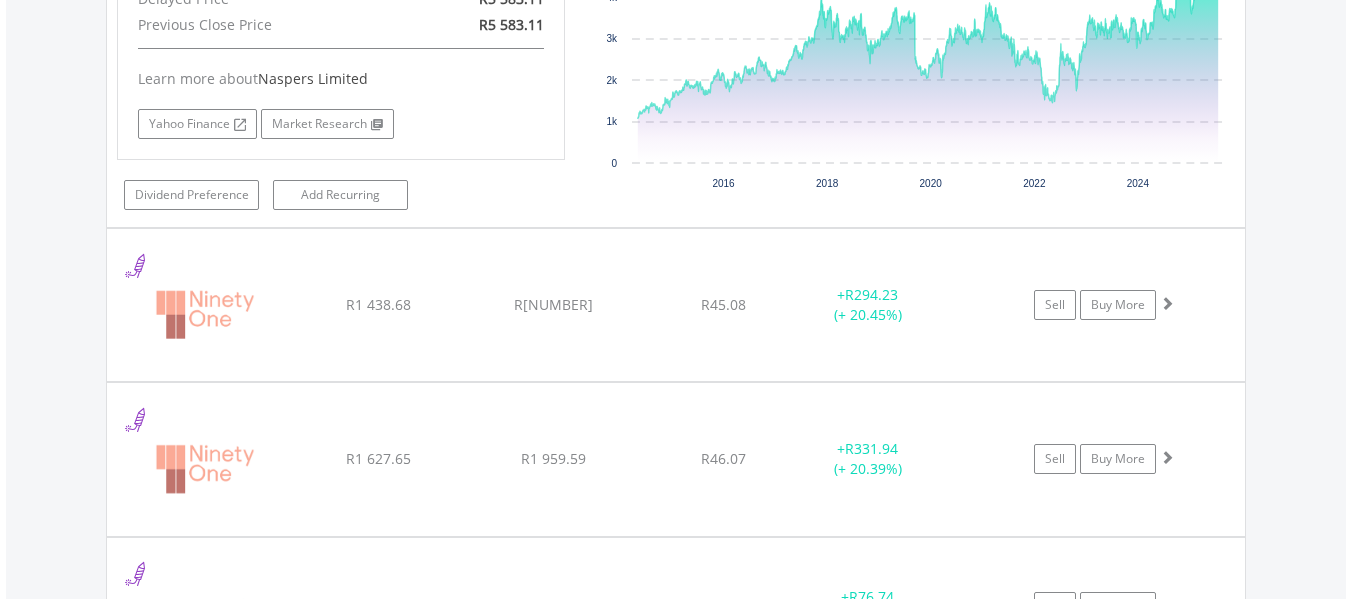 scroll, scrollTop: 22663, scrollLeft: 0, axis: vertical 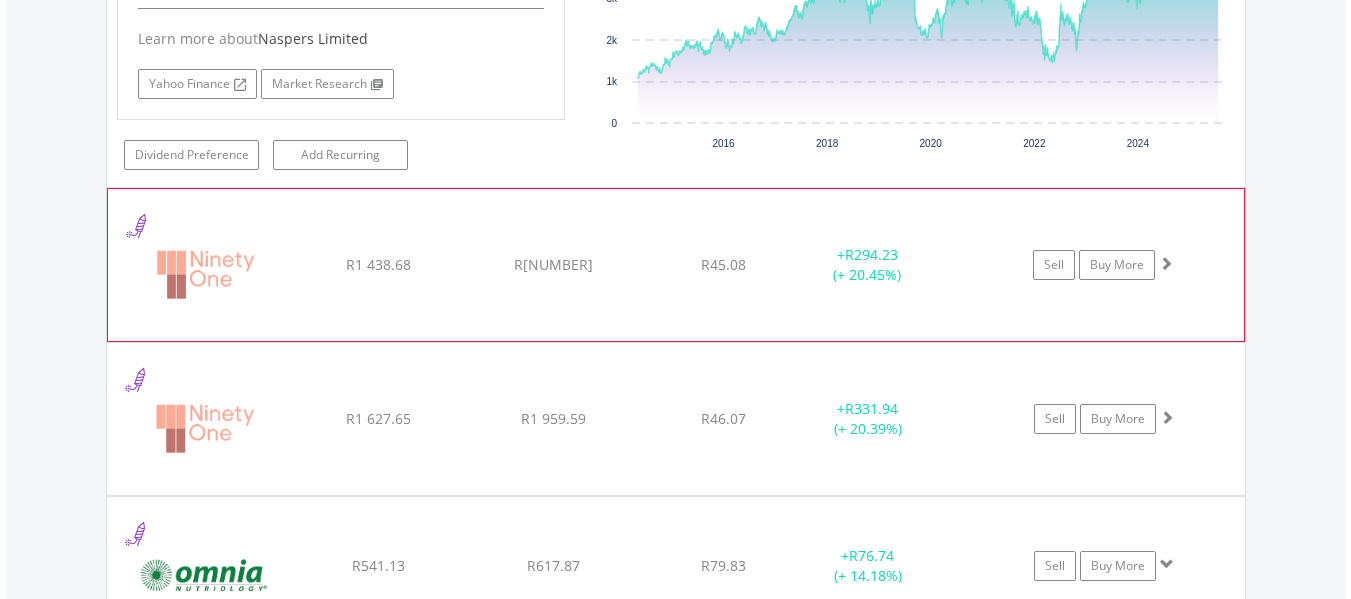 click on "﻿
Ninety One Limited
R1 438.68
R1 732.91
R45.08
+  R294.23 (+ 20.45%)
Sell
Buy More" at bounding box center [676, -20926] 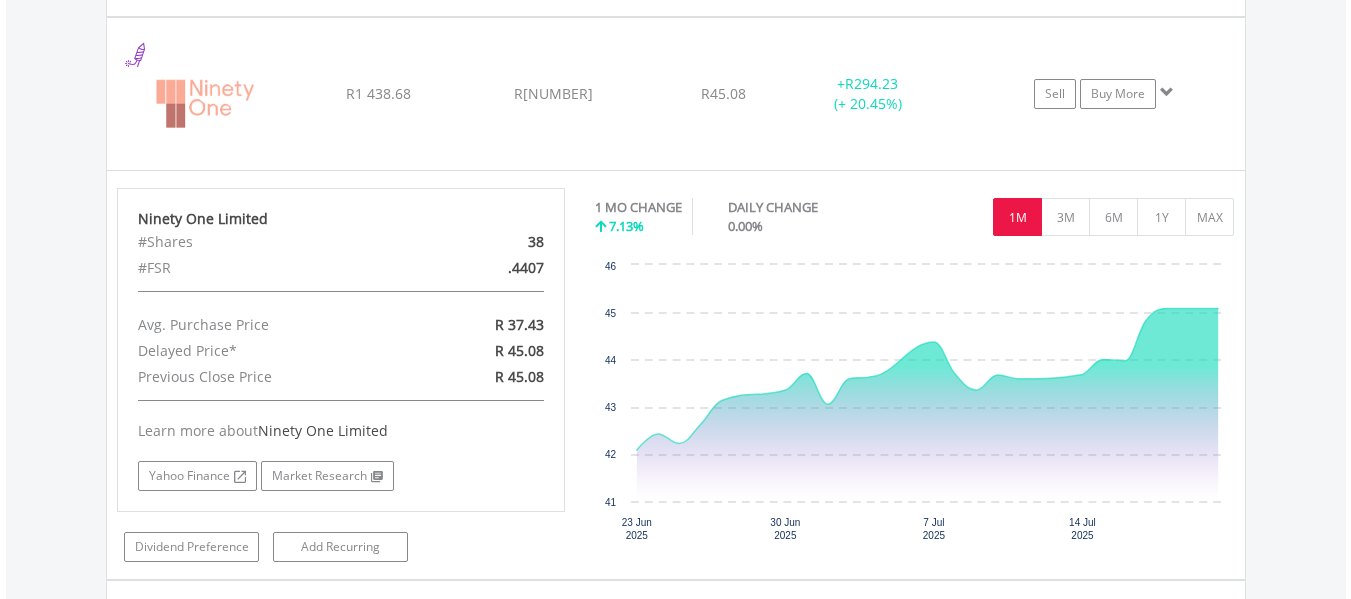 scroll, scrollTop: 22863, scrollLeft: 0, axis: vertical 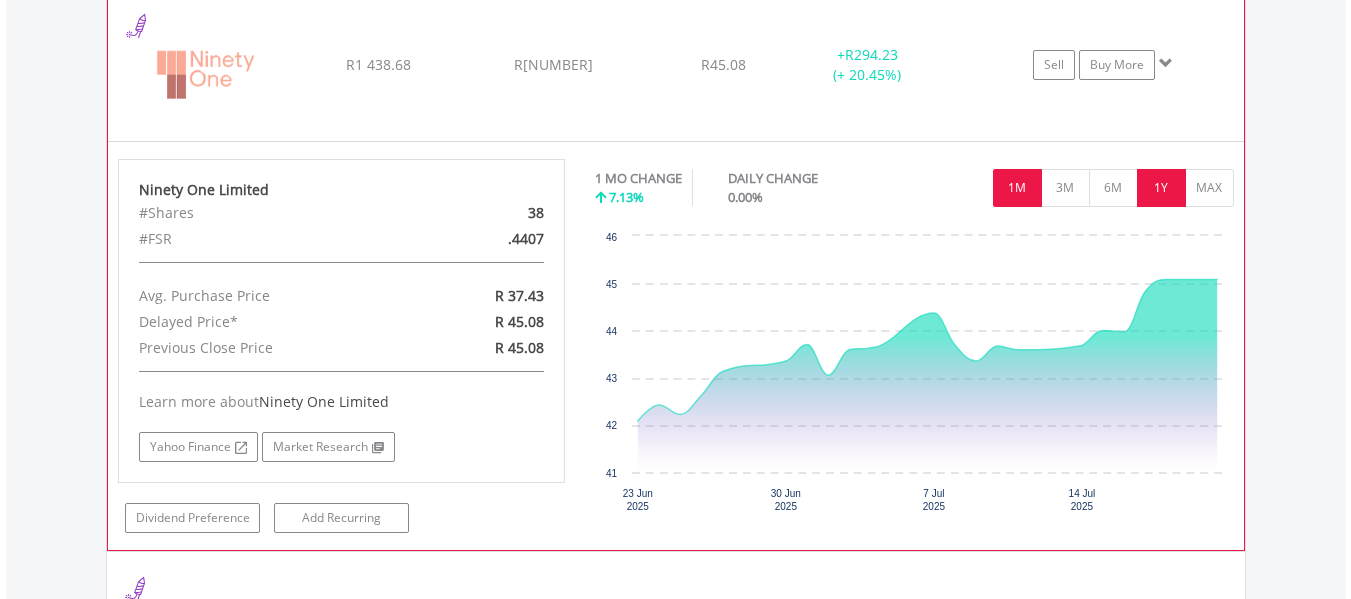 click on "1Y" at bounding box center (1161, 188) 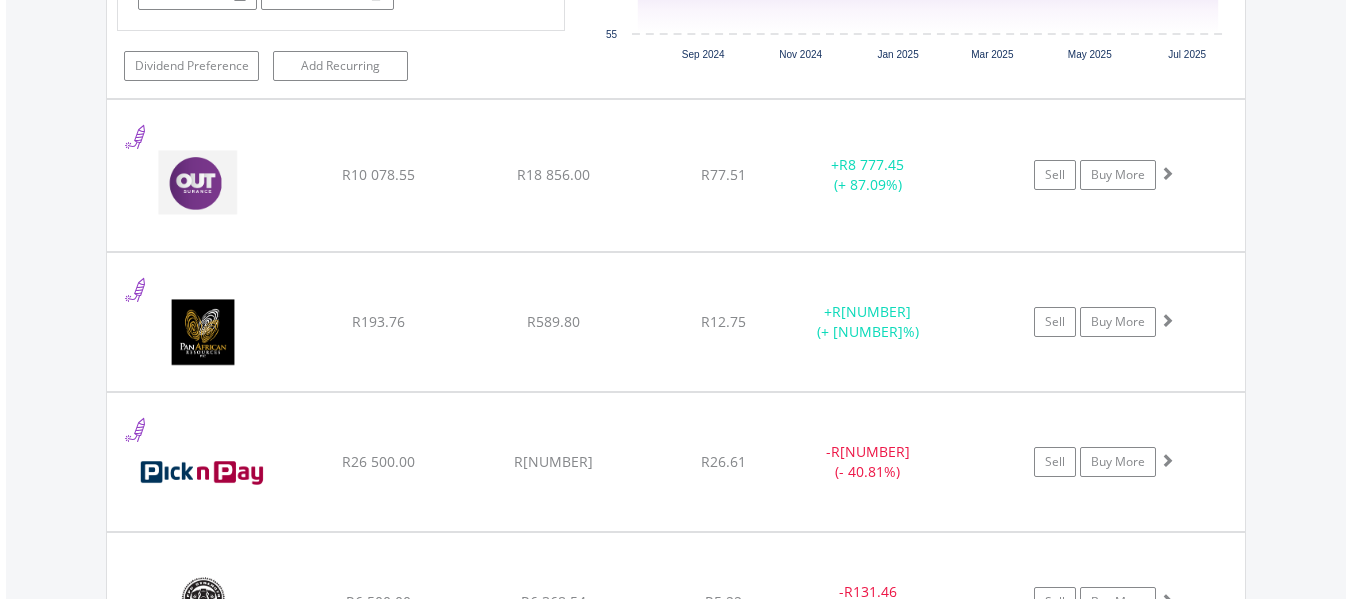 scroll, scrollTop: 24023, scrollLeft: 0, axis: vertical 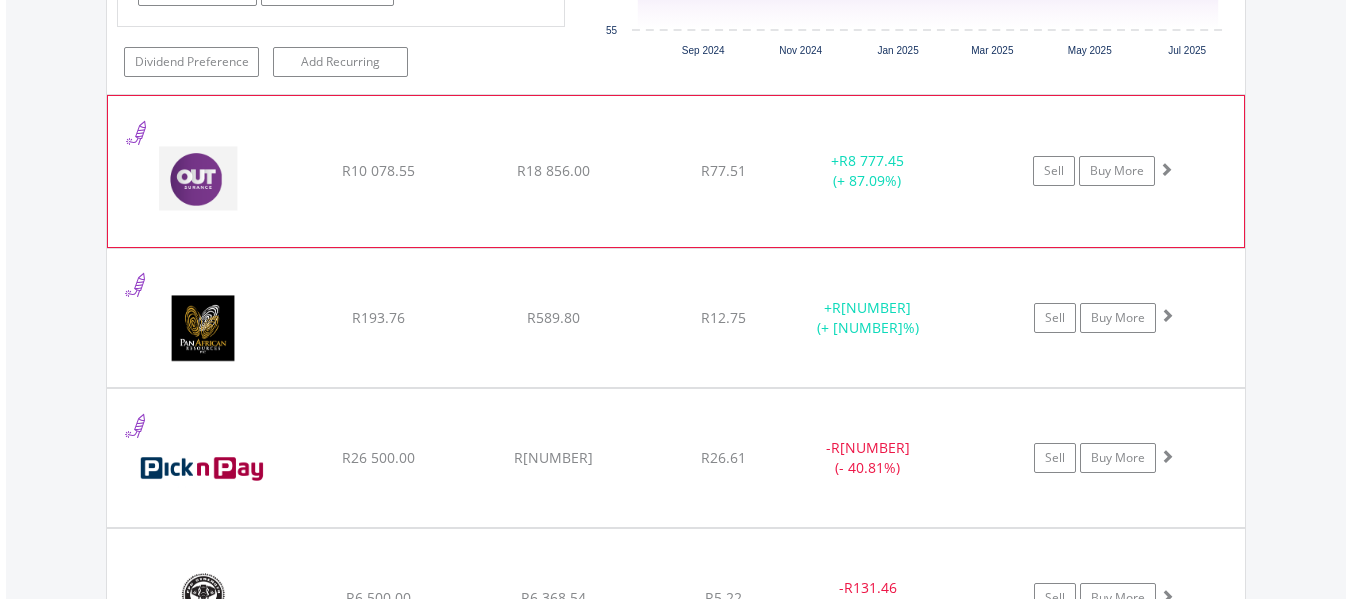 click on "﻿
OUTsurance Group Limited
R[NUMBER]
R[NUMBER]
R[NUMBER]
+  R[NUMBER] (+ [PERCENT]%)
Sell
Buy More" at bounding box center (676, -22286) 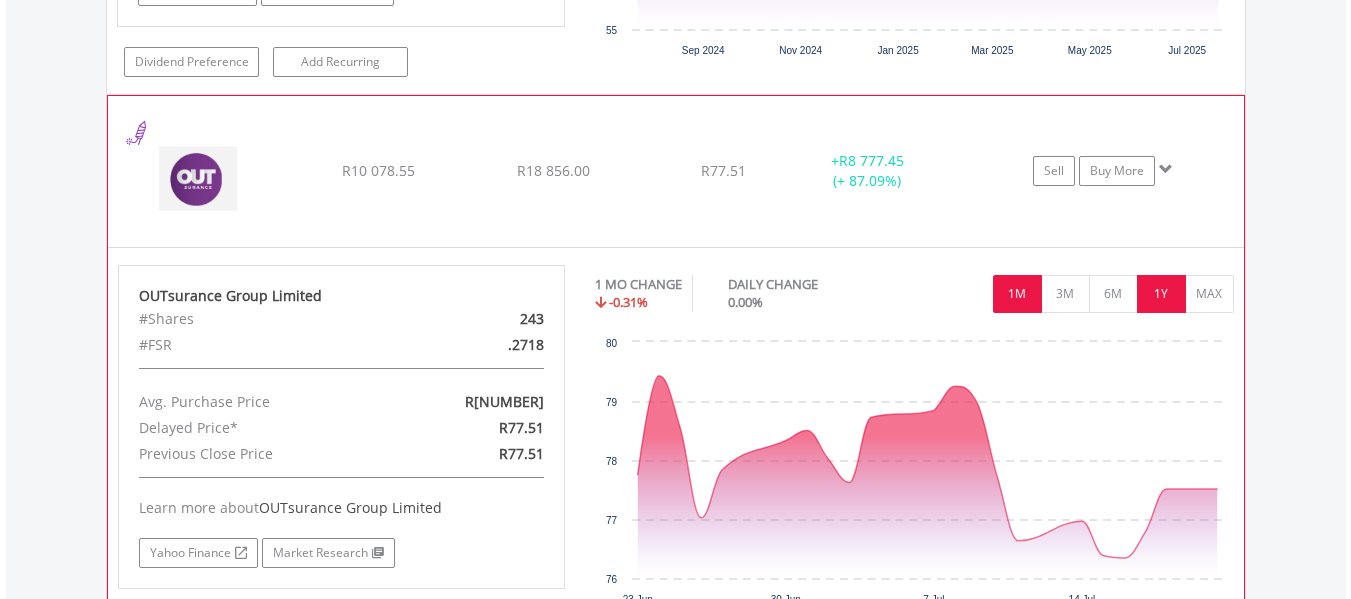 click on "1Y" at bounding box center (1161, 294) 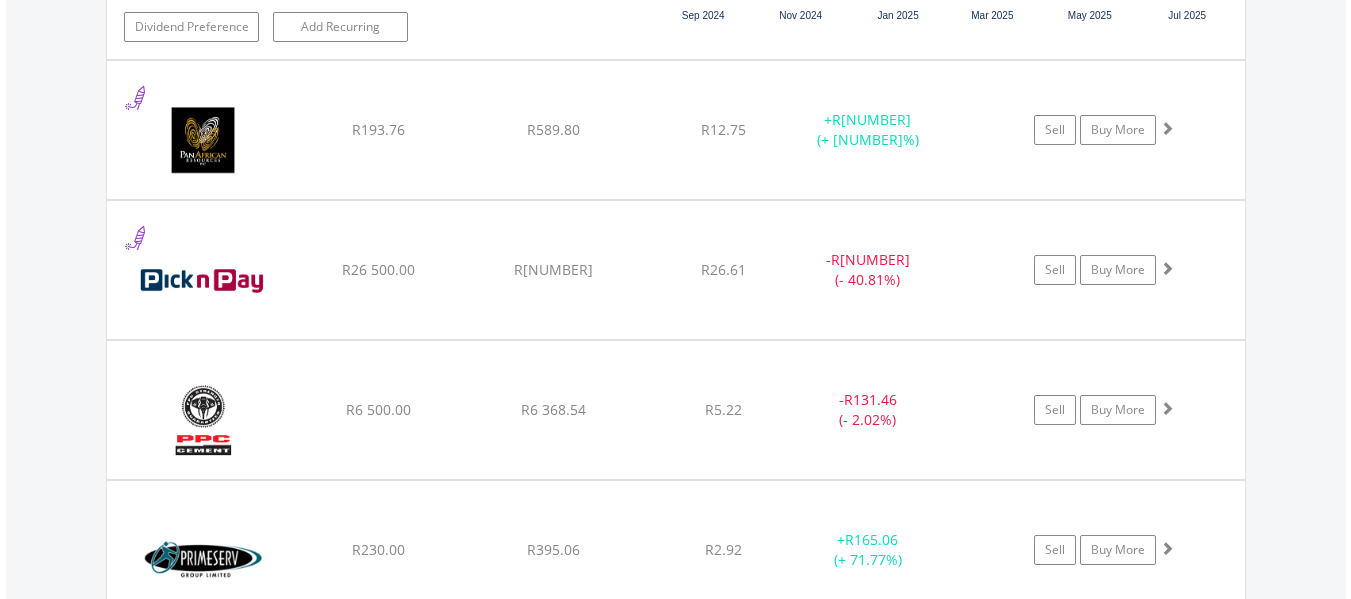 scroll, scrollTop: 24623, scrollLeft: 0, axis: vertical 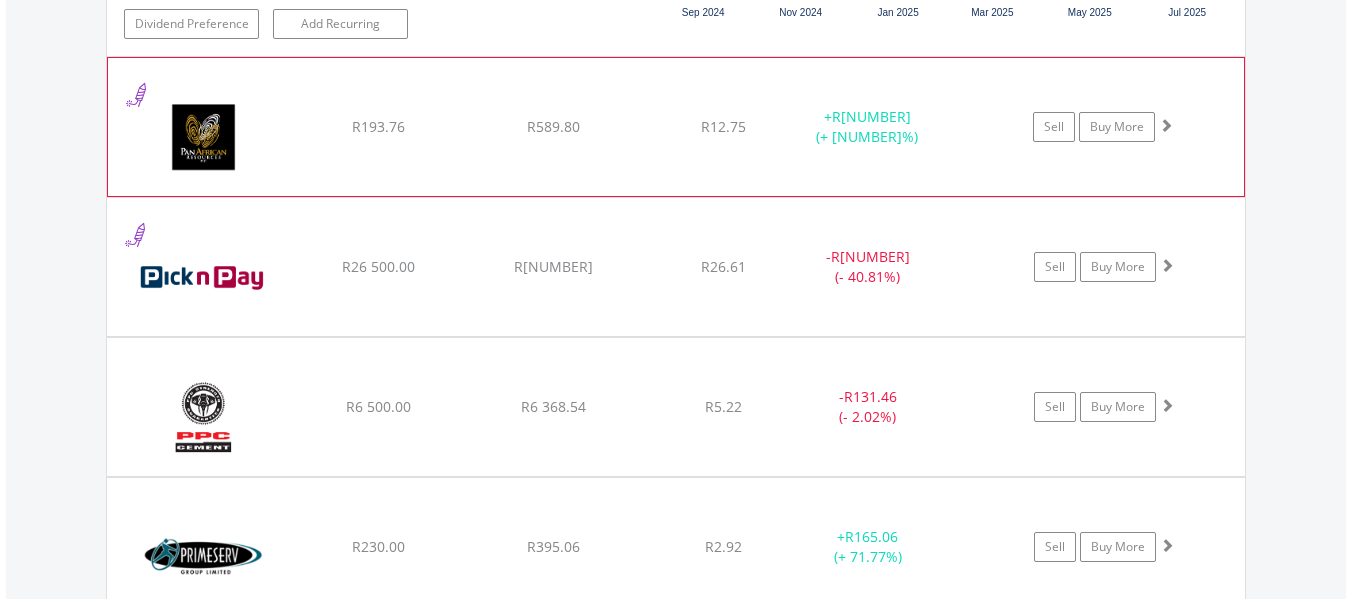 click on "﻿
Pan African Resource PLC
R[NUMBER]
R[NUMBER]
R[NUMBER]
+  R[NUMBER] (+ [PERCENT]%)
Sell
Buy More" at bounding box center [676, -22886] 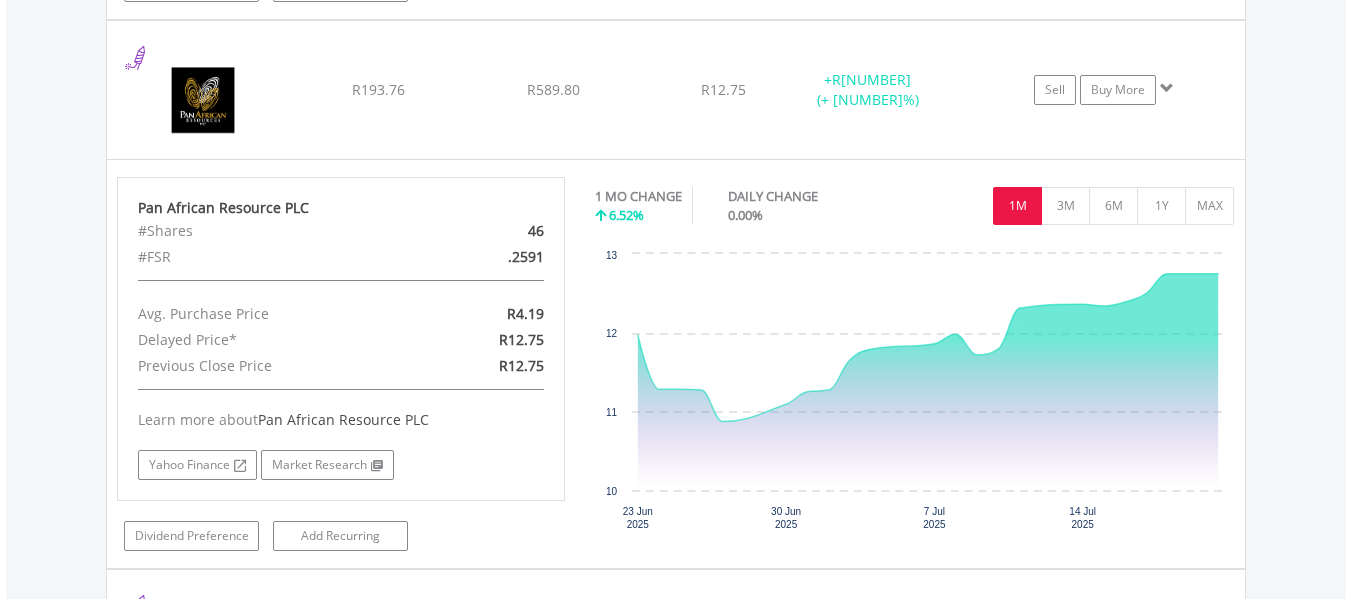 scroll, scrollTop: 24663, scrollLeft: 0, axis: vertical 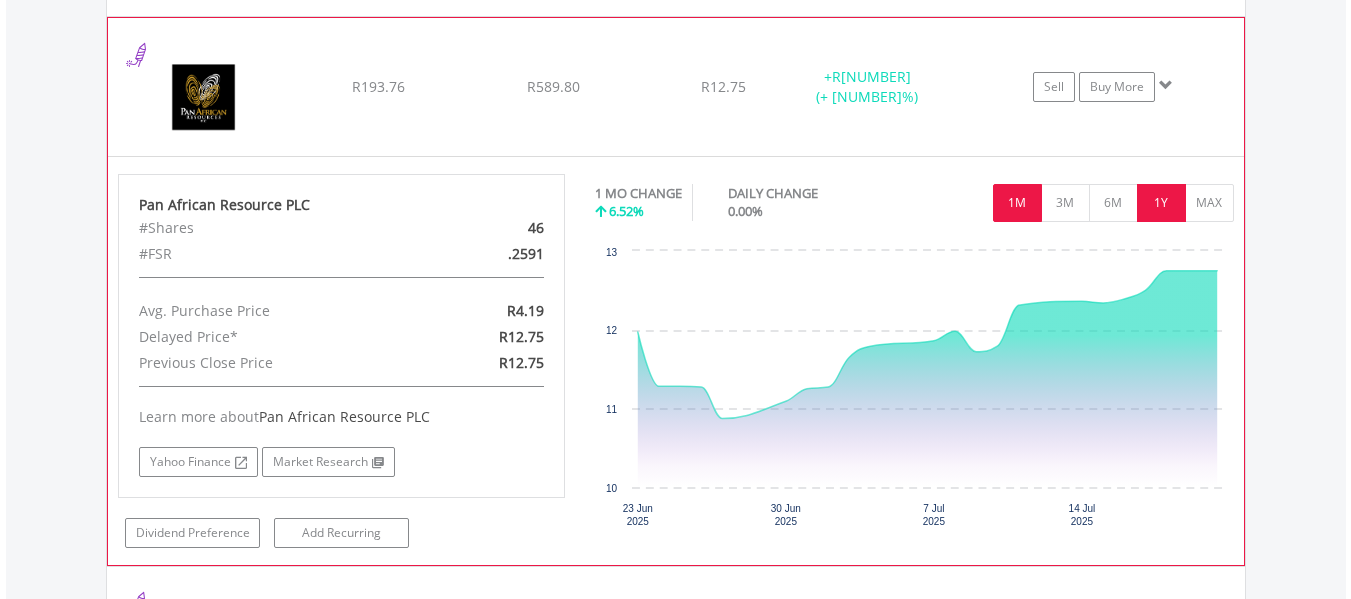 click on "1Y" at bounding box center (1161, 203) 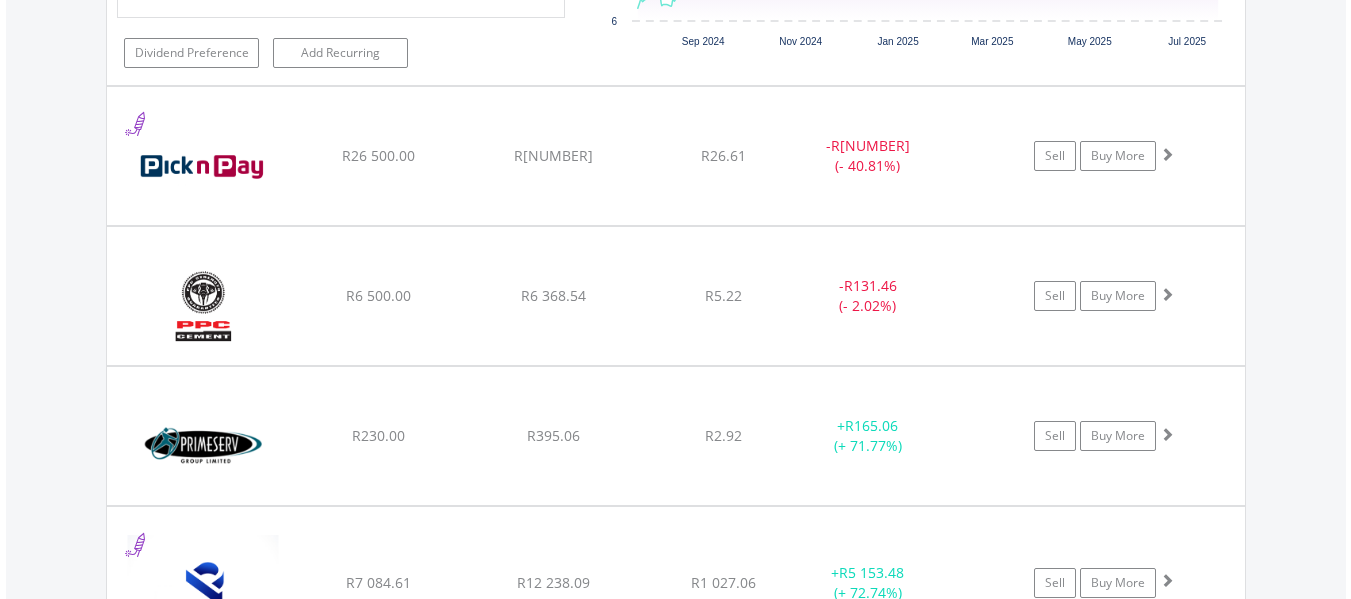 scroll, scrollTop: 25183, scrollLeft: 0, axis: vertical 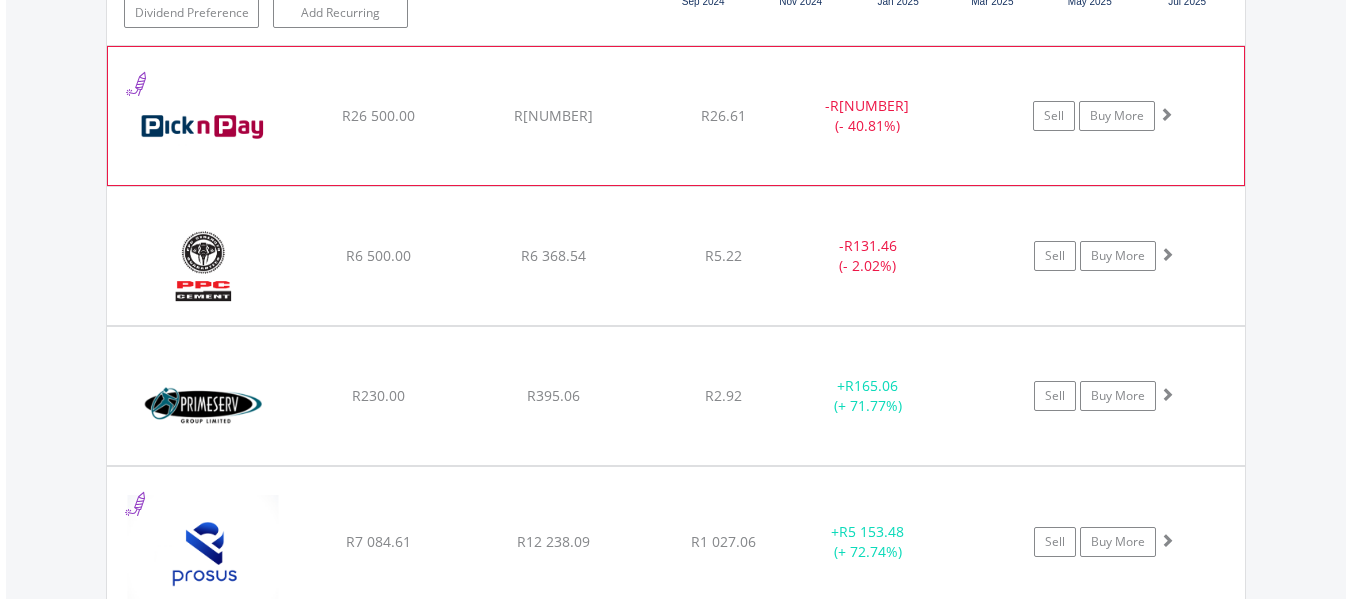 click on "﻿
[COMPANY] Stores Limited
R[NUMBER]
R[NUMBER]
R[NUMBER]
-  R[NUMBER] (- [NUMBER]%)
Sell
Buy More" at bounding box center (676, -23446) 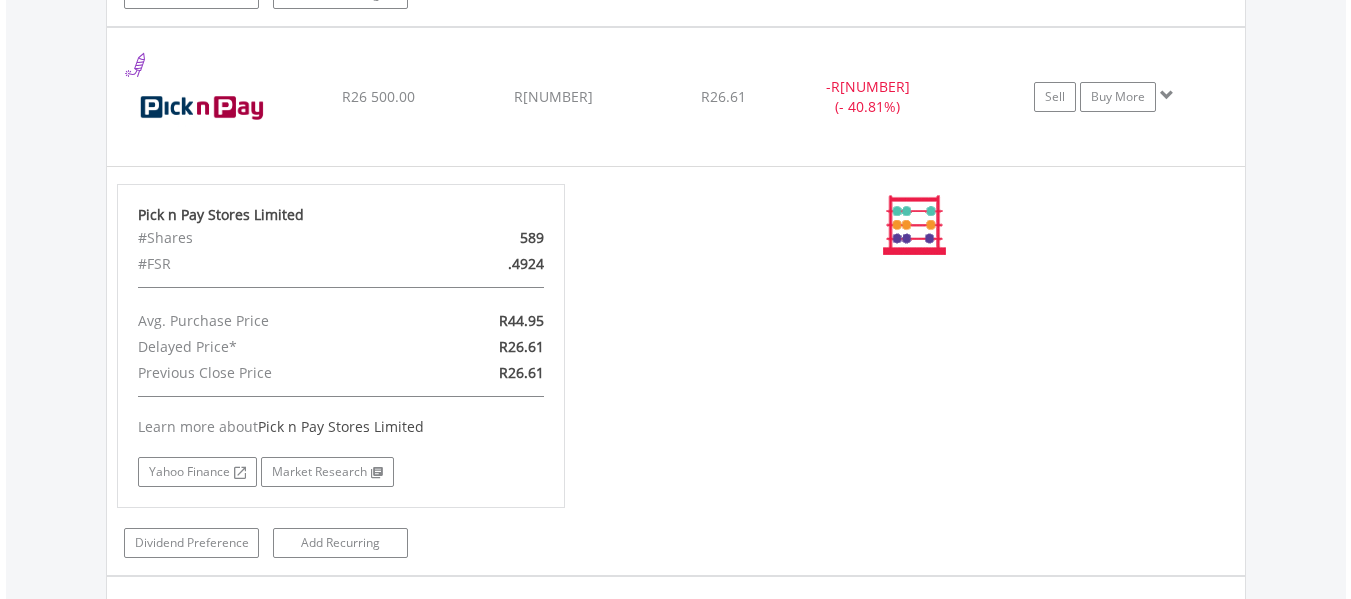scroll, scrollTop: 25183, scrollLeft: 0, axis: vertical 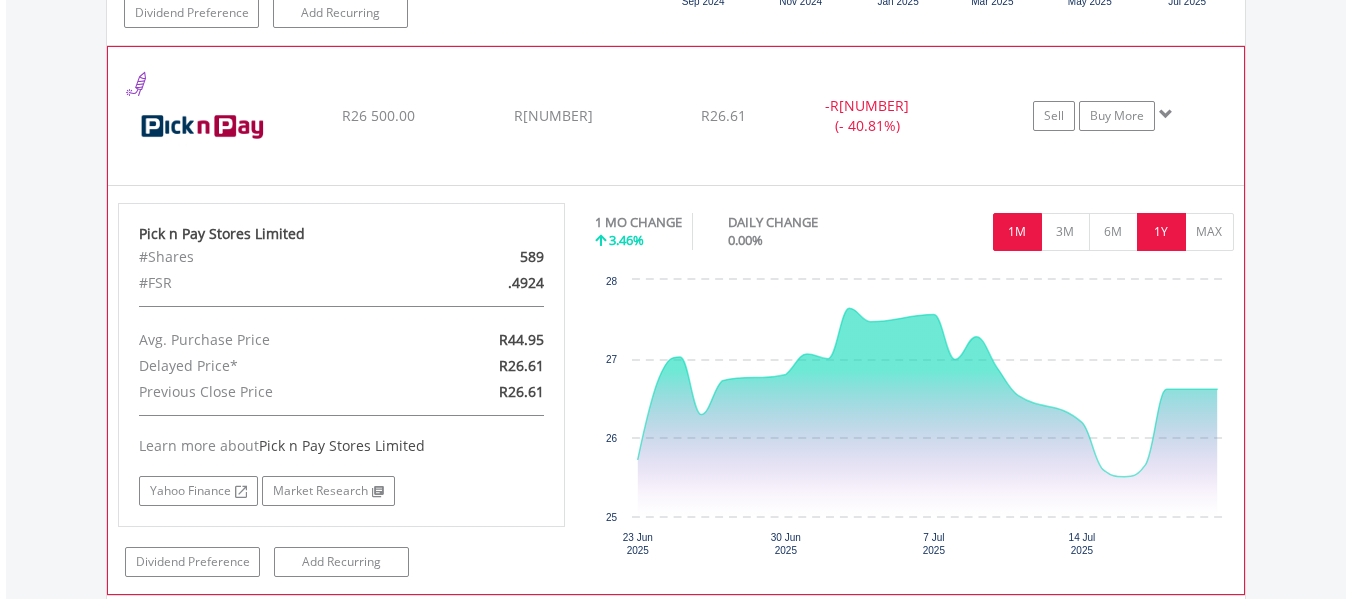 click on "1Y" at bounding box center (1161, 232) 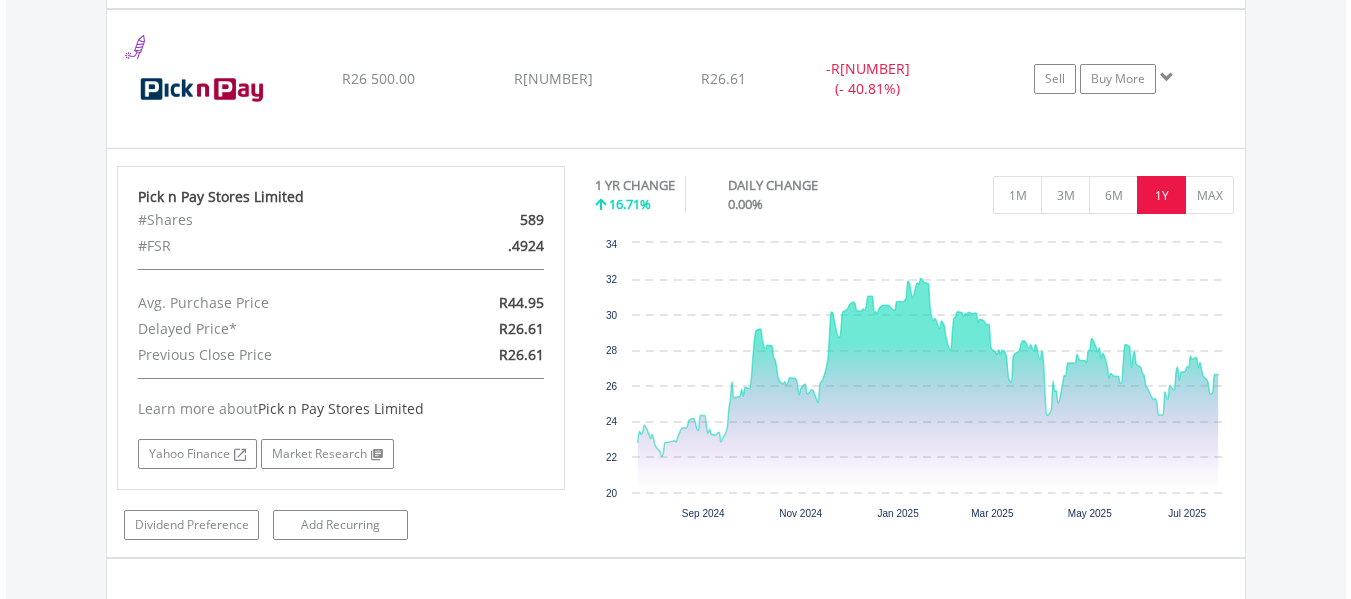 scroll, scrollTop: 25223, scrollLeft: 0, axis: vertical 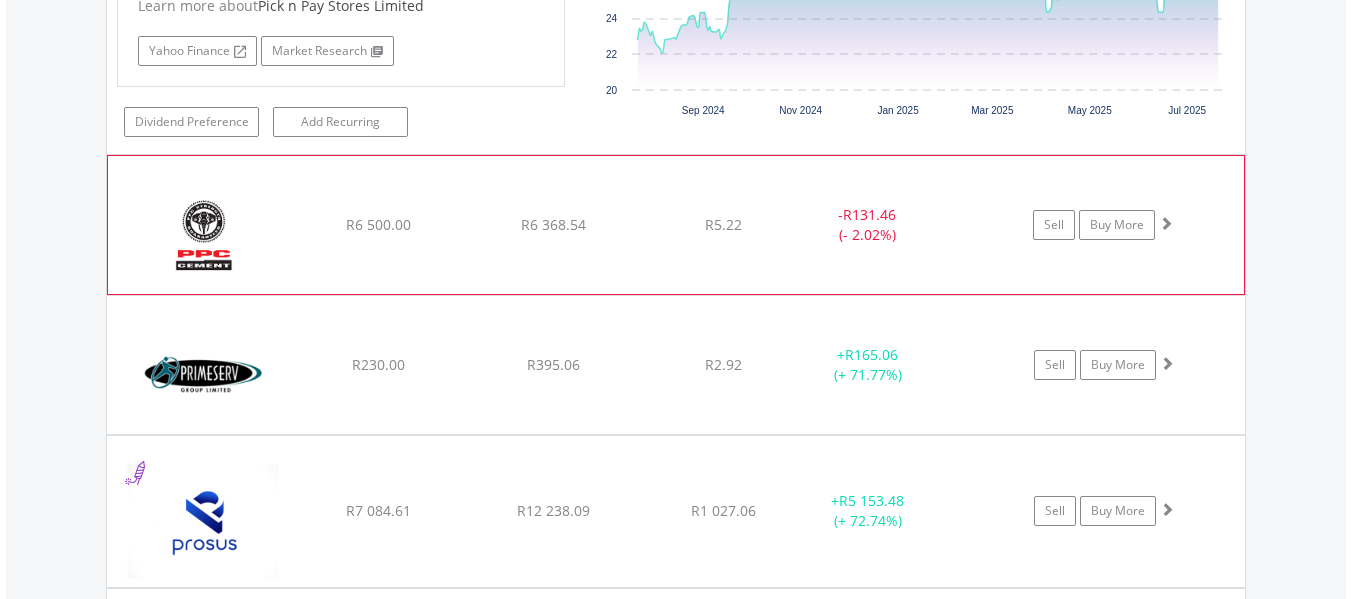 click on "Sell
Buy More" at bounding box center (1114, -23886) 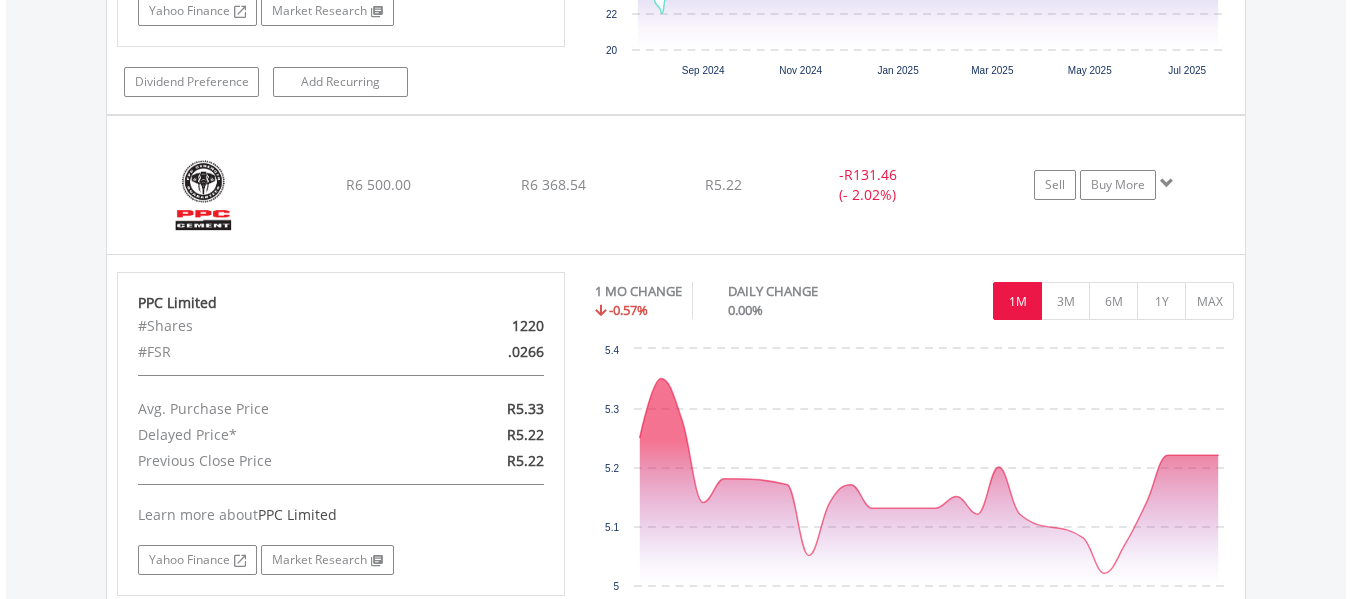 scroll, scrollTop: 25703, scrollLeft: 0, axis: vertical 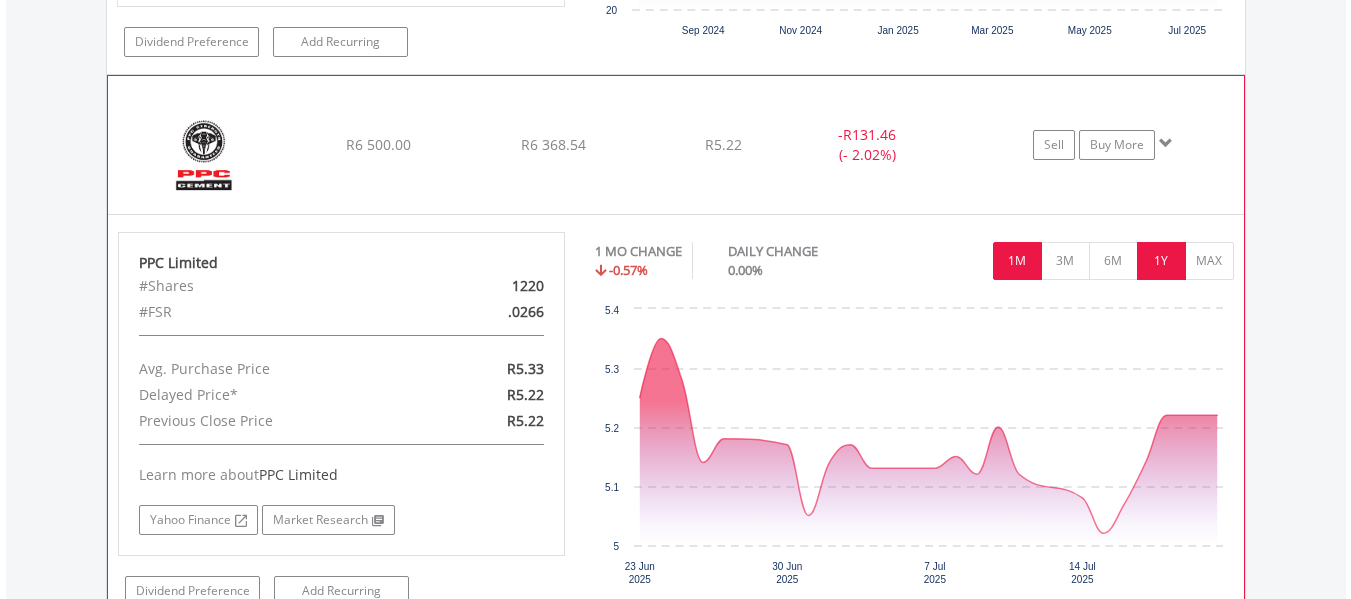 click on "1Y" at bounding box center [1161, 261] 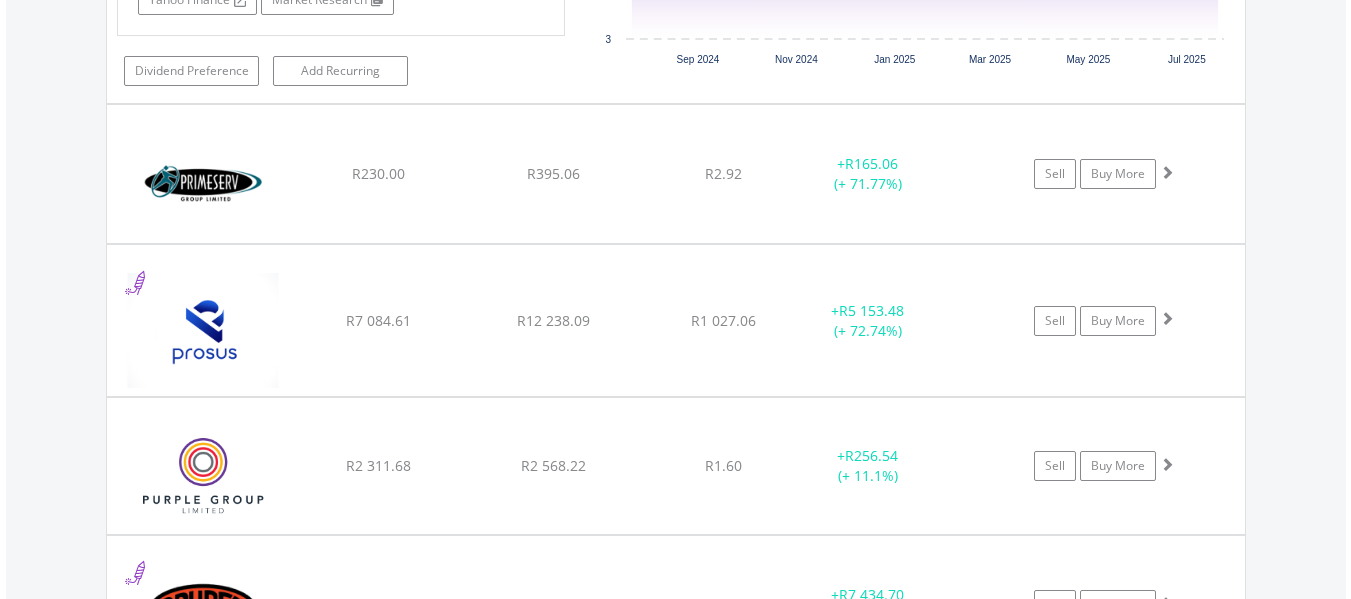 scroll, scrollTop: 26263, scrollLeft: 0, axis: vertical 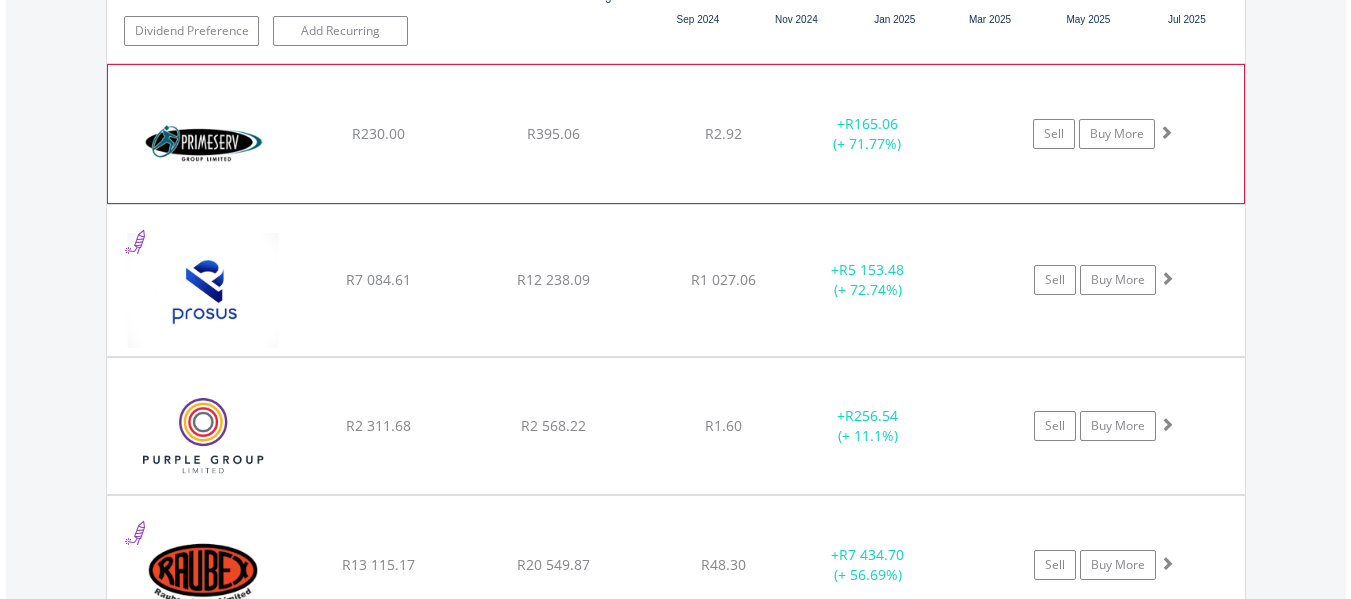 click on "﻿
Primeserv Group Limited
R230.00
R395.06
R2.92
+  R165.06 (+ 71.77%)
Sell
Buy More" at bounding box center (676, -24526) 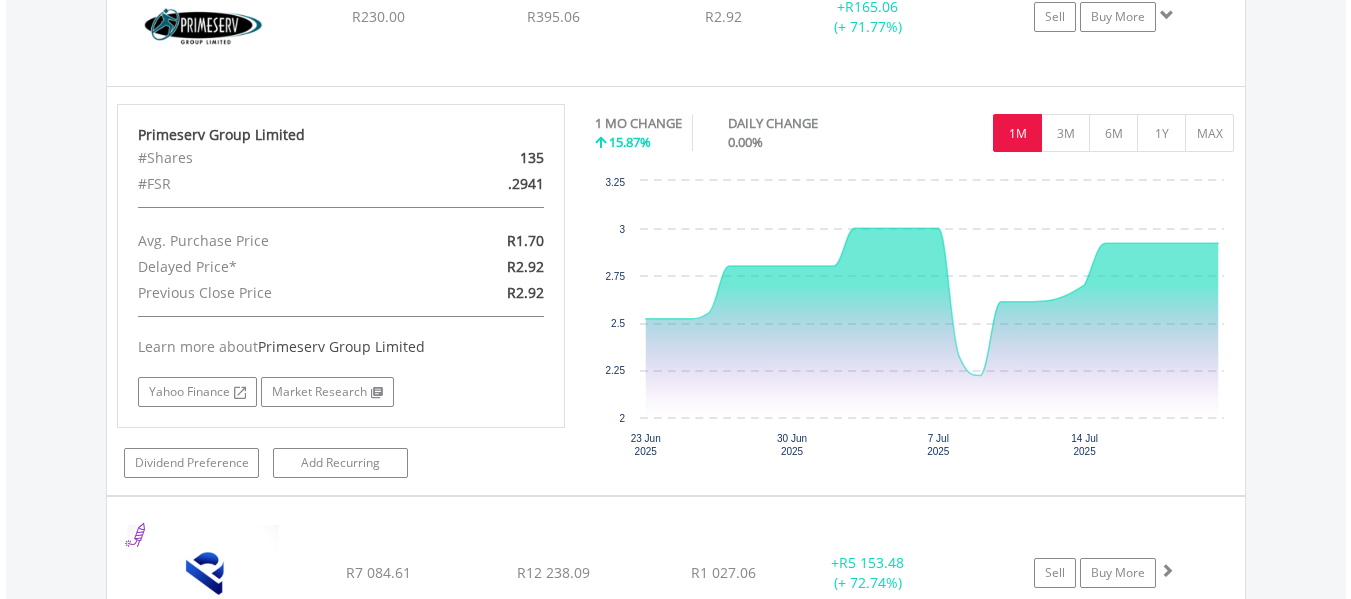 scroll, scrollTop: 26383, scrollLeft: 0, axis: vertical 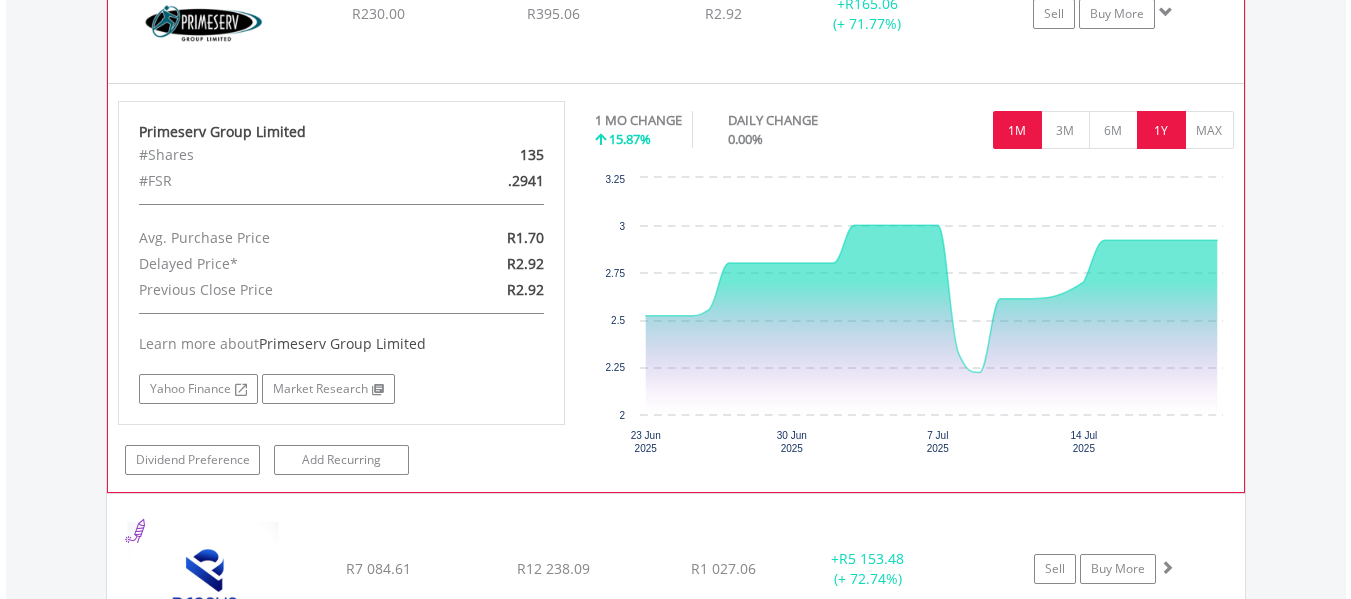 click on "1Y" at bounding box center [1161, 130] 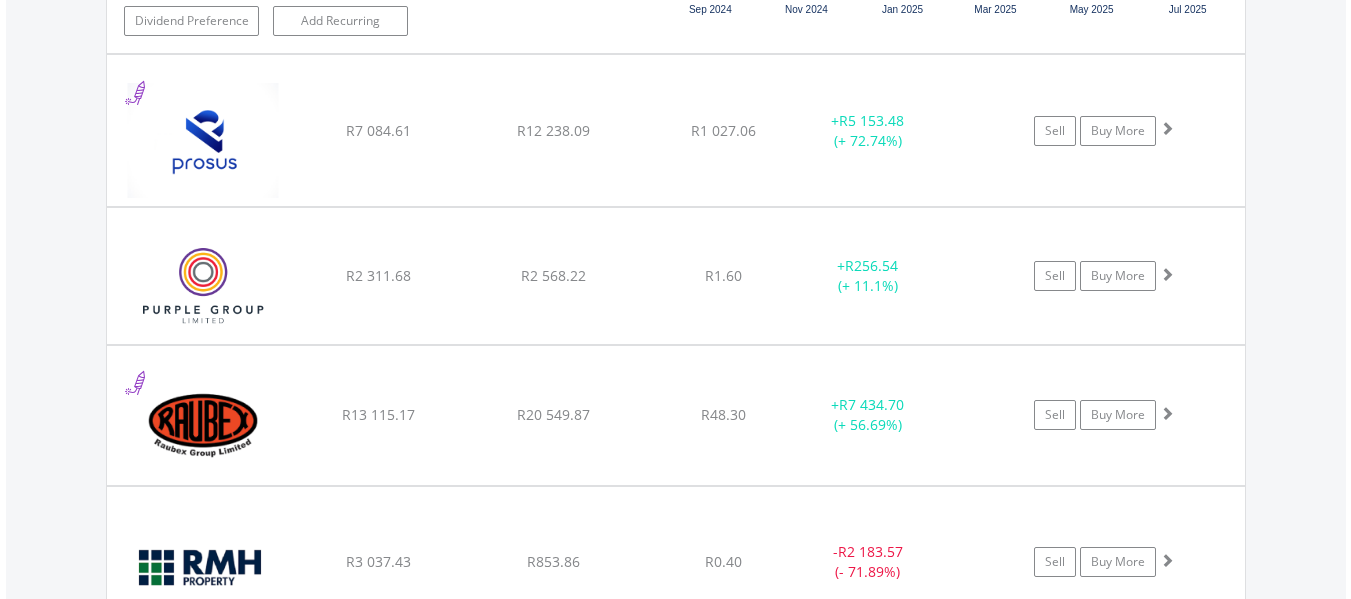 scroll, scrollTop: 26823, scrollLeft: 0, axis: vertical 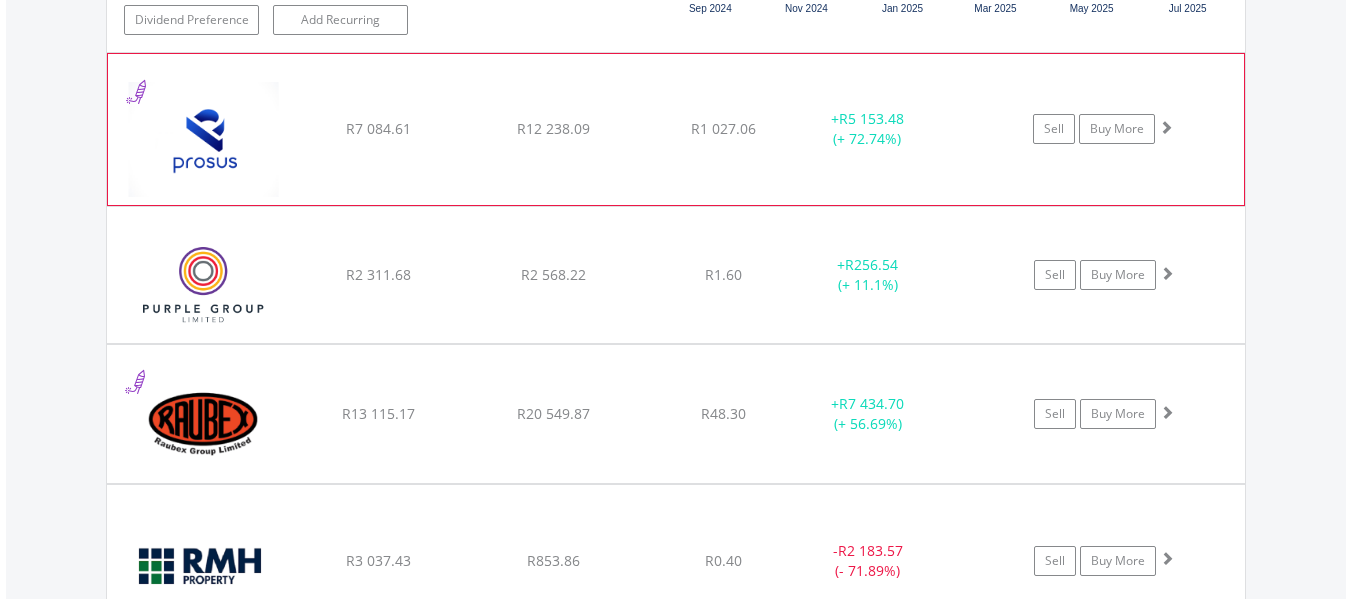 click on "﻿
Prosus N.V
R7 084.61
R12 238.09
R1 027.06
+  R5 153.48 (+ 72.74%)
Sell
Buy More" at bounding box center [676, -25086] 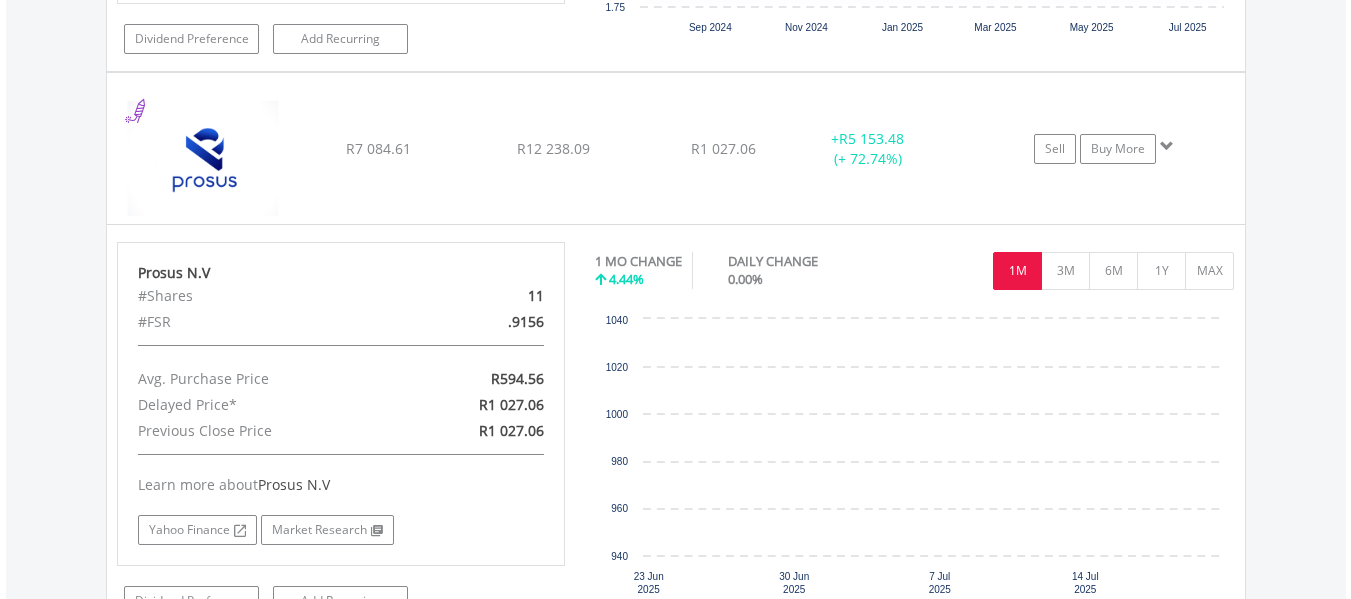 scroll, scrollTop: 26823, scrollLeft: 0, axis: vertical 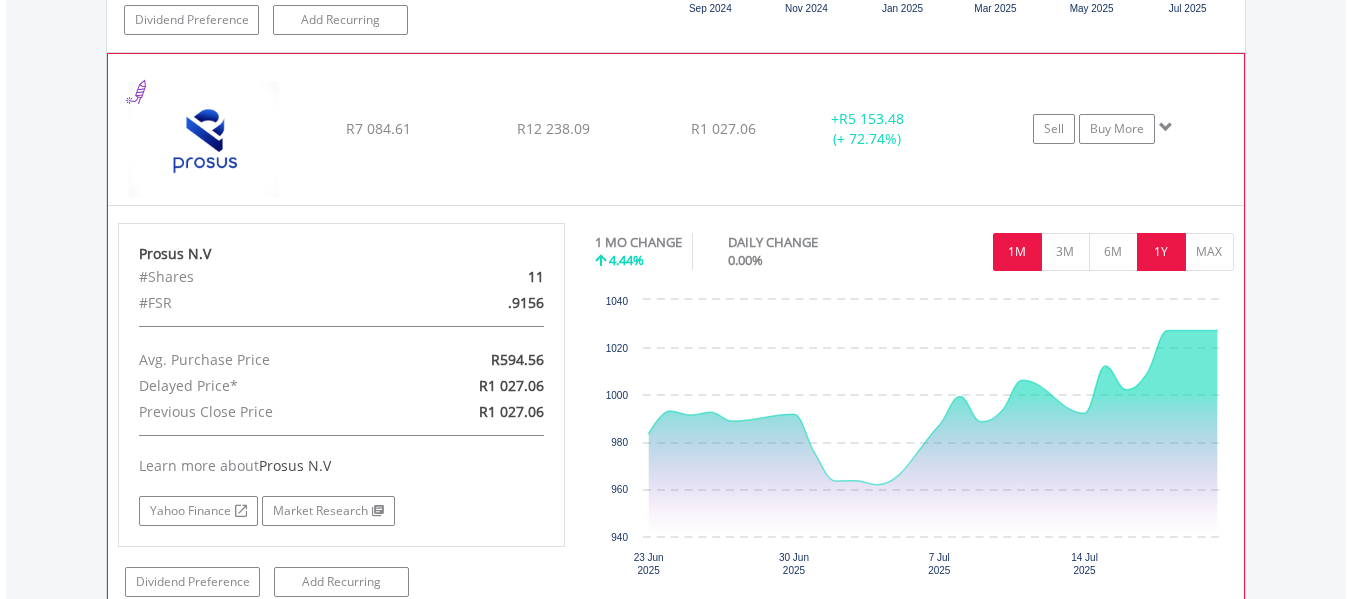 click on "1Y" at bounding box center (1161, 252) 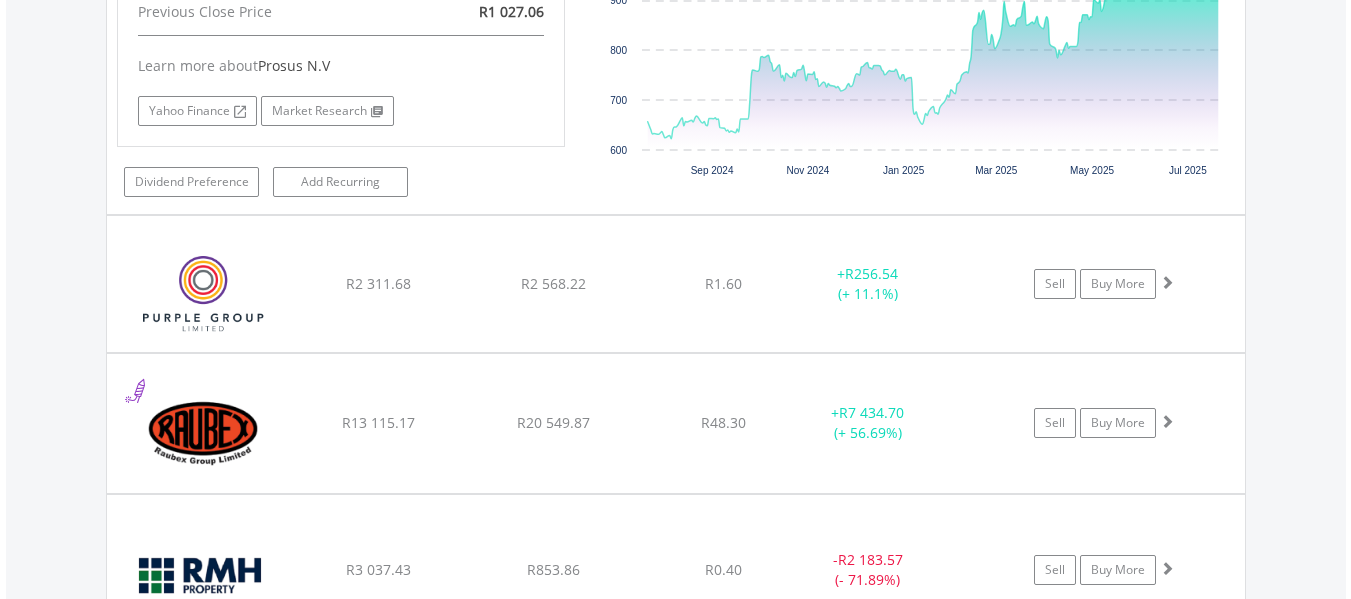 scroll, scrollTop: 27263, scrollLeft: 0, axis: vertical 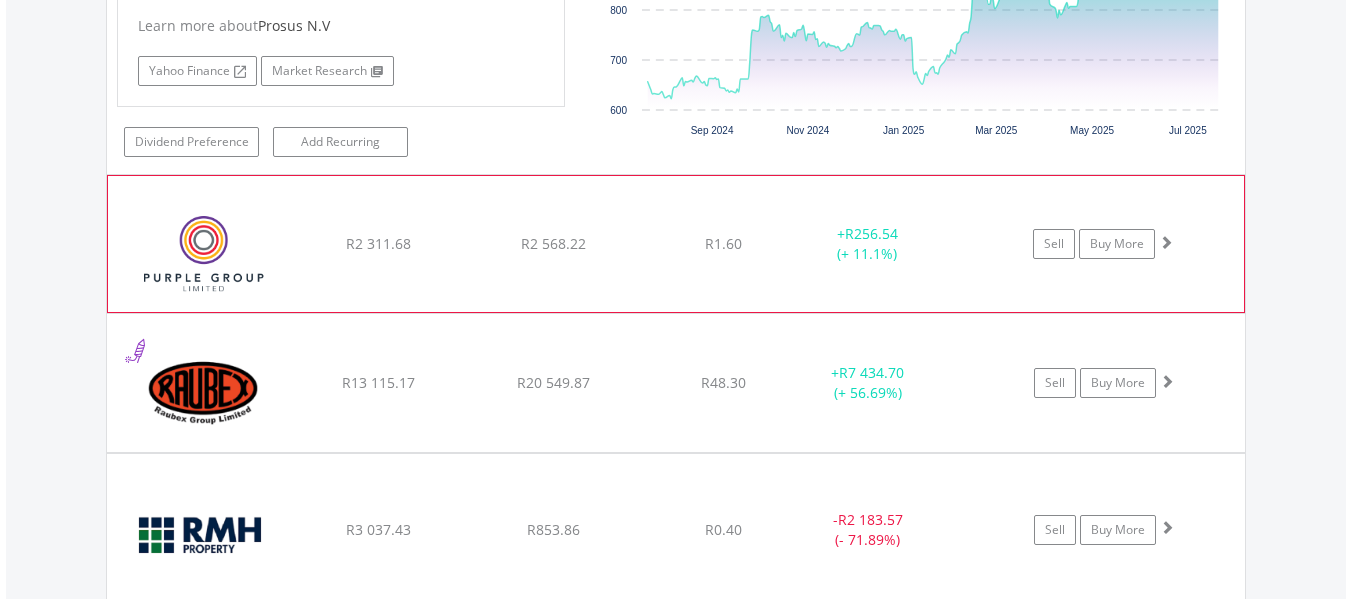 click on "﻿
Purple Group Limited
R2 311.68
R2 568.22
R1.60
+  R256.54 (+ 11.1%)
Sell
Buy More" at bounding box center (676, -25526) 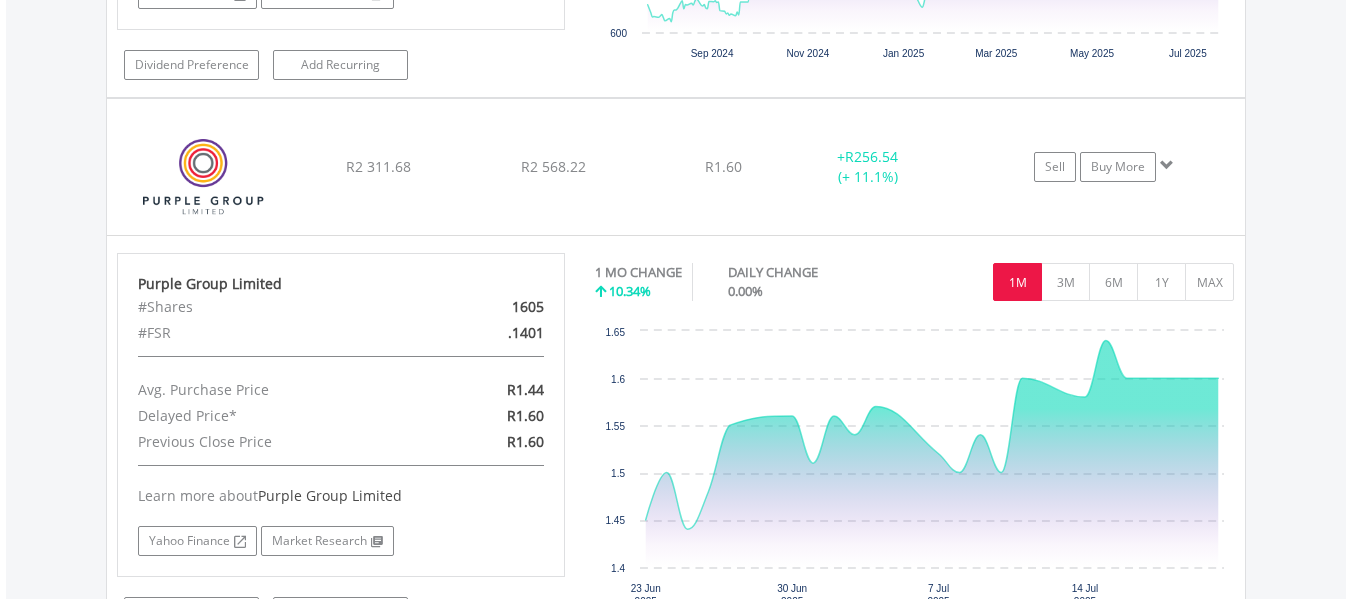 scroll, scrollTop: 27343, scrollLeft: 0, axis: vertical 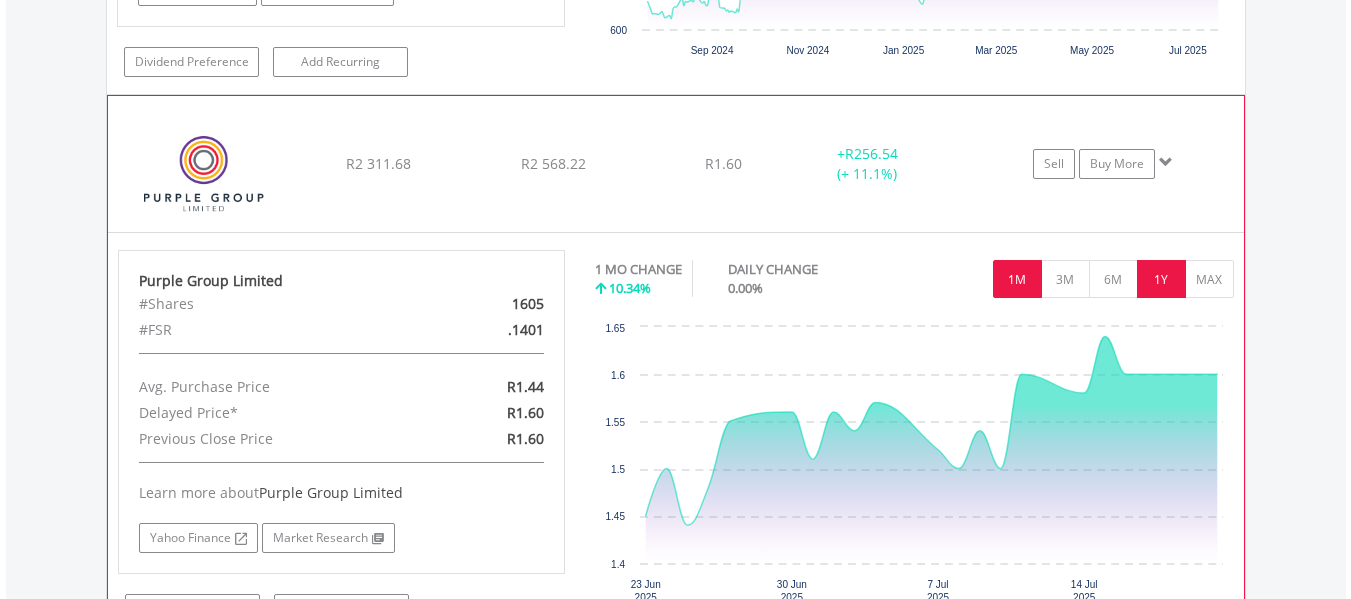 click on "1Y" at bounding box center (1161, 279) 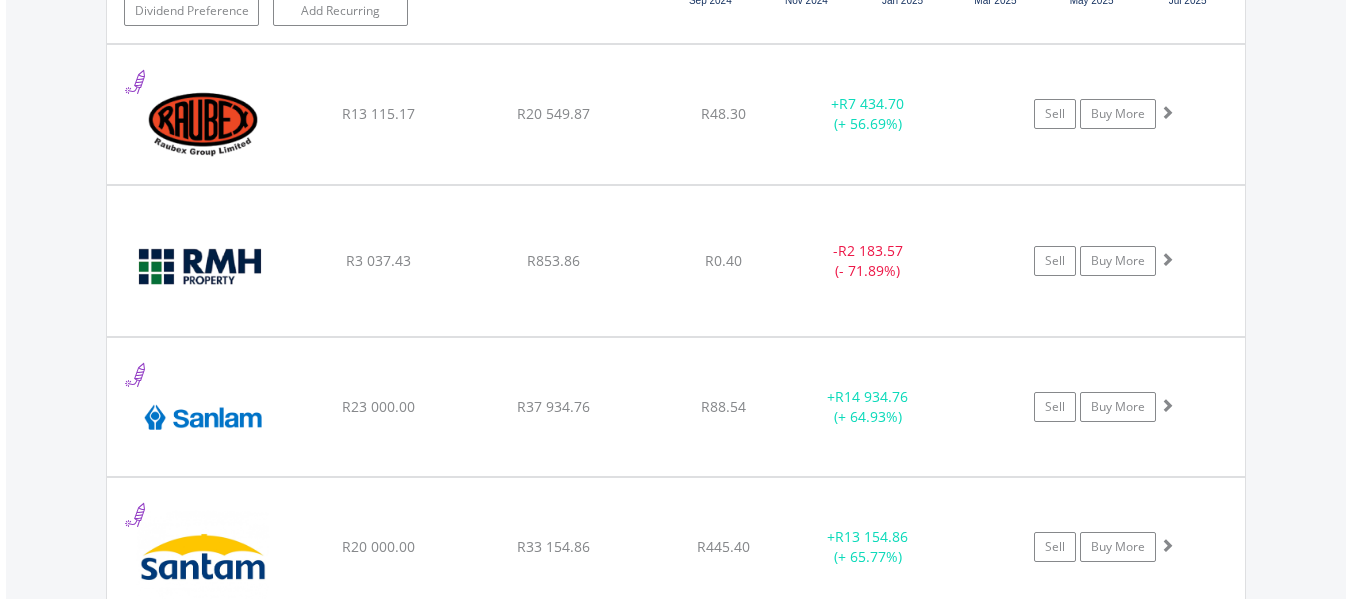 scroll, scrollTop: 27943, scrollLeft: 0, axis: vertical 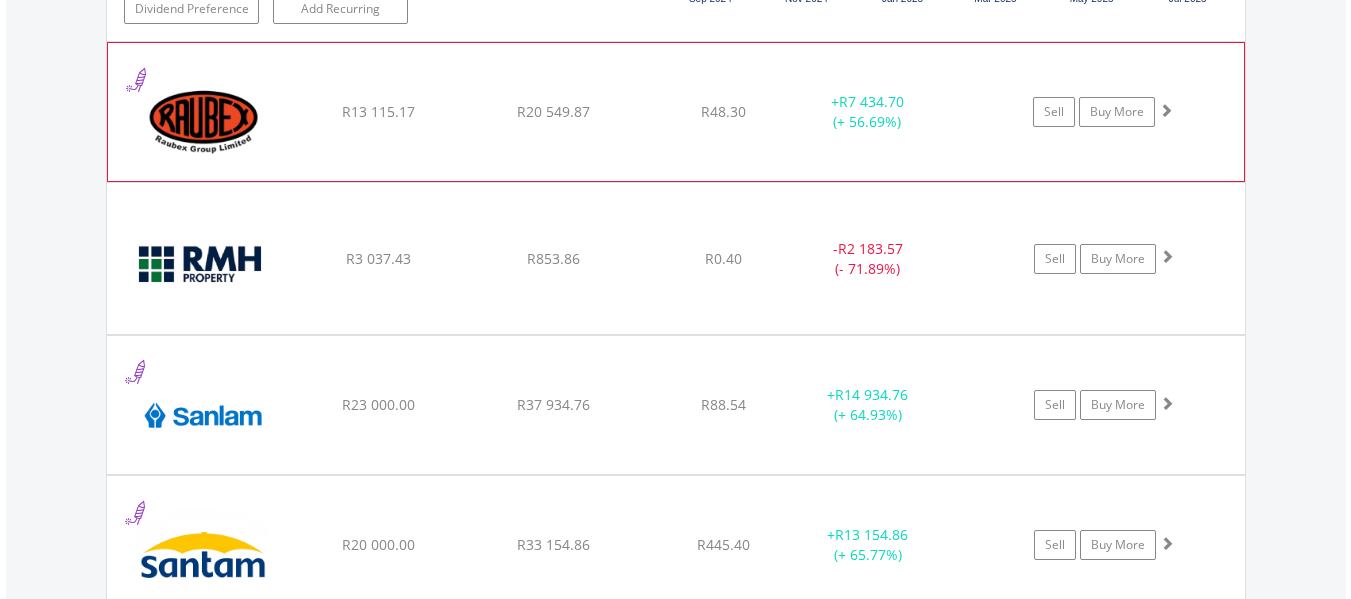 click on "﻿
Raubex Group Limited
R13 115.17
R20 549.87
R48.30
+  R7 434.70 (+ 56.69%)
Sell
Buy More" at bounding box center (676, -26206) 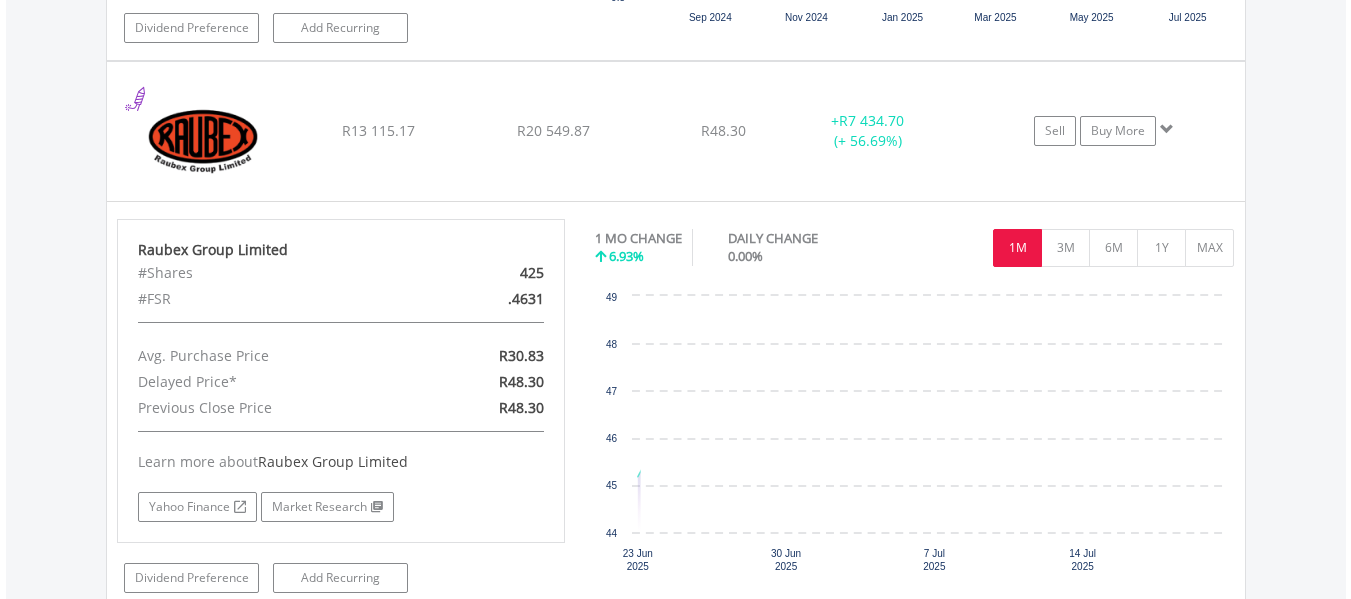 scroll, scrollTop: 27943, scrollLeft: 0, axis: vertical 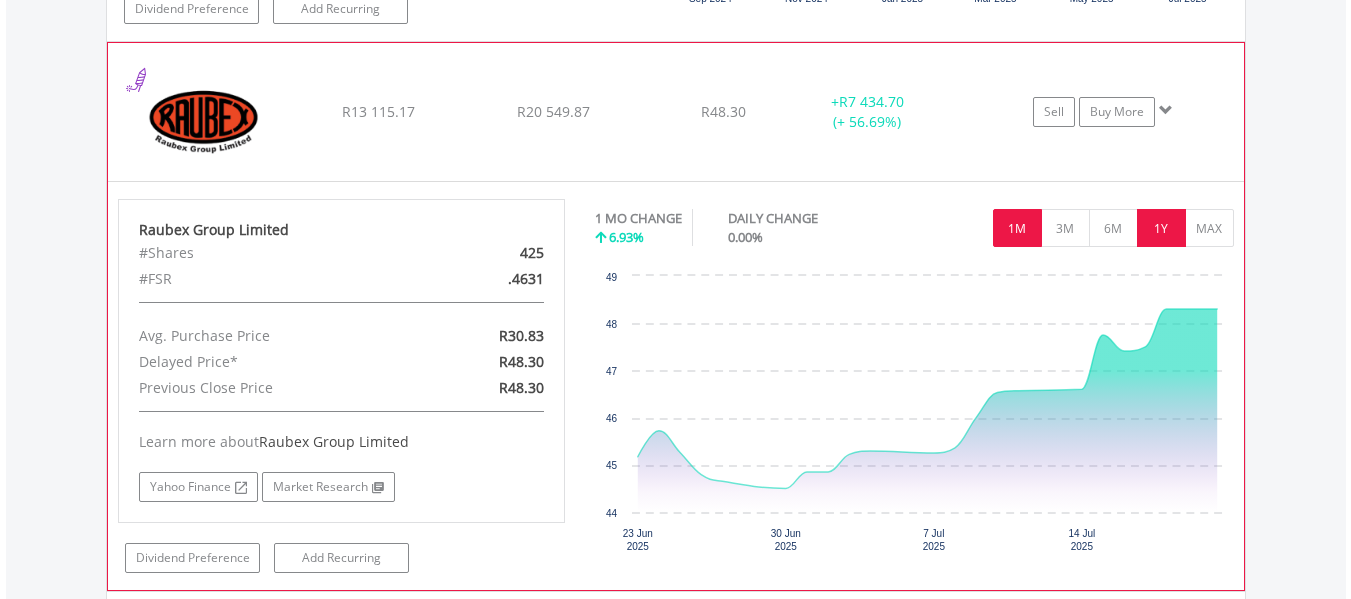 click on "1Y" at bounding box center [1161, 228] 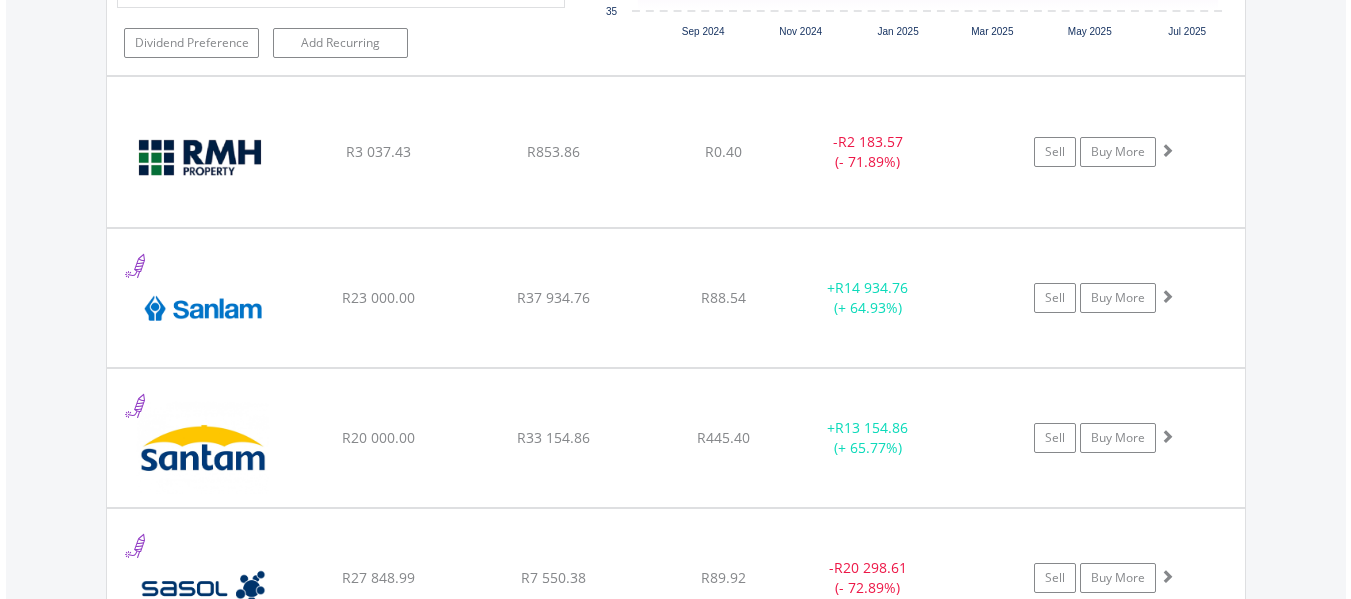 scroll, scrollTop: 28463, scrollLeft: 0, axis: vertical 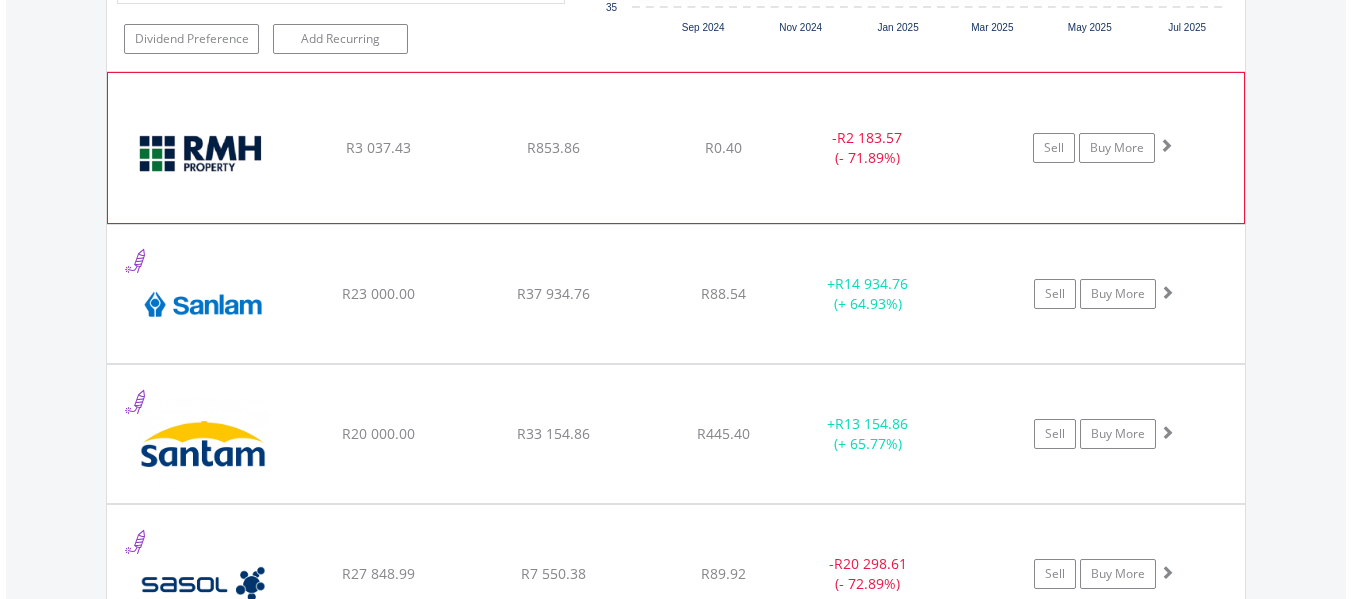 click on "﻿
RMB Holdings Limited
R3 037.43
R853.86
R0.40
-  R2 183.57 (- 71.89%)
Sell
Buy More" at bounding box center (676, -26726) 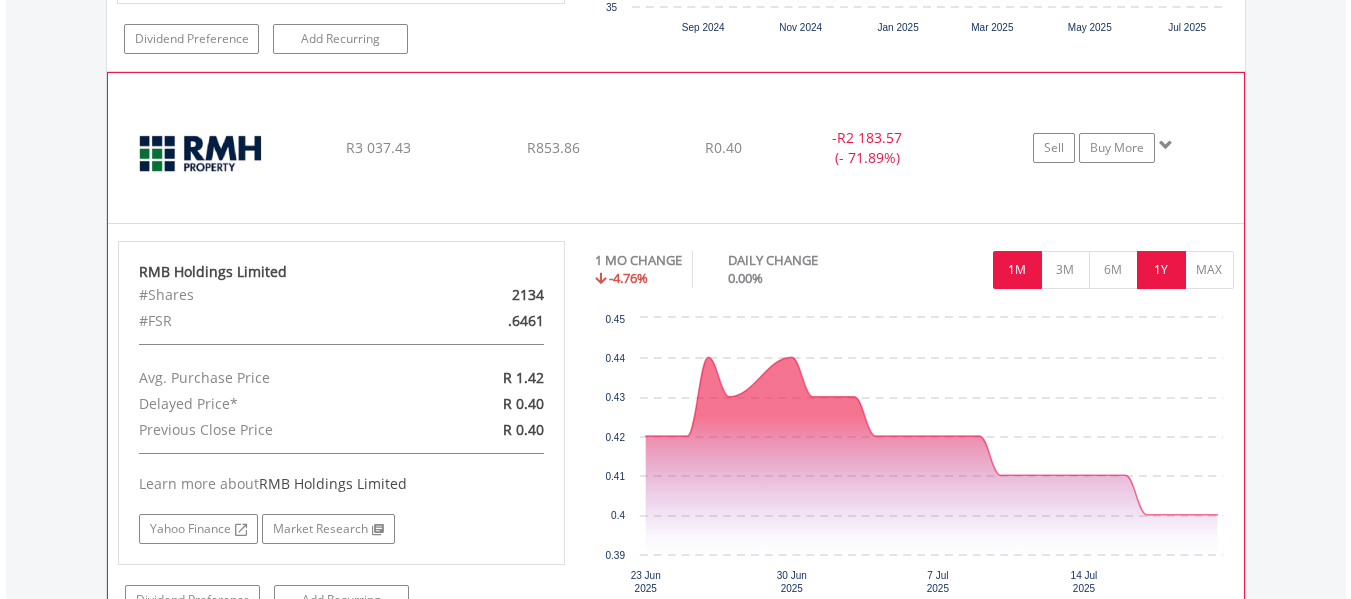 click on "1Y" at bounding box center [1161, 270] 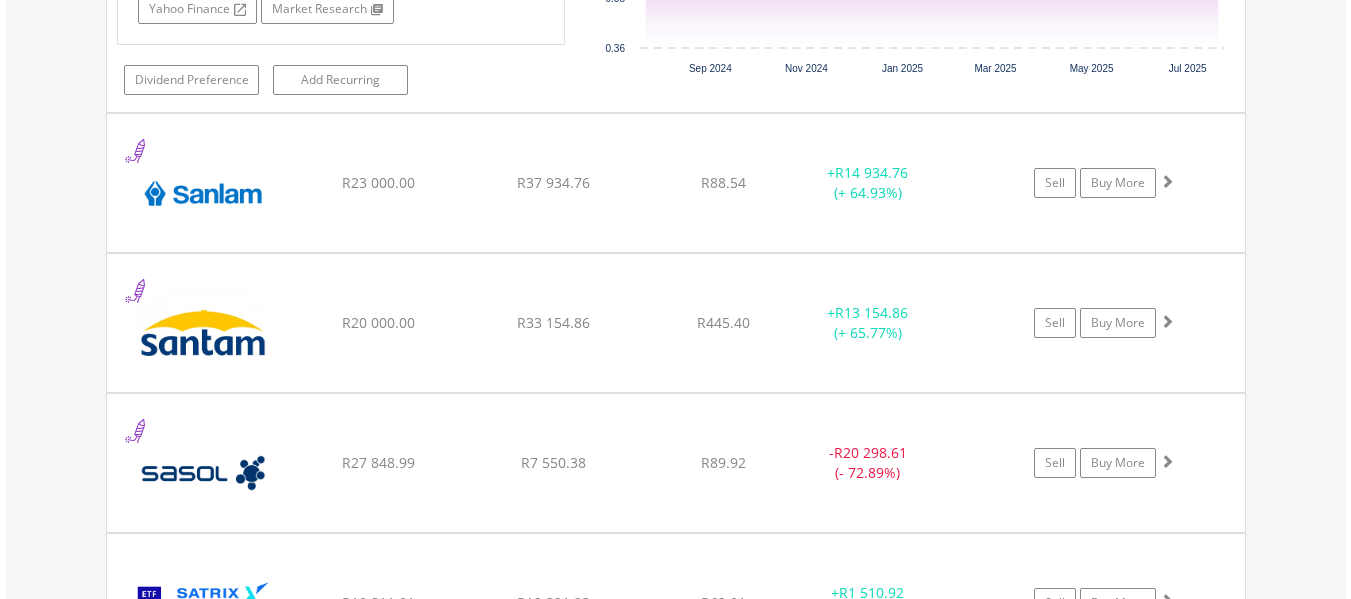 scroll, scrollTop: 29023, scrollLeft: 0, axis: vertical 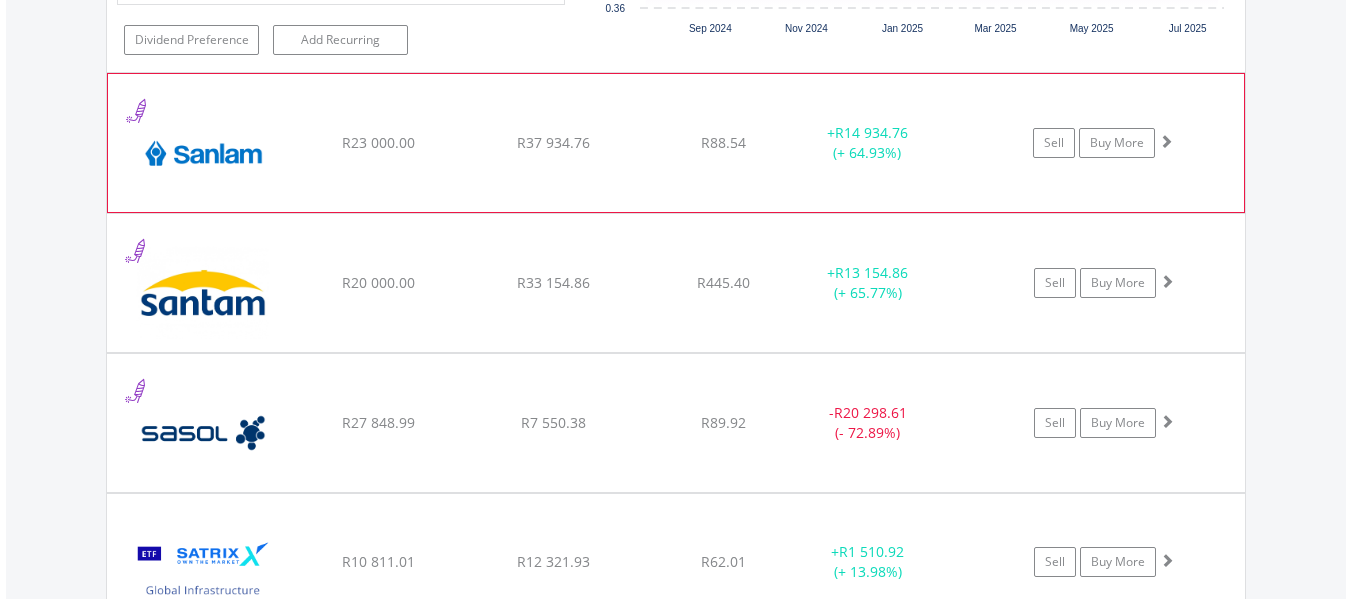 click on "﻿
Sanlam Limited
R23 000.00
R37 934.76
R88.54
+  R14 934.76 (+ 64.93%)
Sell
Buy More" at bounding box center [676, -27286] 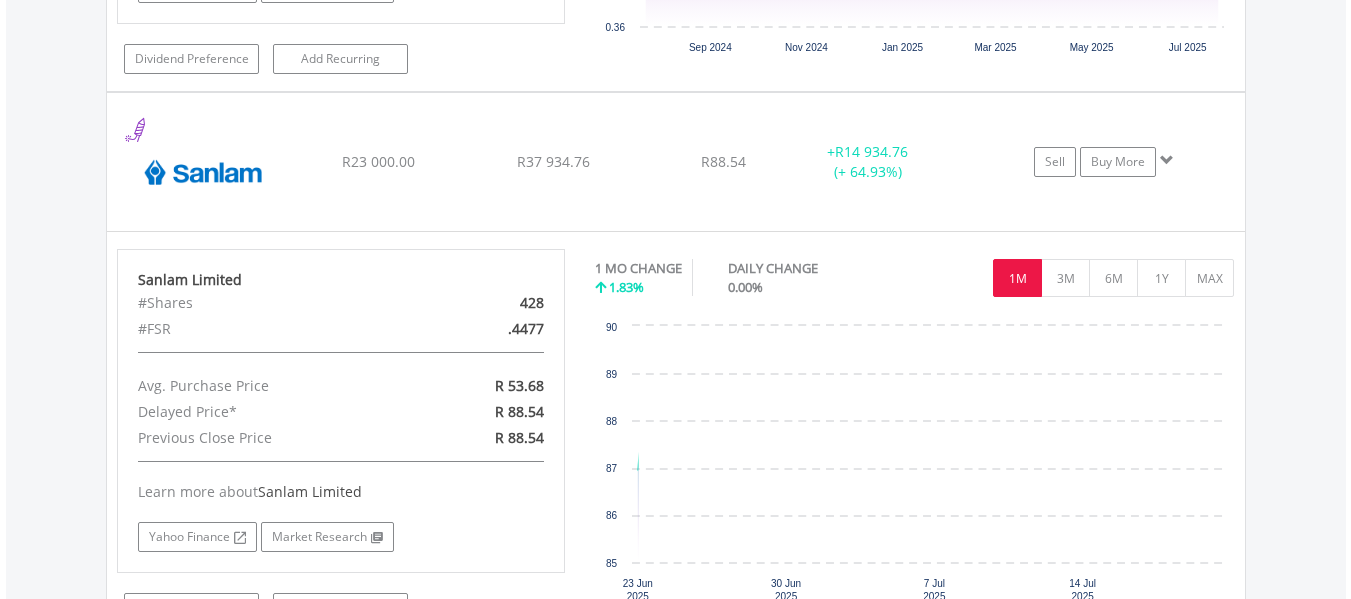 scroll, scrollTop: 29023, scrollLeft: 0, axis: vertical 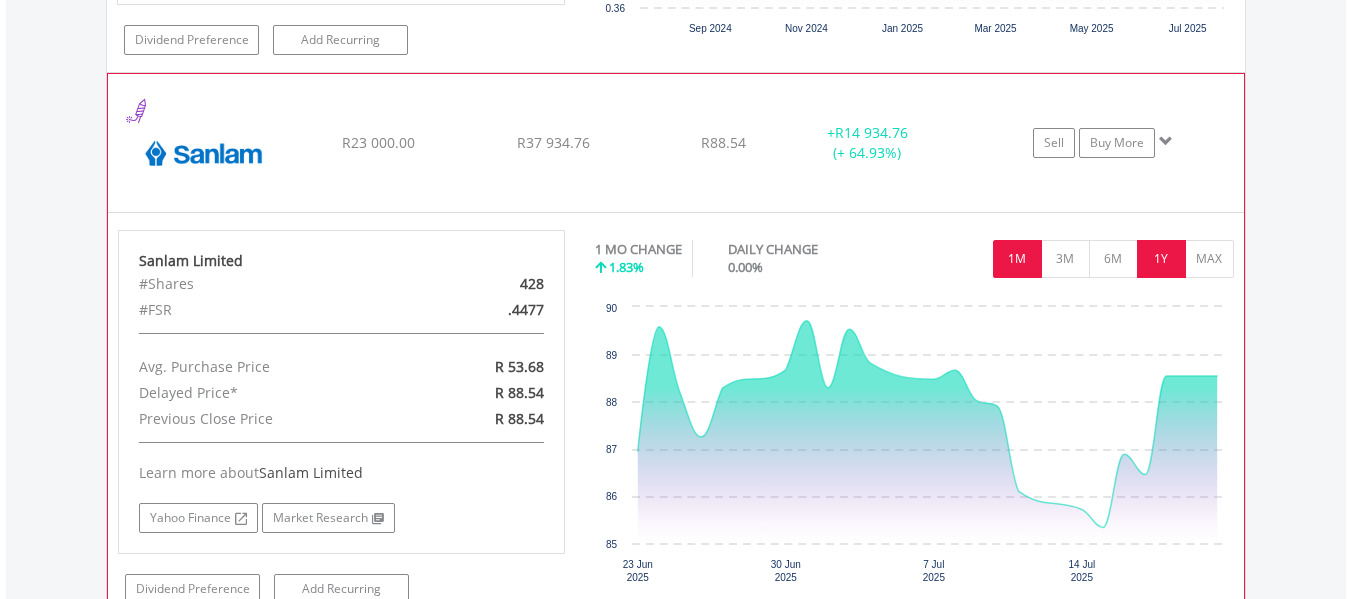 click on "1Y" at bounding box center [1161, 259] 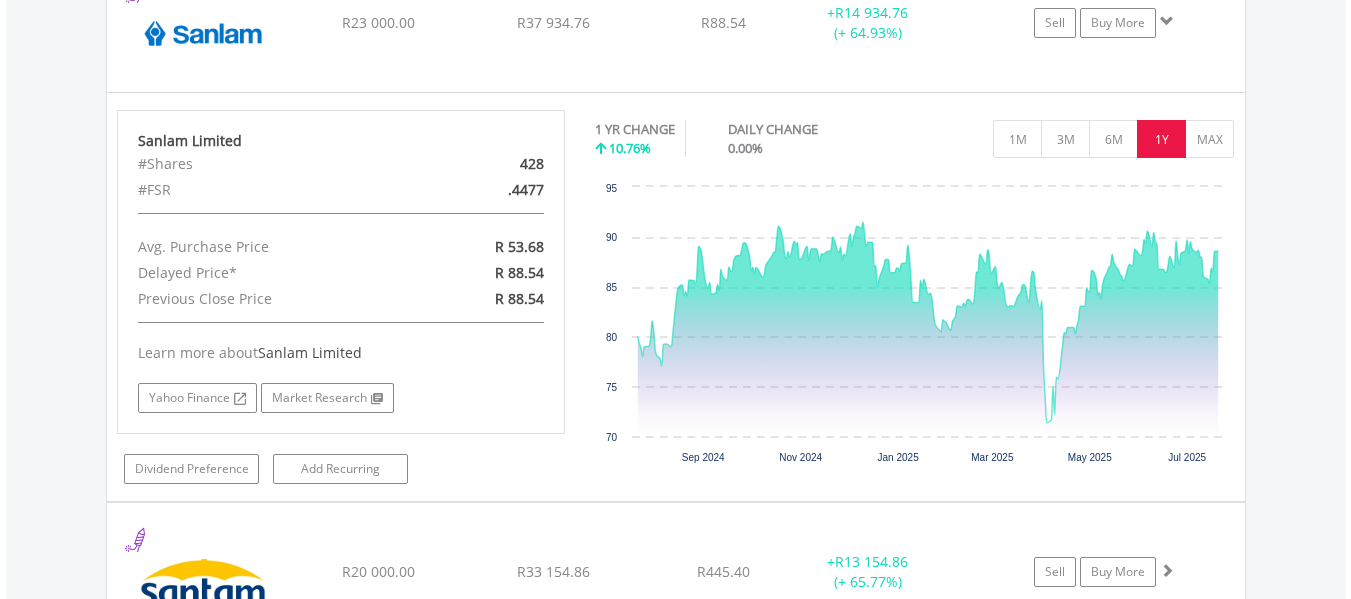 scroll, scrollTop: 29103, scrollLeft: 0, axis: vertical 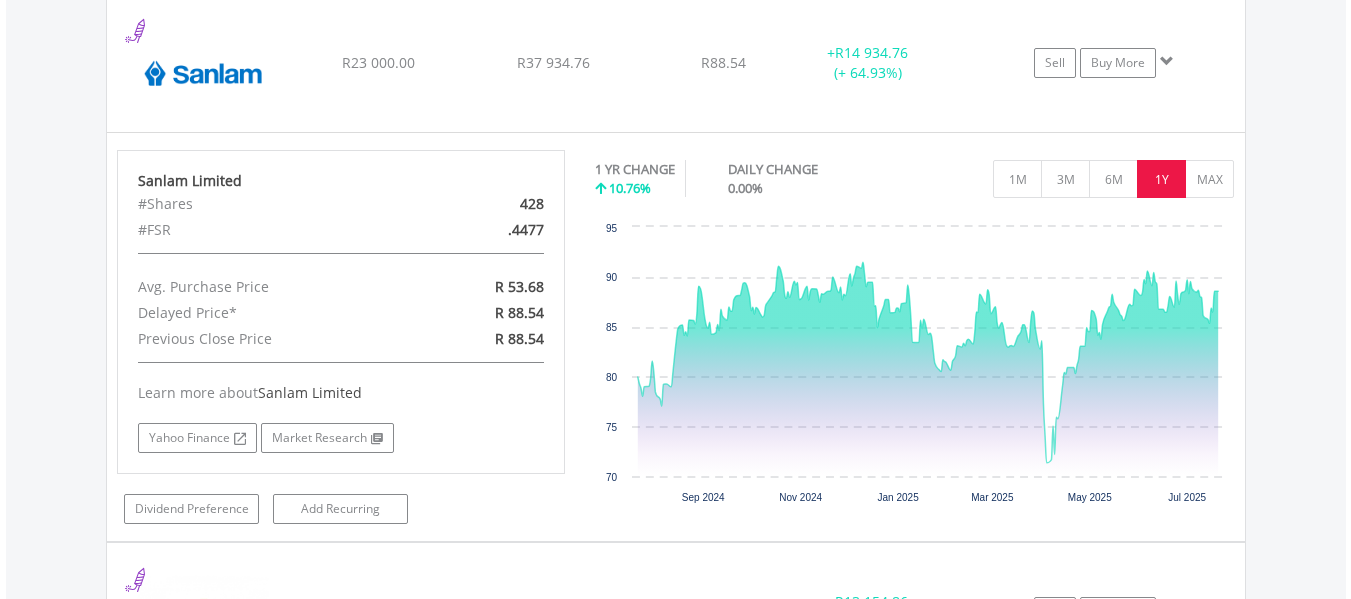 click on "Value View
Share View
DIY Shares
HOLDING
PURCHASE VALUE
CURRENT VALUE
CURRENT PRICE
PROFIT/LOSS
﻿
1nvest TOP 40 ETF
R27 500.00
R36 908.29
R91.11
+  R9 408.29 (+ 34.21%)
Sell
Buy More" at bounding box center (676, -12083) 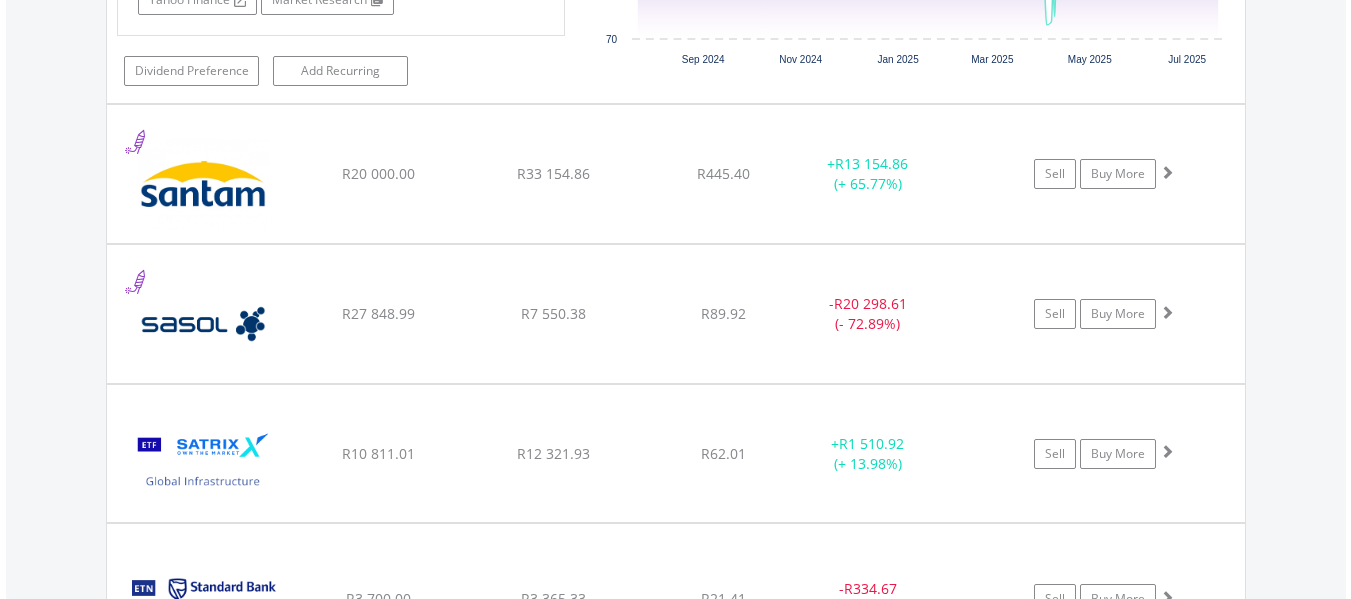 scroll, scrollTop: 29543, scrollLeft: 0, axis: vertical 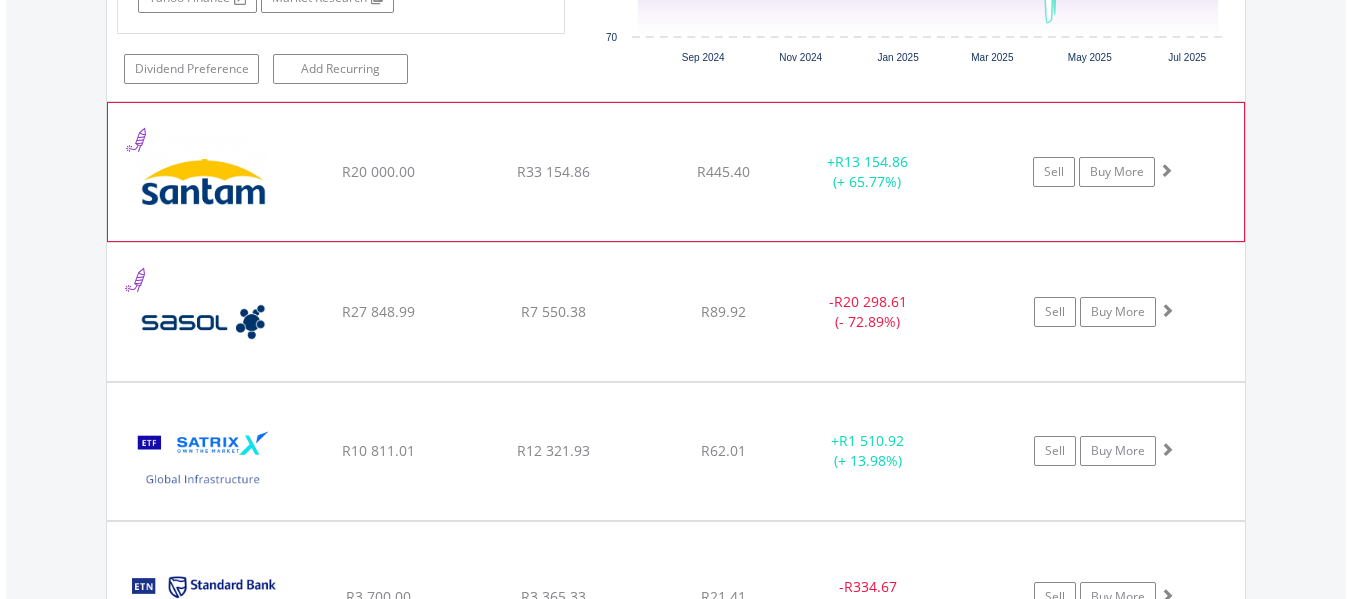 click on "Sell
Buy More" at bounding box center [1114, -27806] 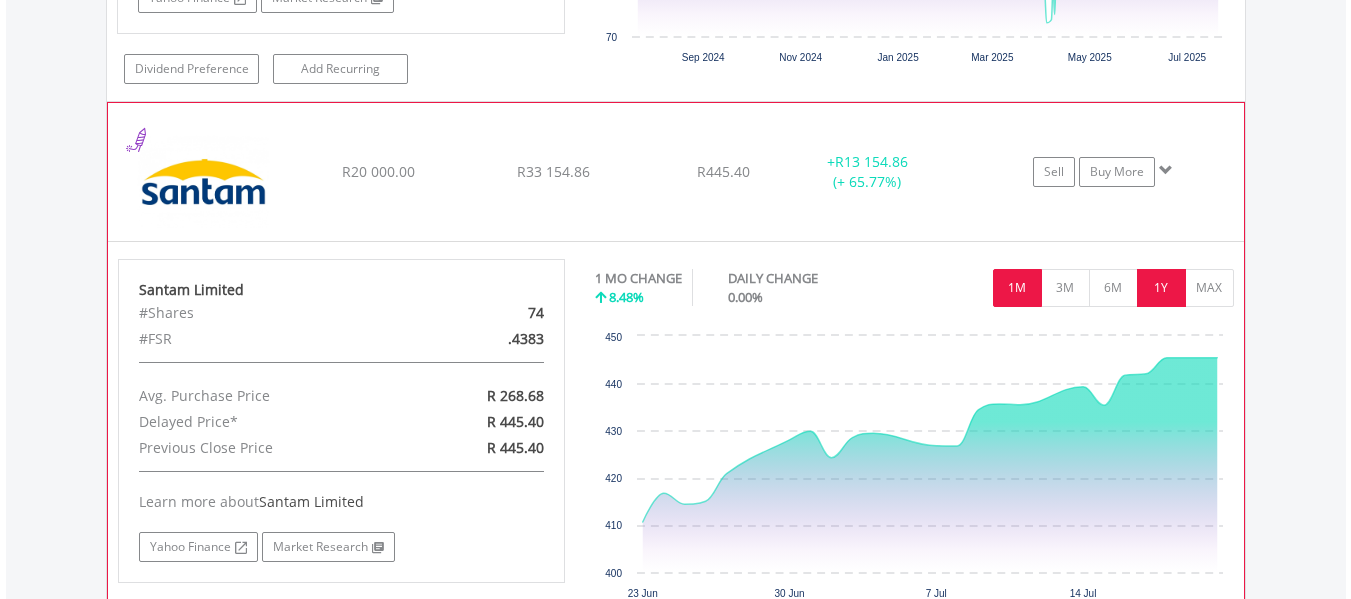 click on "1Y" at bounding box center [1161, 288] 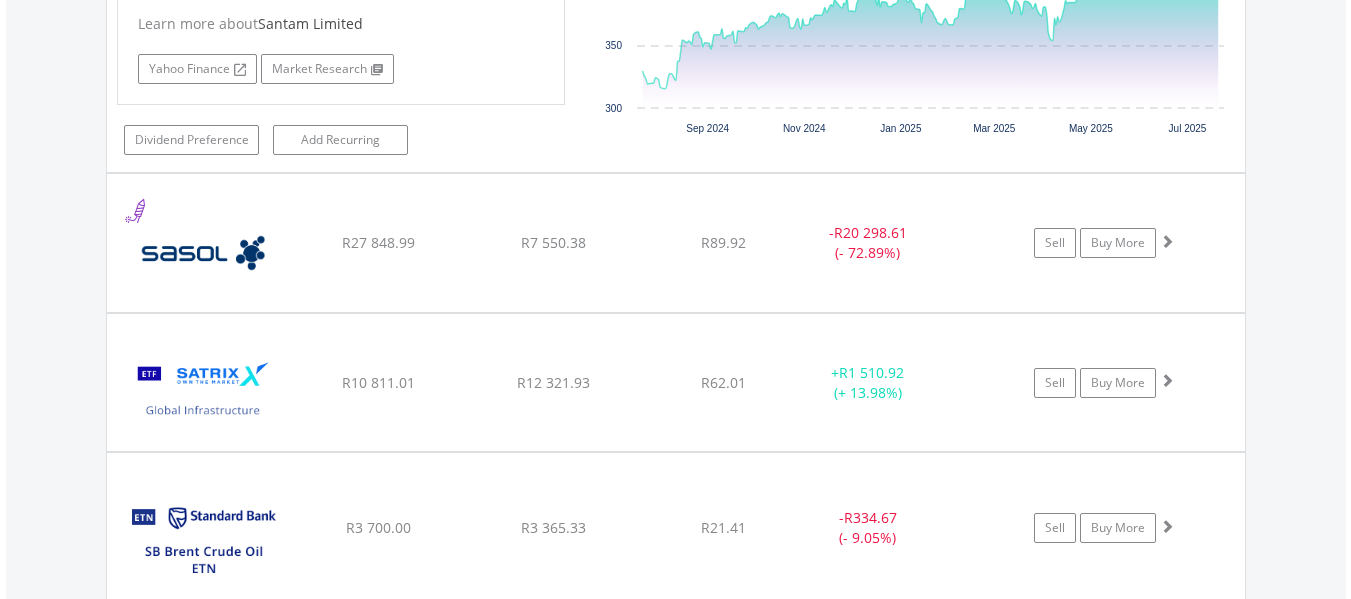 scroll, scrollTop: 30023, scrollLeft: 0, axis: vertical 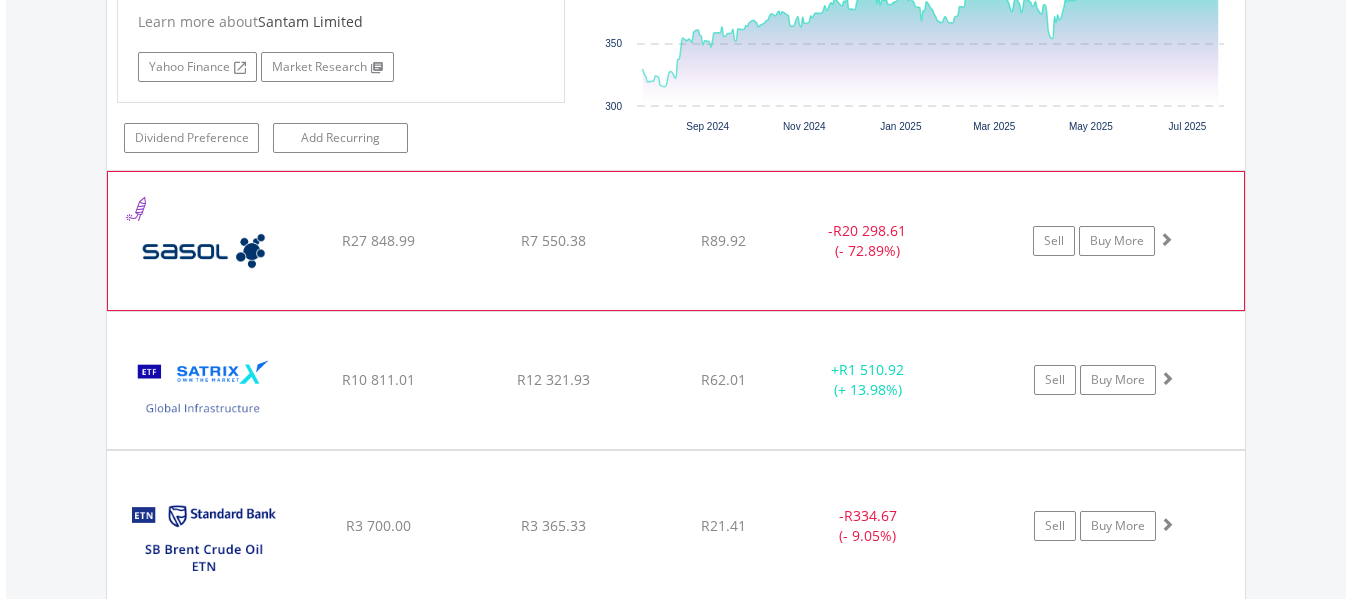 click on "Sell
Buy More" at bounding box center (1114, -28286) 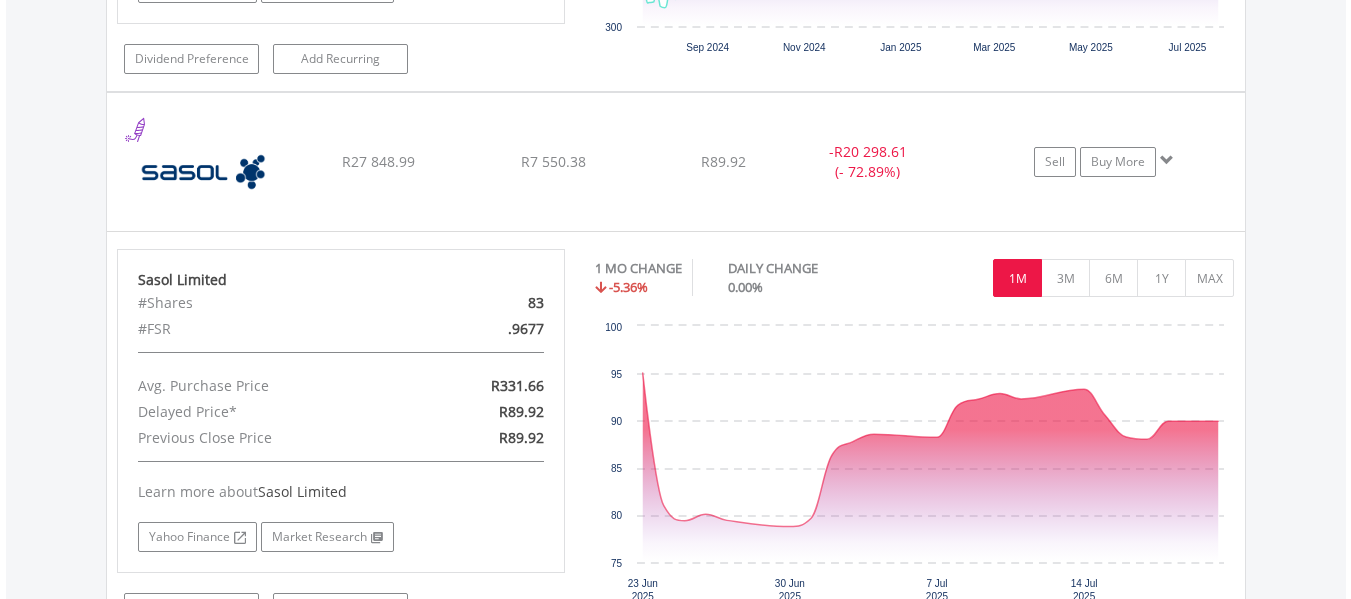 scroll, scrollTop: 30103, scrollLeft: 0, axis: vertical 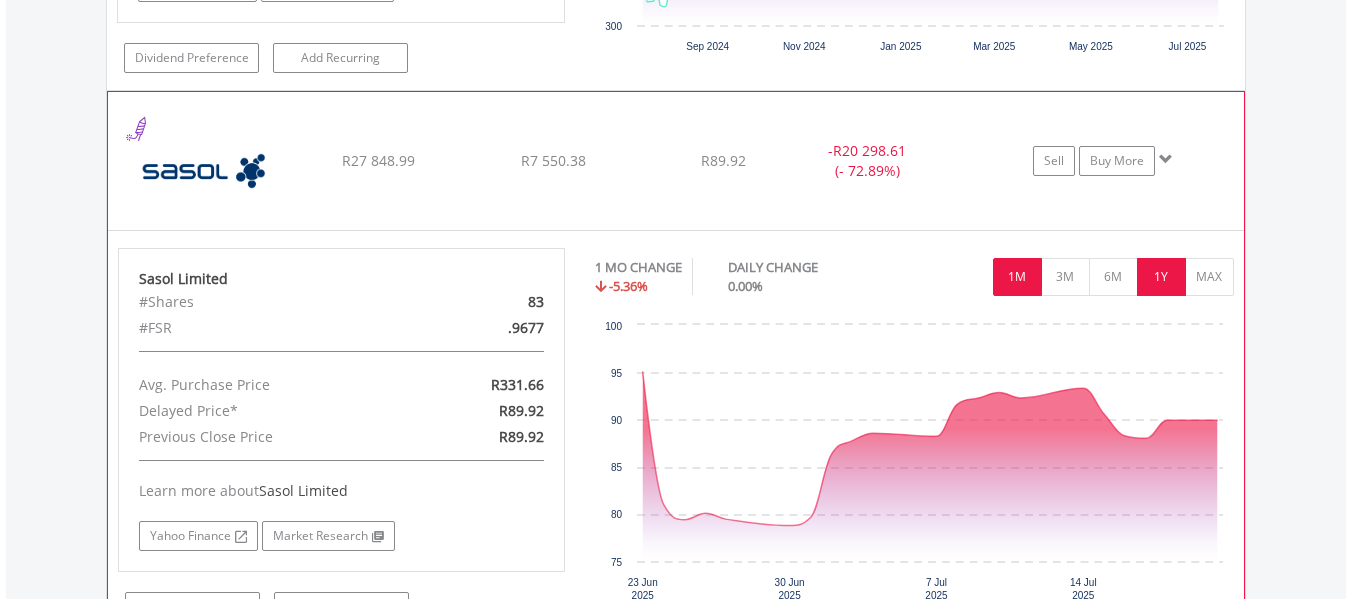 click on "1Y" at bounding box center [1161, 277] 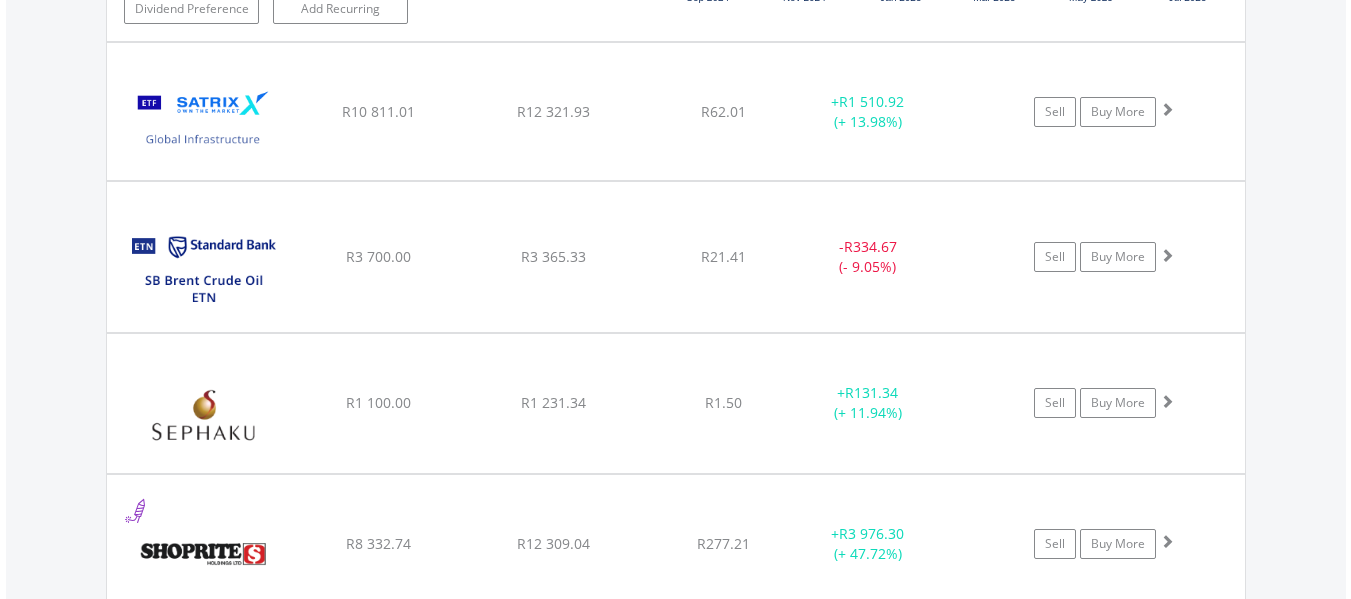 scroll, scrollTop: 30703, scrollLeft: 0, axis: vertical 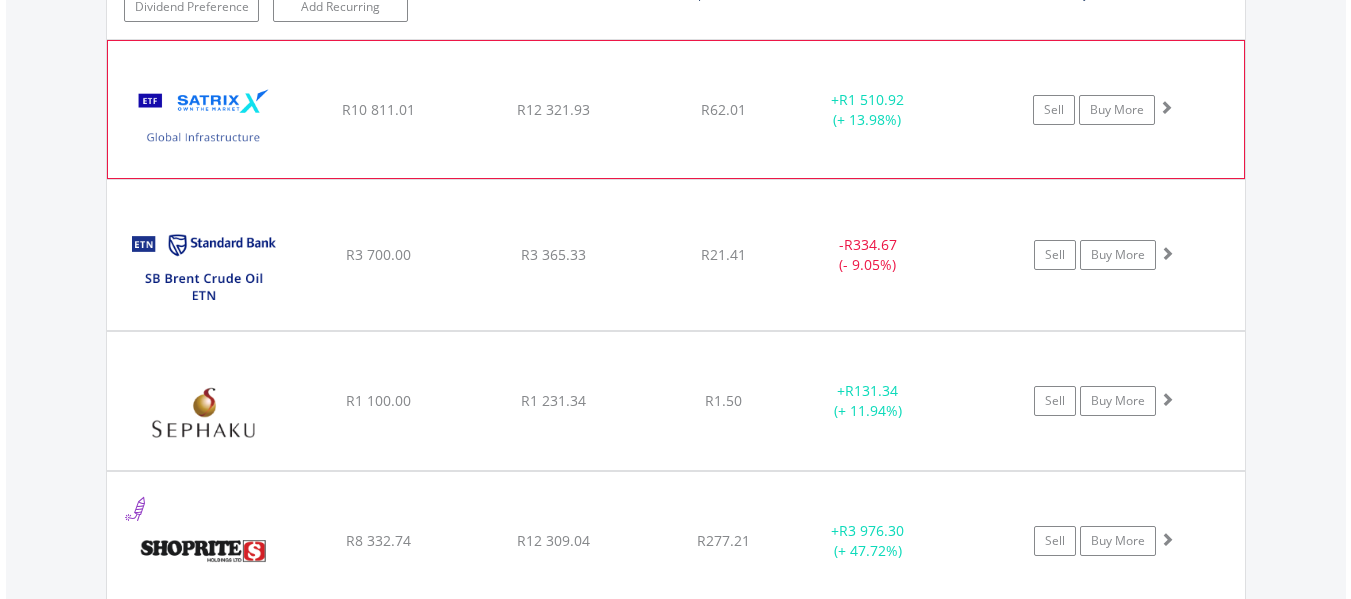 click on "﻿
Satrix Global Infrastructure ETF
R10 811.01
R12 321.93
R62.01
+  R1 510.92 (+ 13.98%)
Sell
Buy More" at bounding box center (676, -28966) 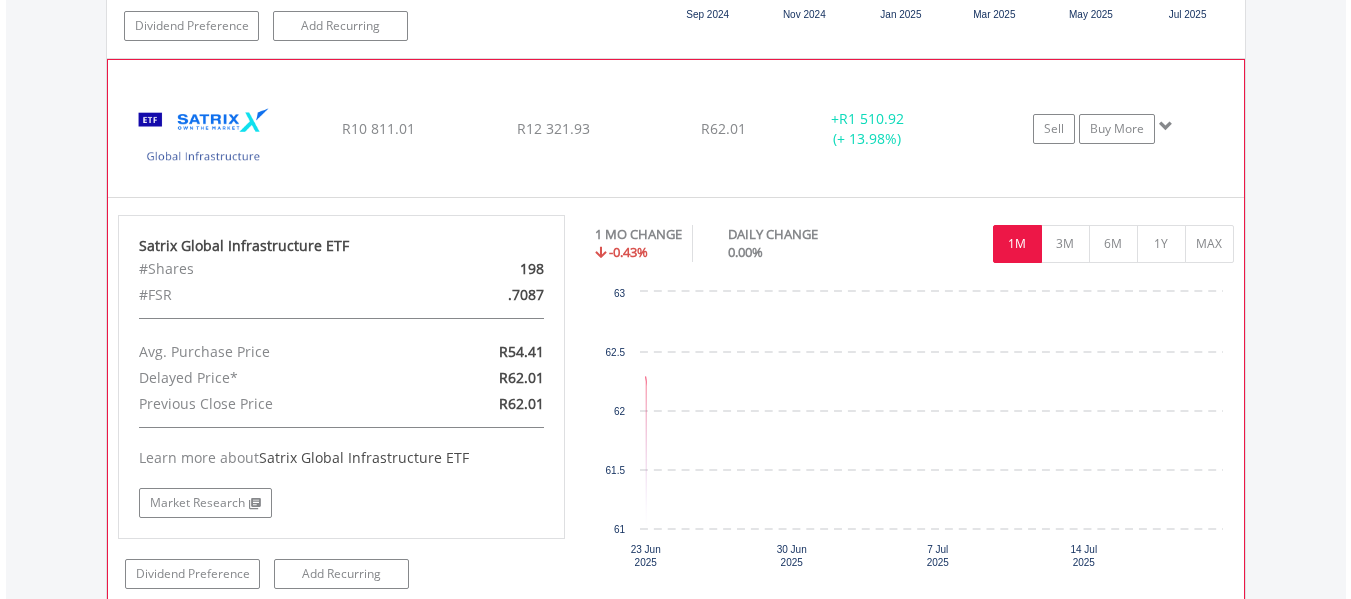 scroll, scrollTop: 30703, scrollLeft: 0, axis: vertical 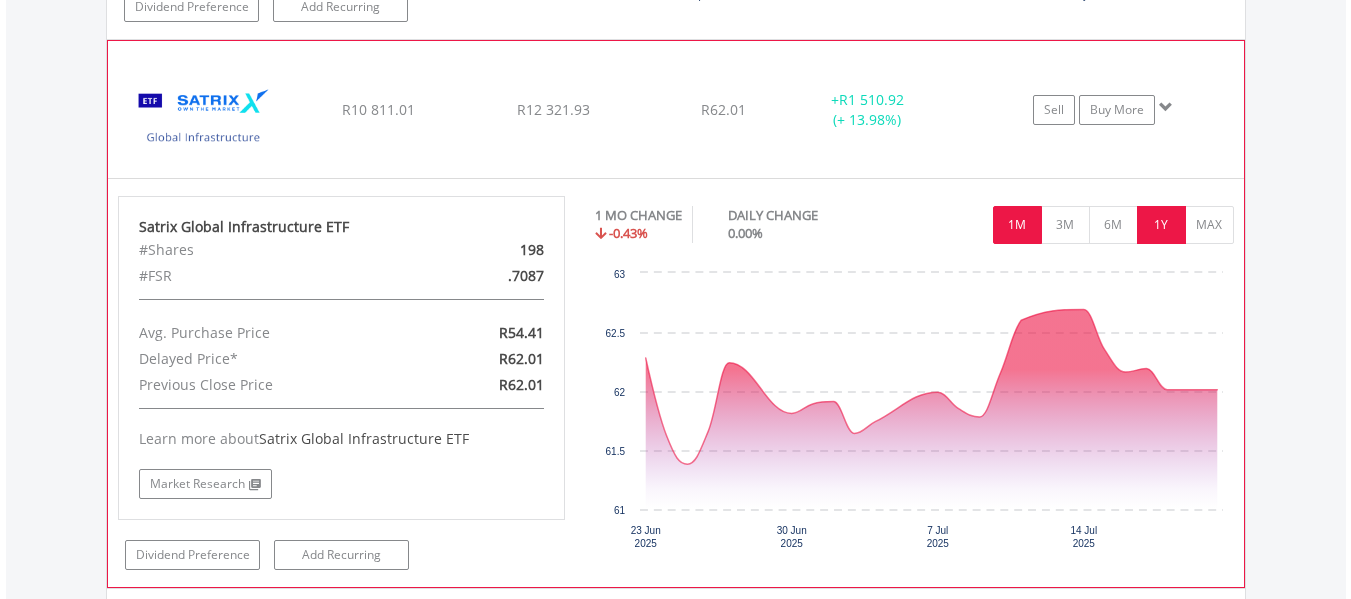 click on "1Y" at bounding box center (1161, 225) 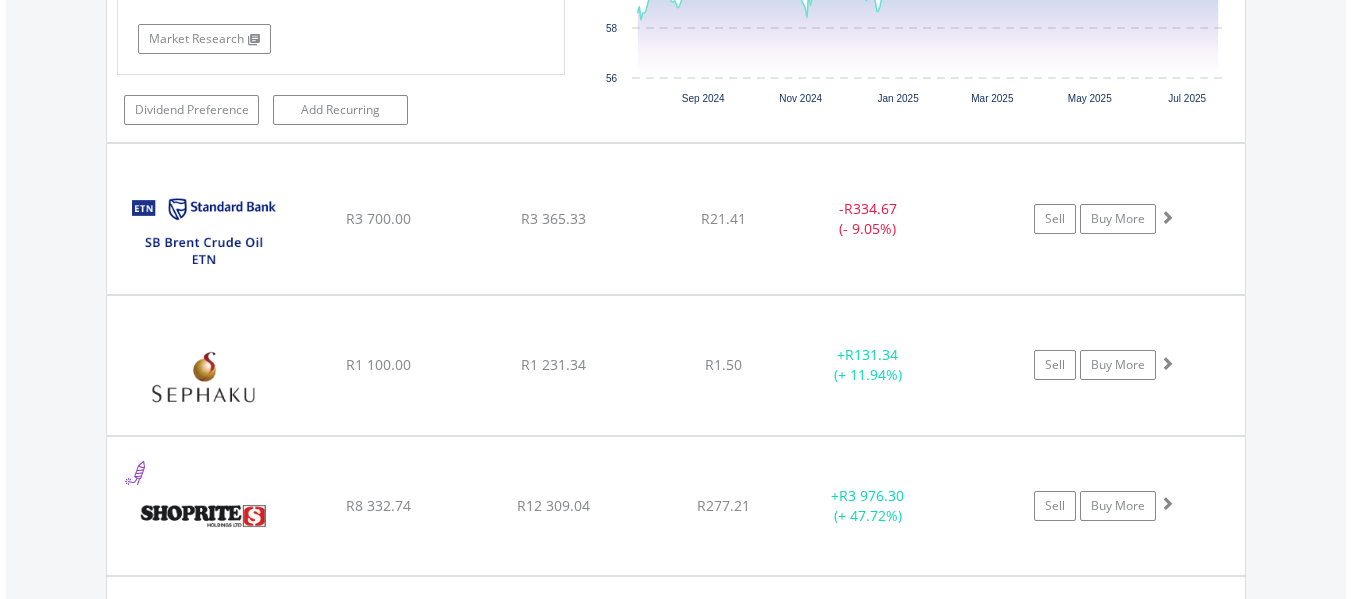 scroll, scrollTop: 31183, scrollLeft: 0, axis: vertical 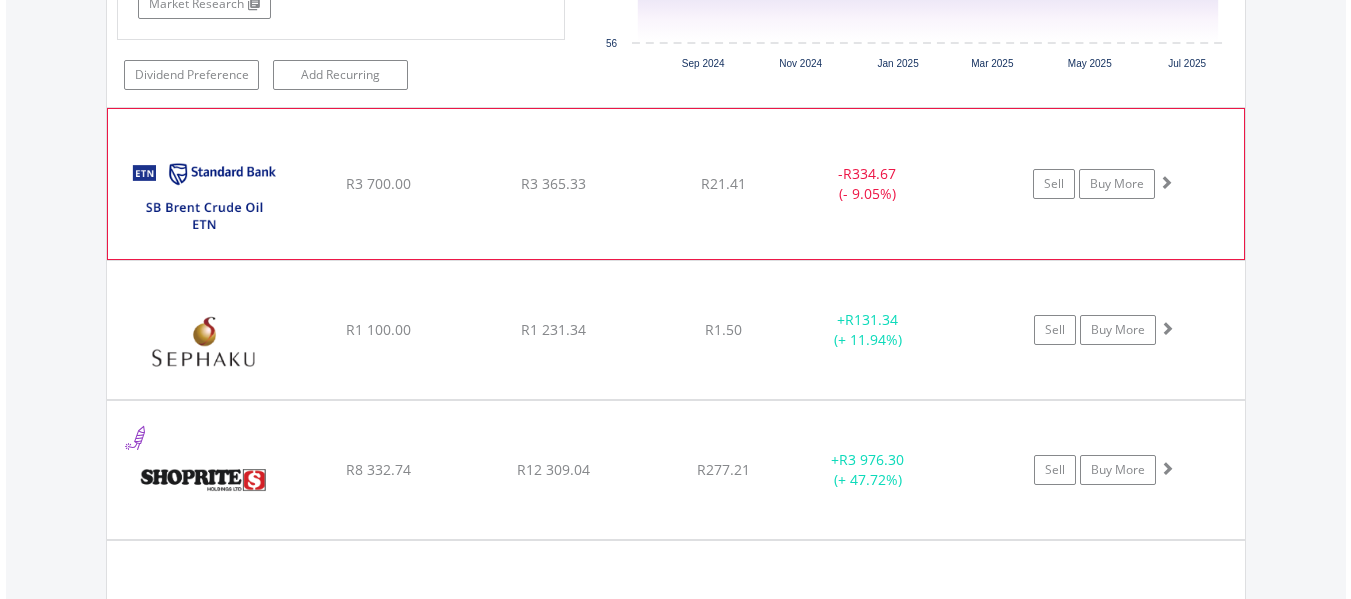 click on "﻿
SB Brent Crude Oil Etn
R3 700.00
R3 365.33
R21.41
-  R334.67 (- 9.05%)
Sell
Buy More" at bounding box center [676, -29446] 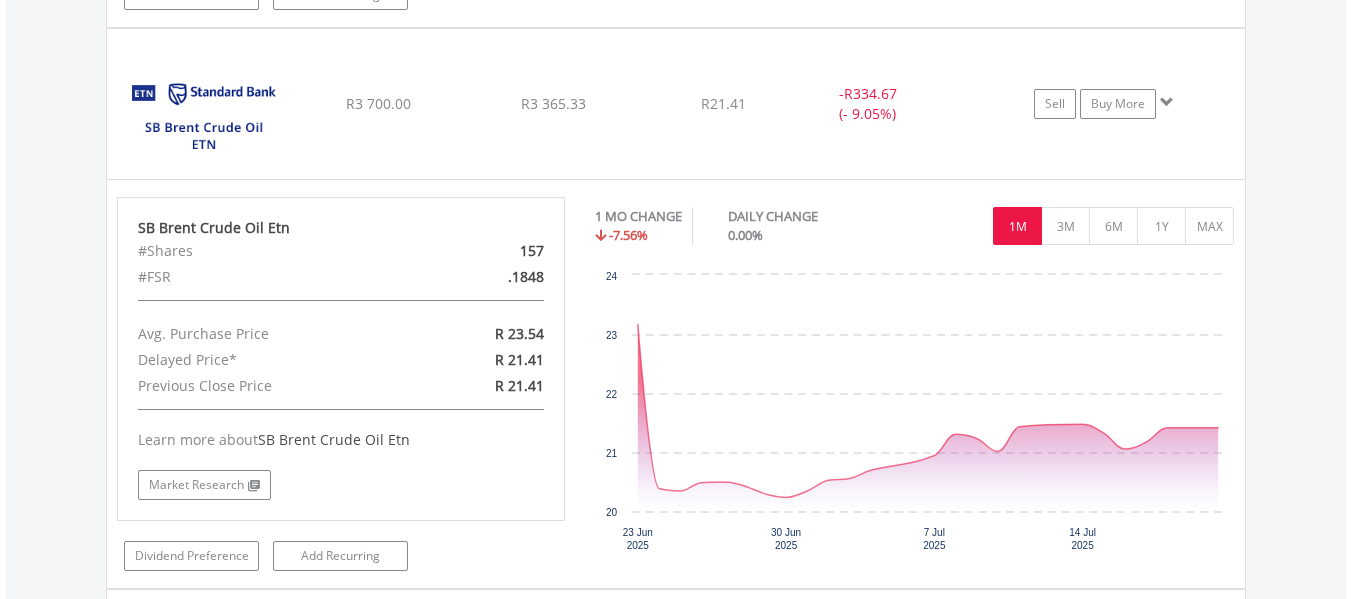 scroll, scrollTop: 31303, scrollLeft: 0, axis: vertical 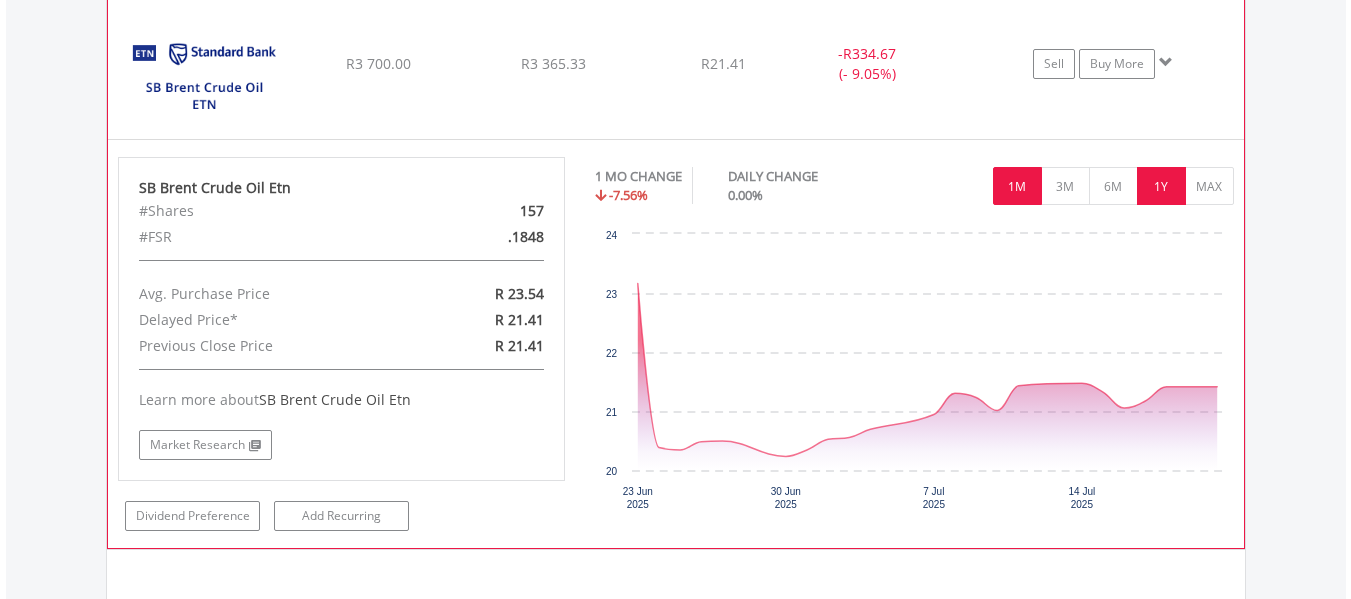 click on "1Y" at bounding box center (1161, 186) 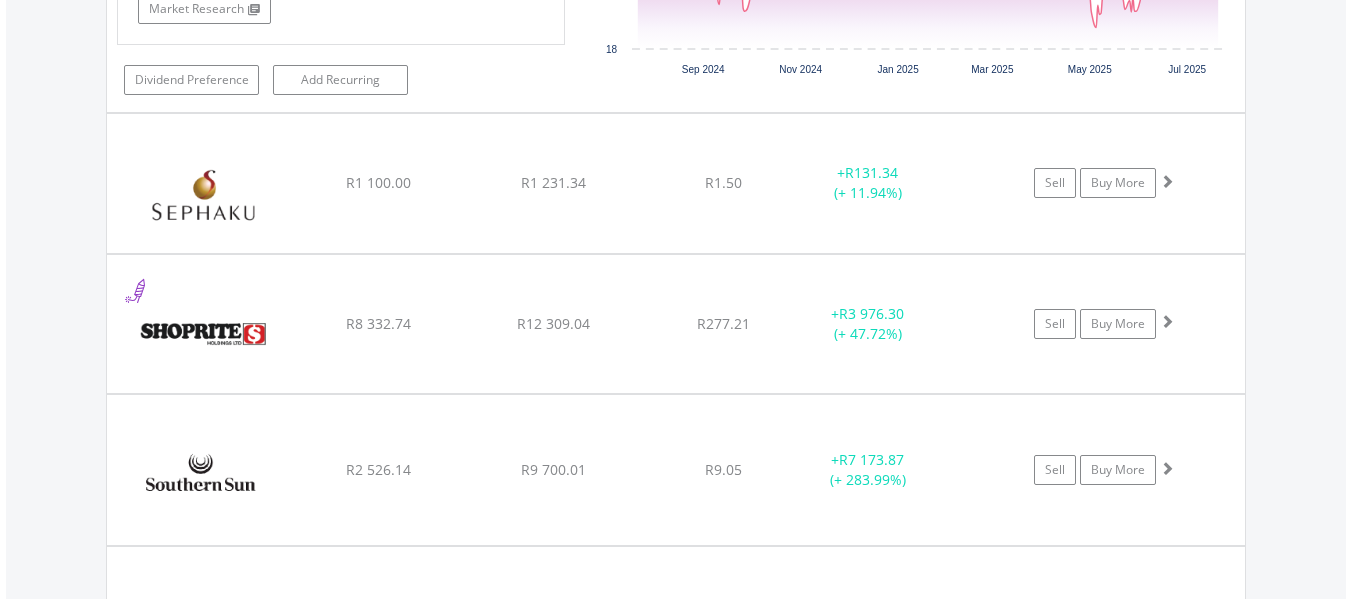 scroll, scrollTop: 31743, scrollLeft: 0, axis: vertical 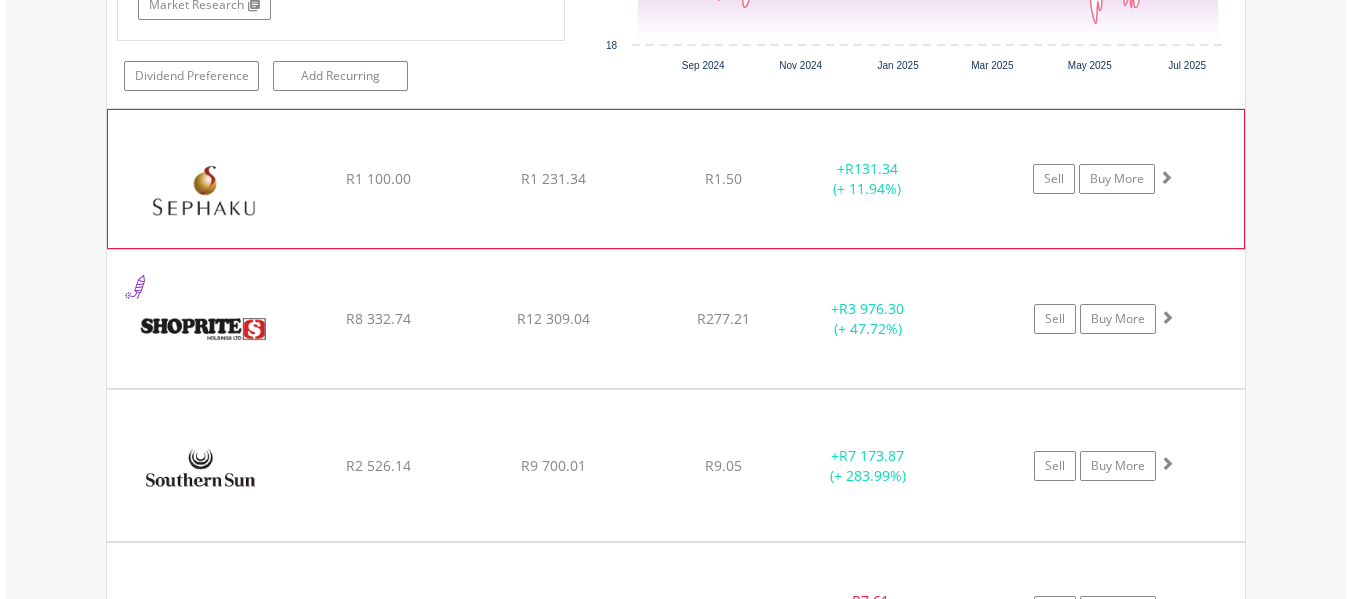 click on "Sell
Buy More" at bounding box center [1114, -30006] 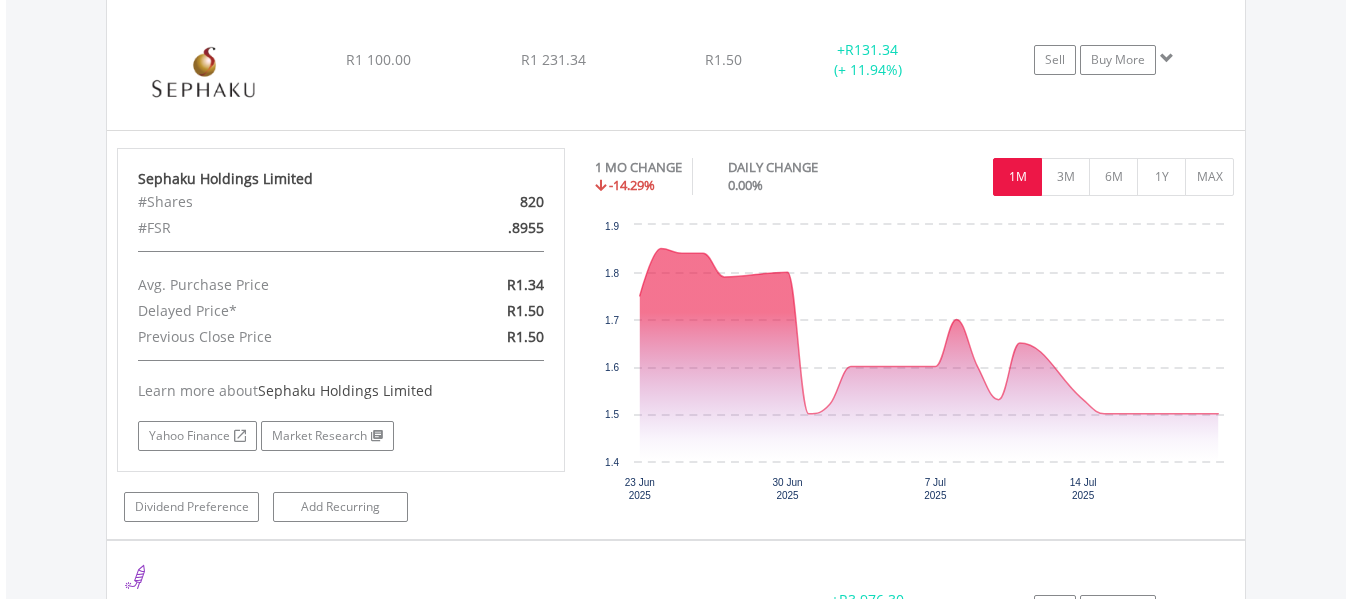 scroll, scrollTop: 31863, scrollLeft: 0, axis: vertical 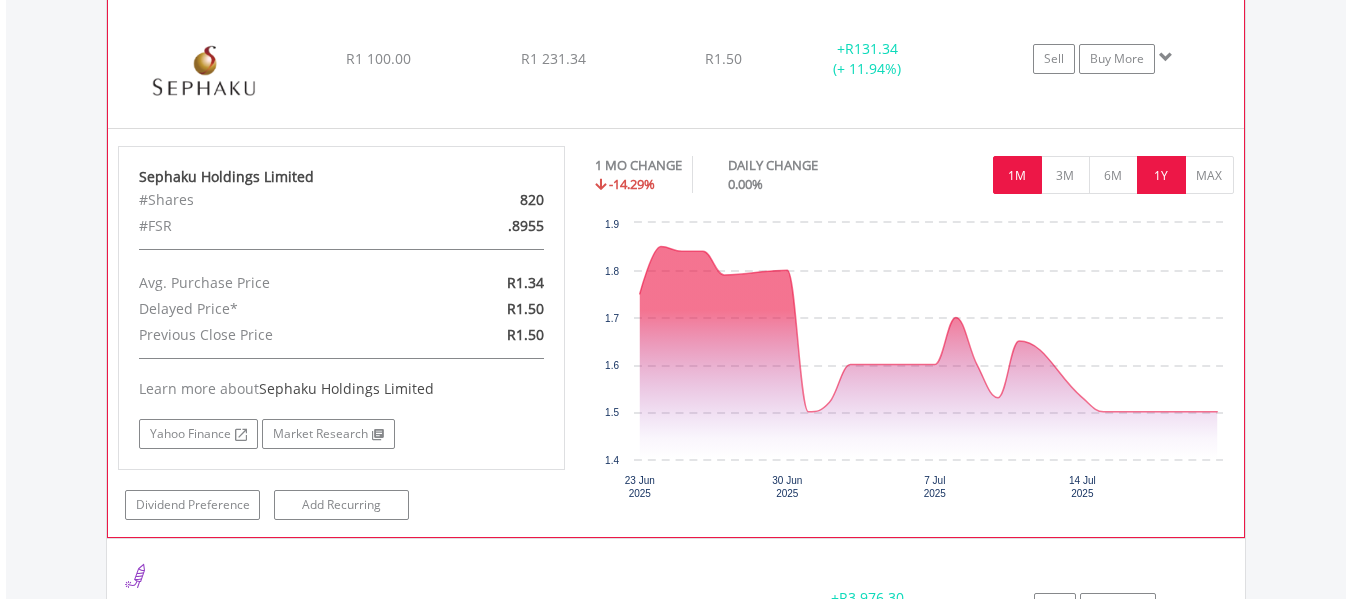 click on "1Y" at bounding box center (1161, 175) 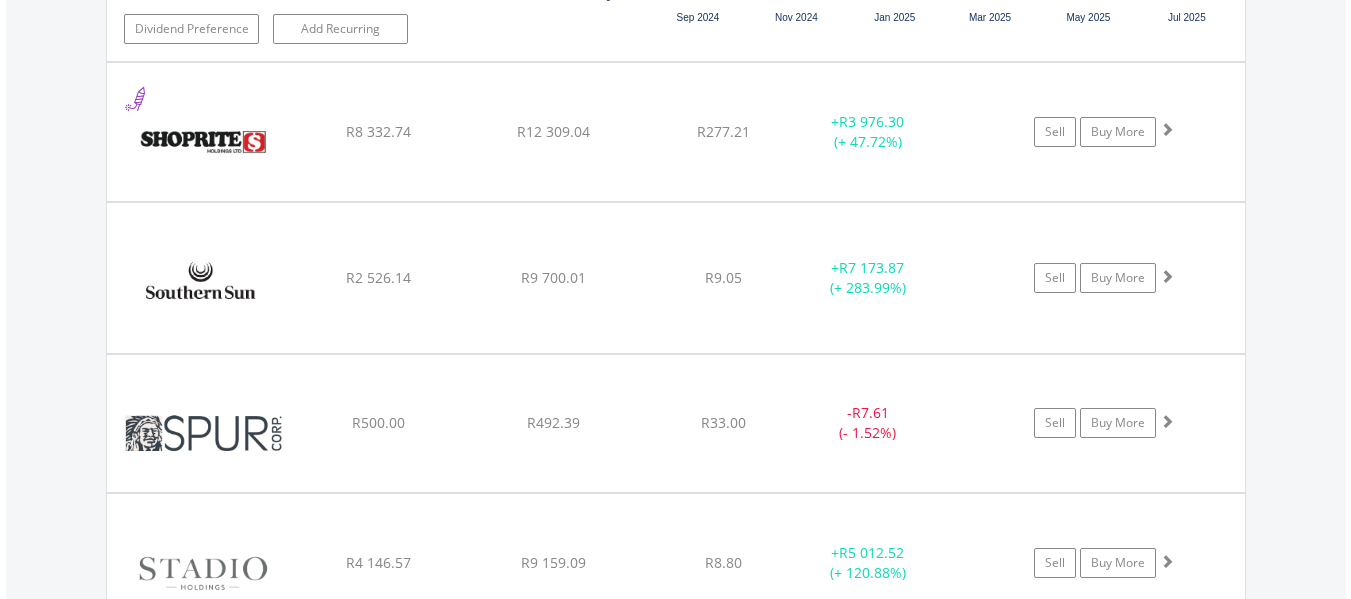scroll, scrollTop: 32343, scrollLeft: 0, axis: vertical 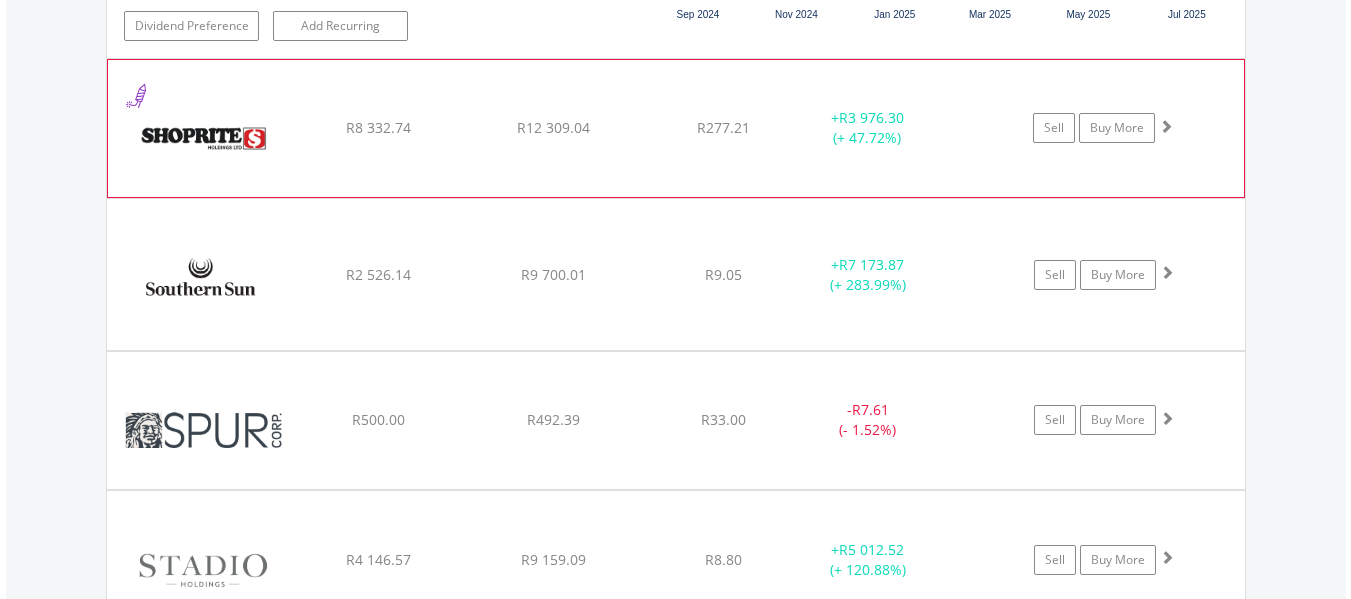 click on "﻿
Shoprite Holdings Limited
R8 332.74
R12 309.04
R277.21
+  R3 976.30 (+ 47.72%)
Sell
Buy More" at bounding box center (676, -30606) 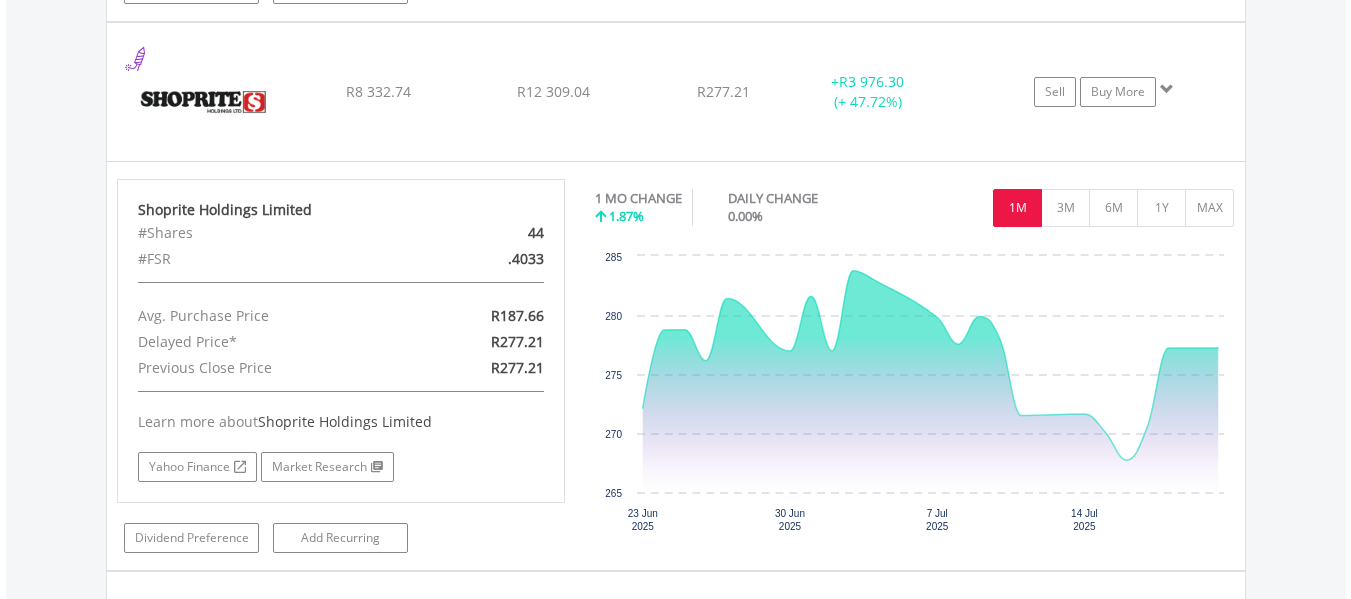 scroll, scrollTop: 32383, scrollLeft: 0, axis: vertical 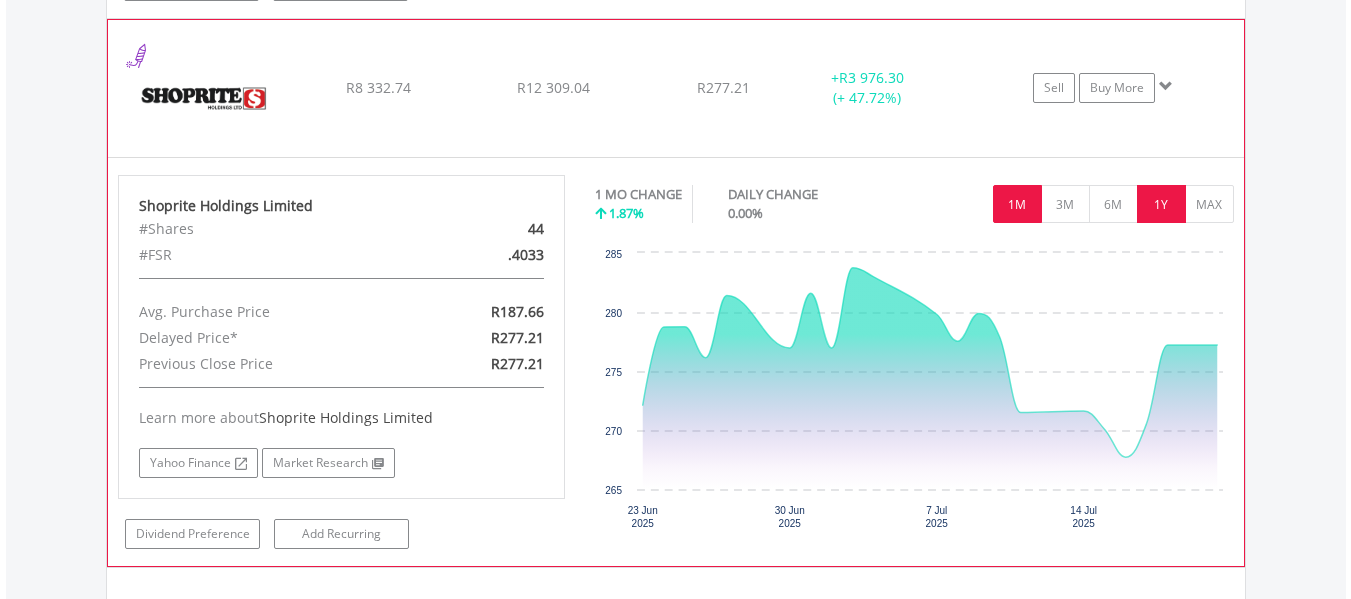 click on "1Y" at bounding box center (1161, 204) 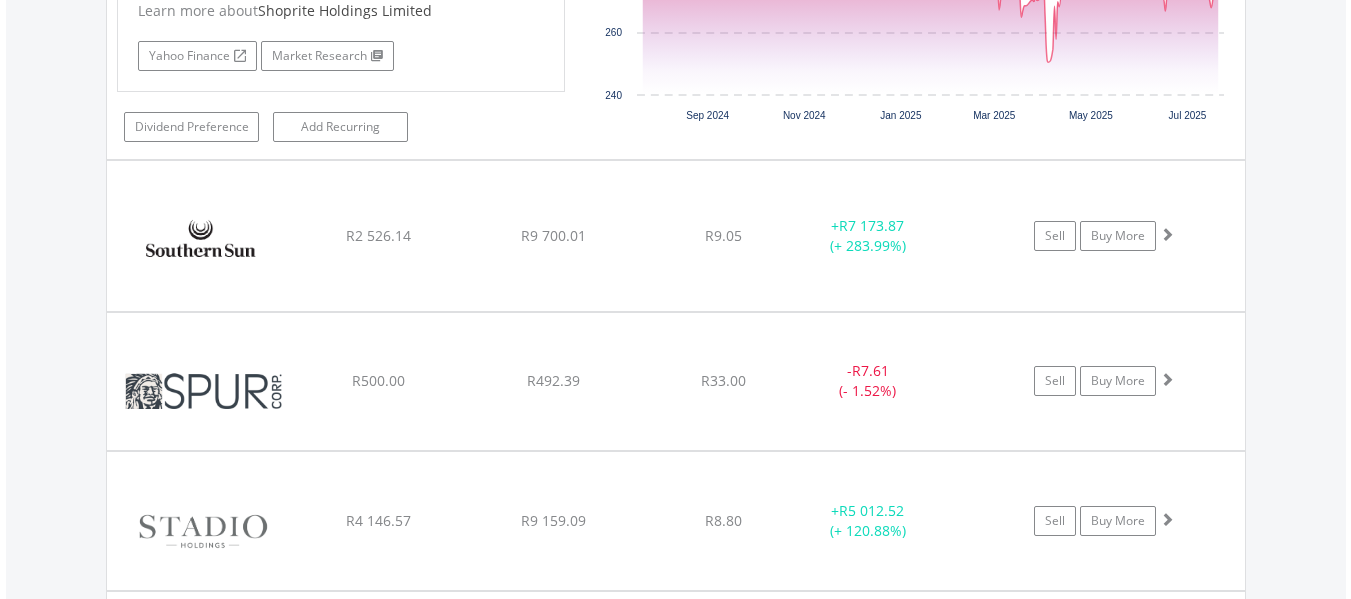 scroll, scrollTop: 32823, scrollLeft: 0, axis: vertical 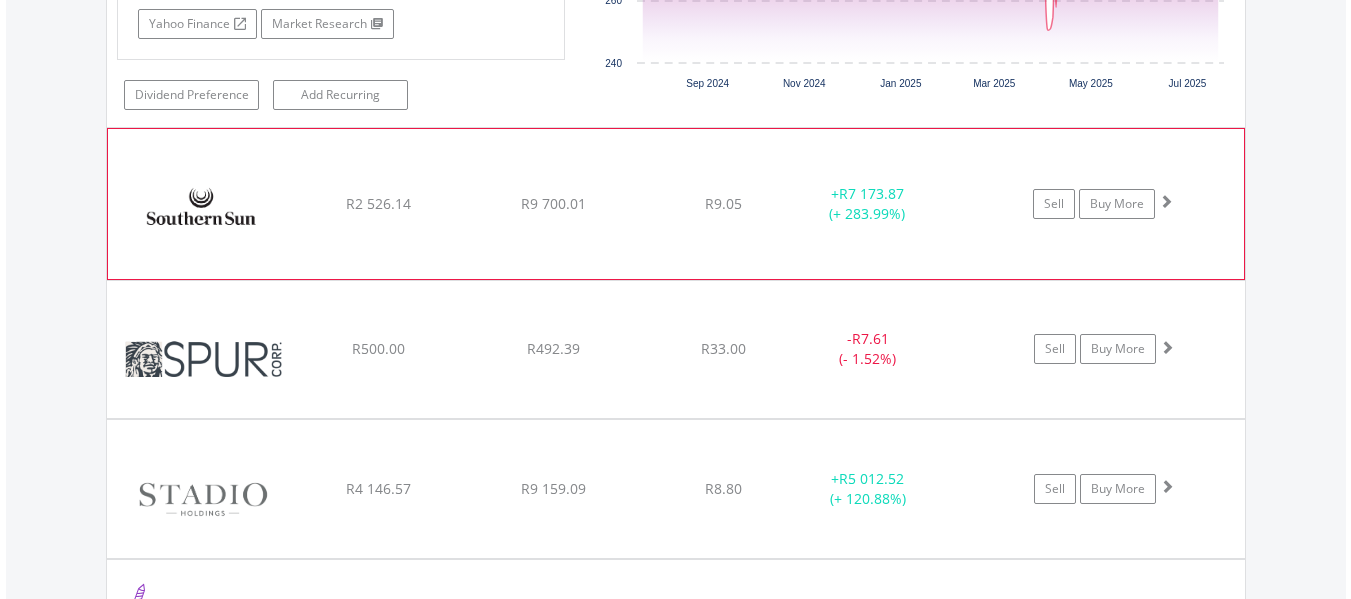 click on "﻿
Southern Sun Limited
R2 526.14
R9 700.01
R9.05
+  R7 173.87 (+ 283.99%)
Sell
Buy More" at bounding box center (676, -31086) 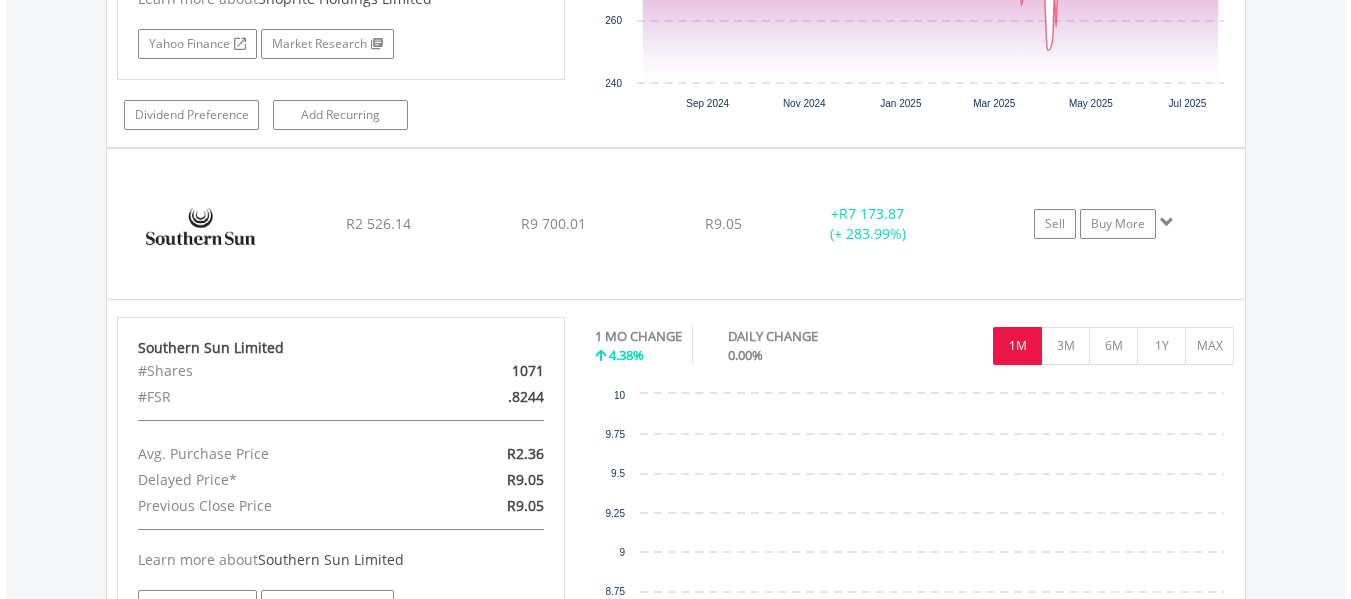 scroll, scrollTop: 32823, scrollLeft: 0, axis: vertical 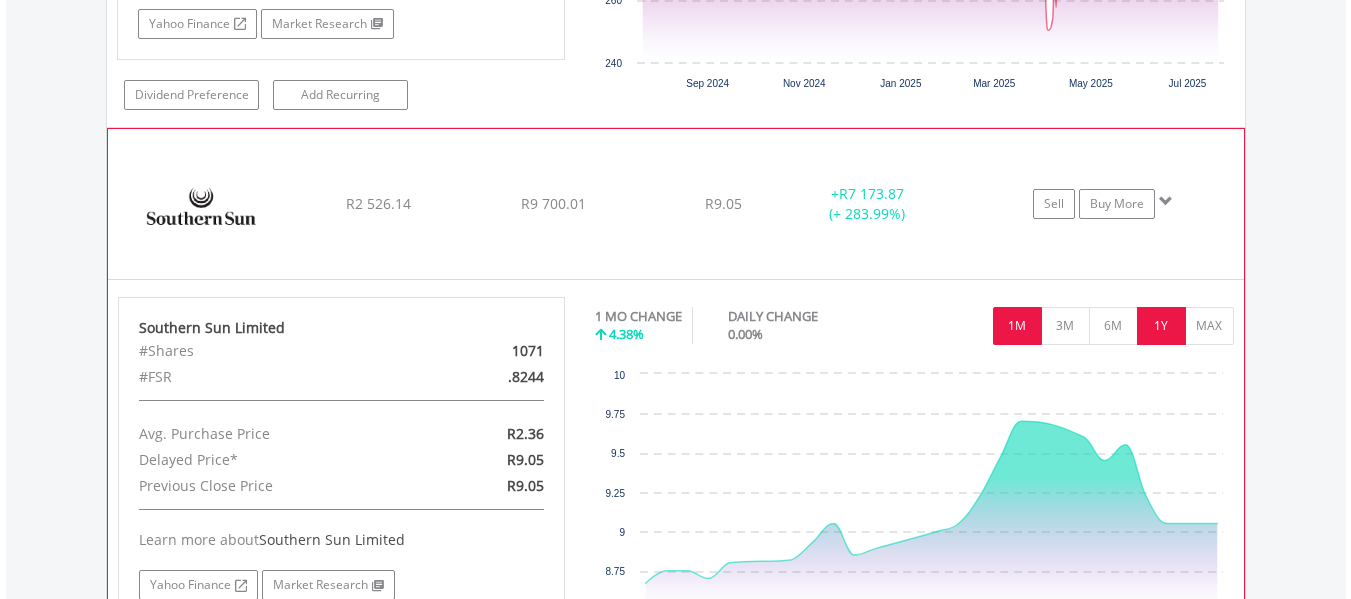 click on "1Y" at bounding box center [1161, 326] 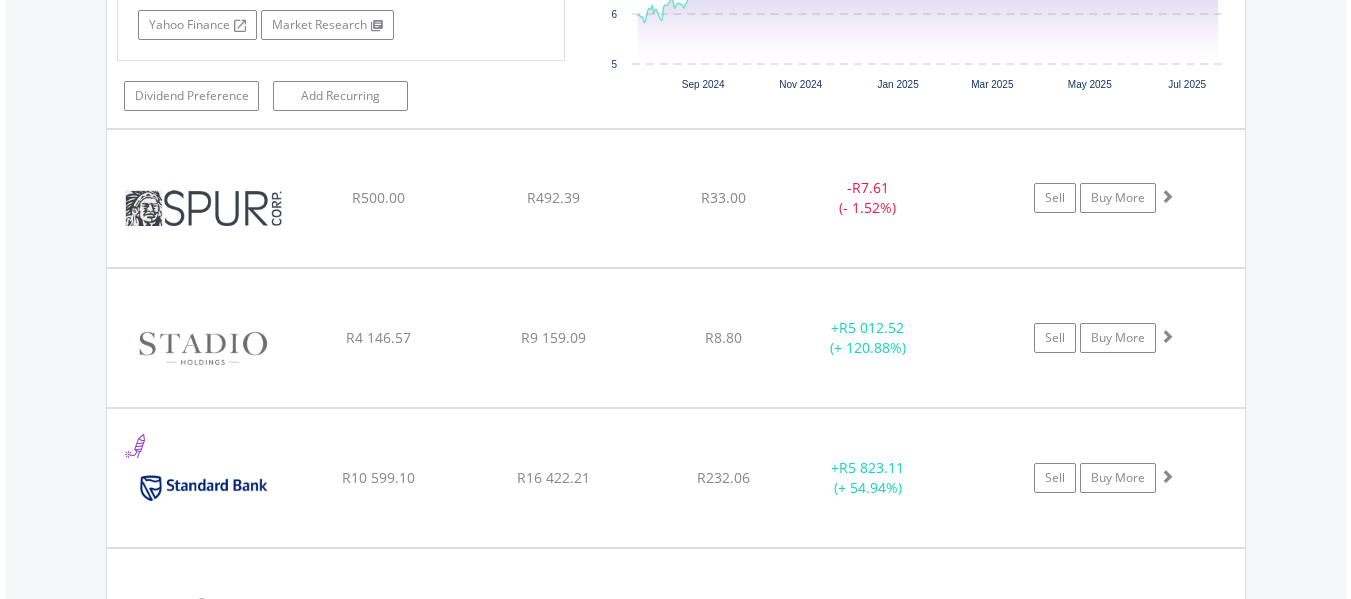 scroll, scrollTop: 33423, scrollLeft: 0, axis: vertical 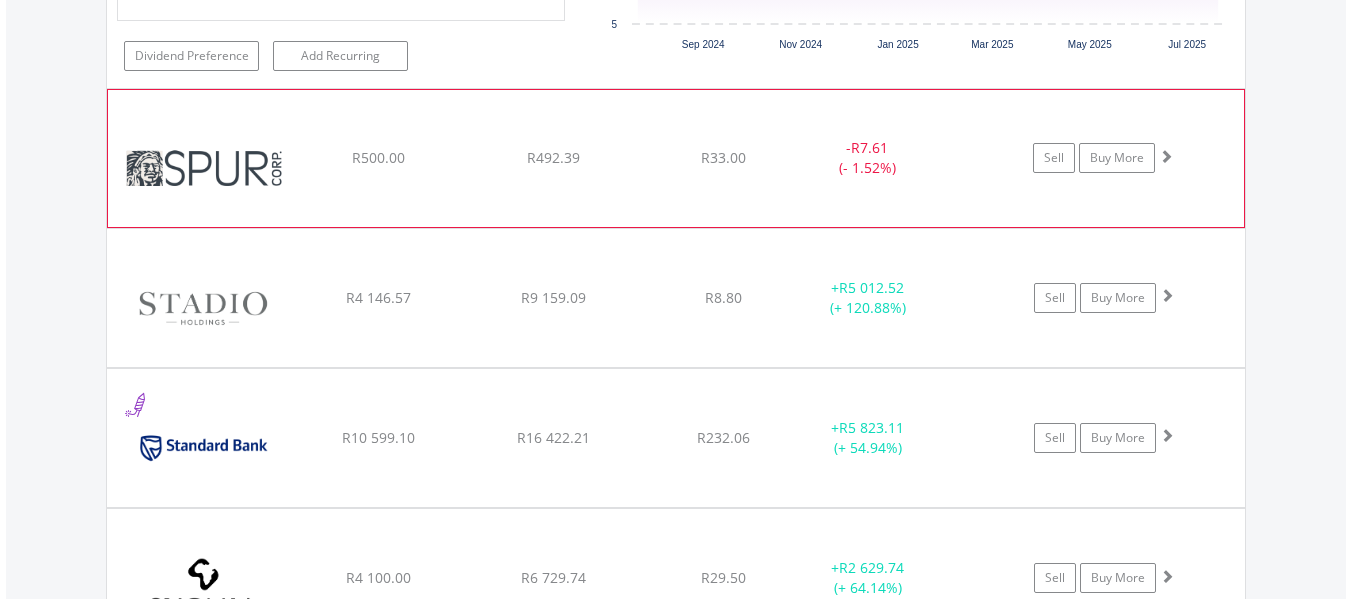 click on "﻿
Spur Corporation Limited
R500.00
R492.39
R33.00
-  R7.61 (- 1.52%)
Sell
Buy More" at bounding box center [676, -31686] 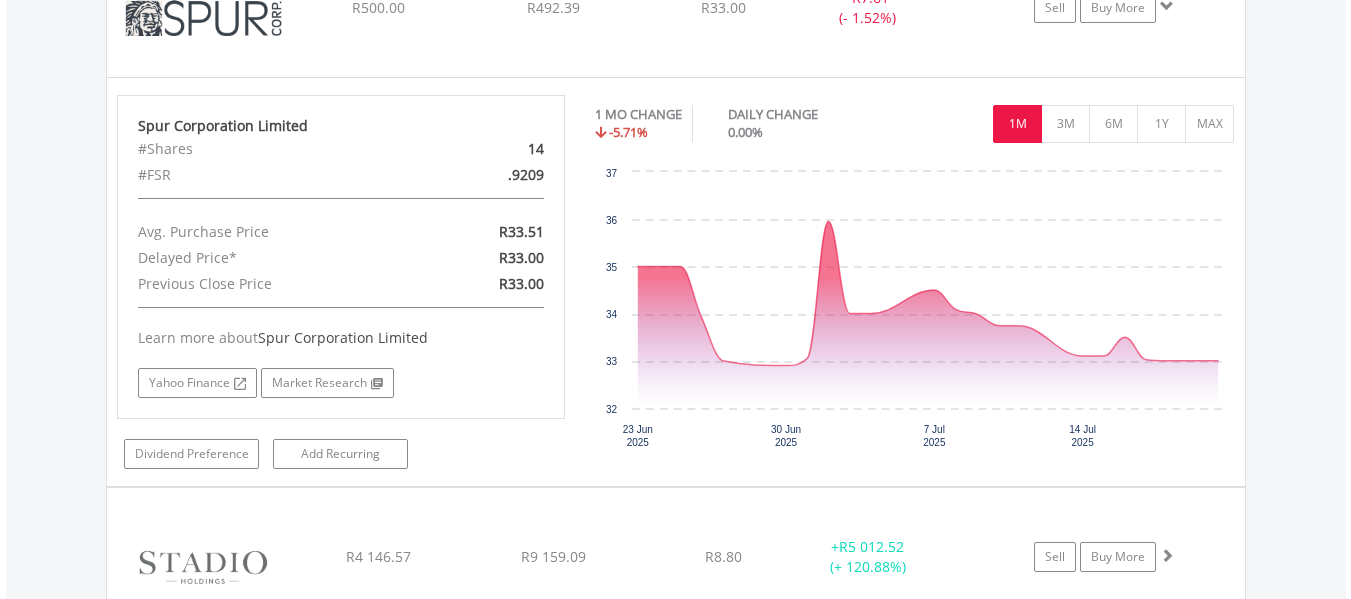 scroll, scrollTop: 33583, scrollLeft: 0, axis: vertical 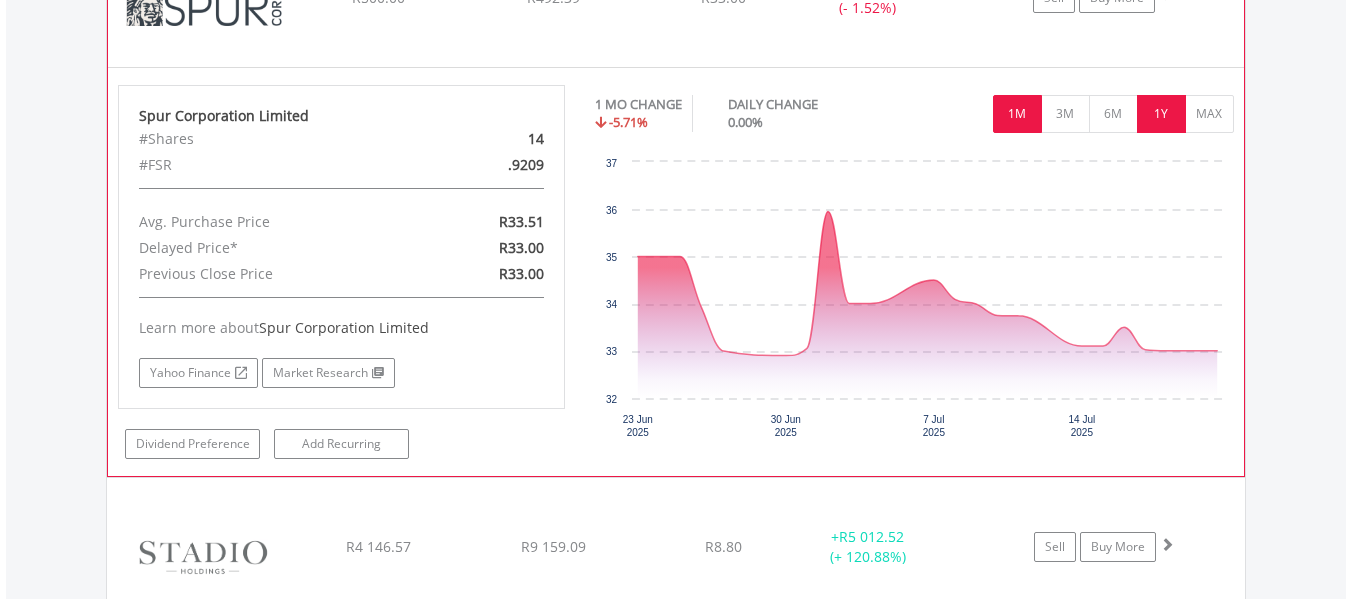 click on "1Y" at bounding box center (1161, 114) 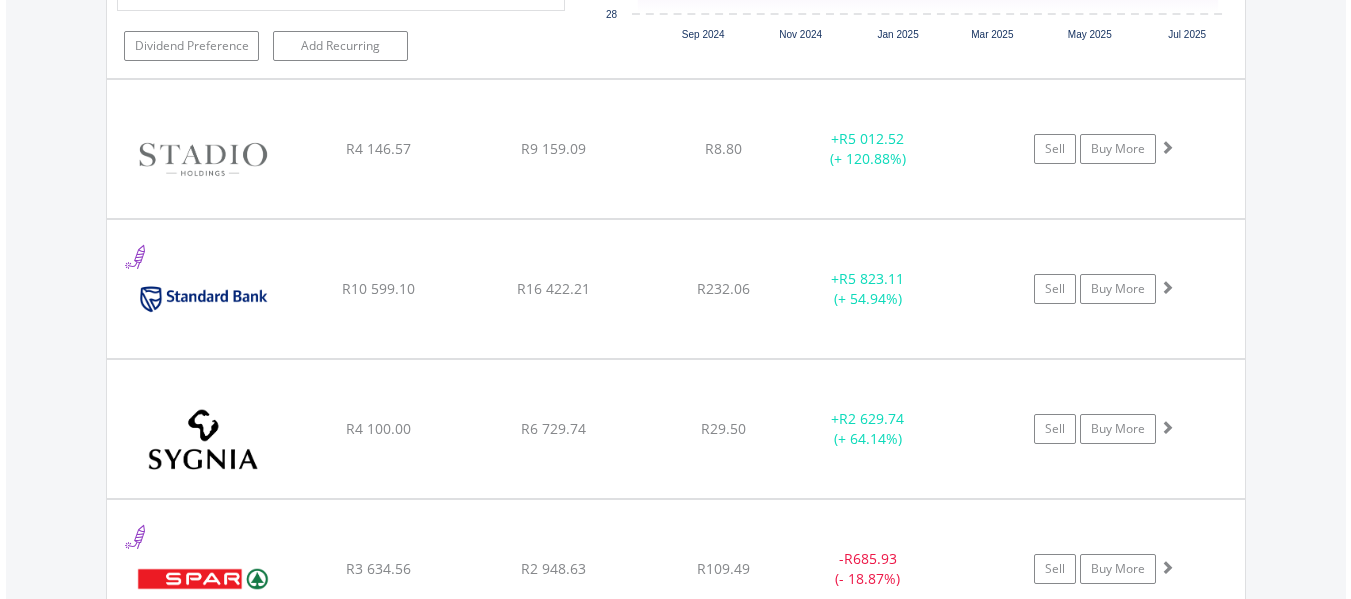 scroll, scrollTop: 33983, scrollLeft: 0, axis: vertical 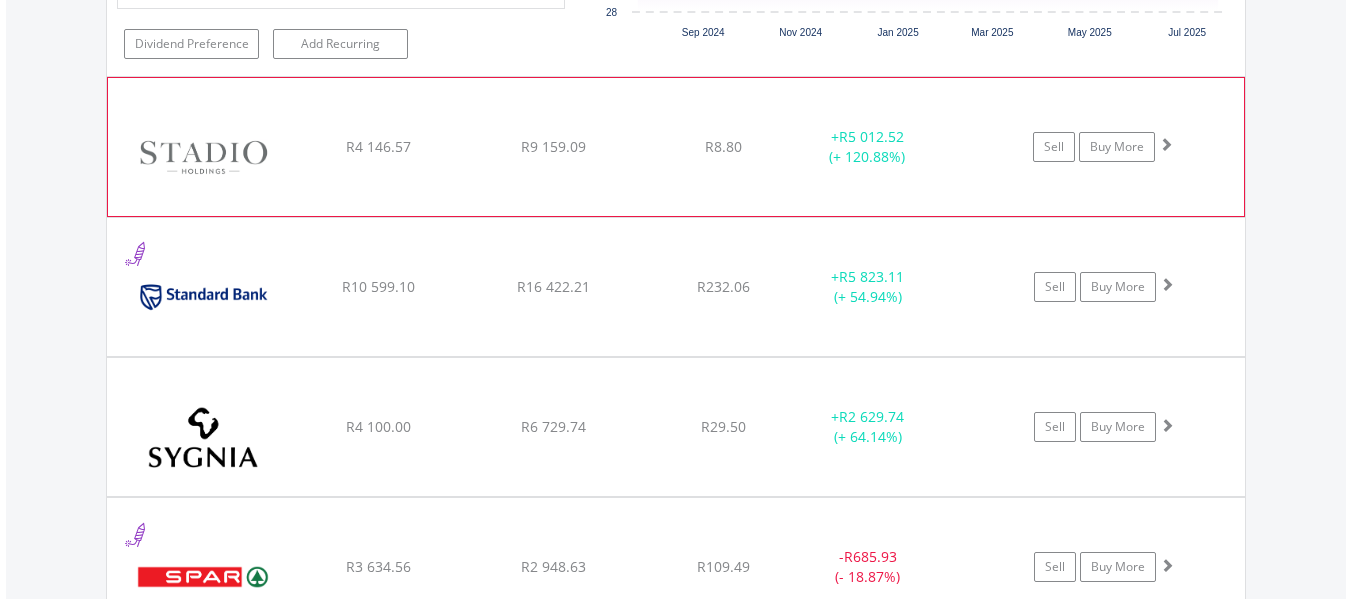 click on "Sell
Buy More" at bounding box center (1114, -32246) 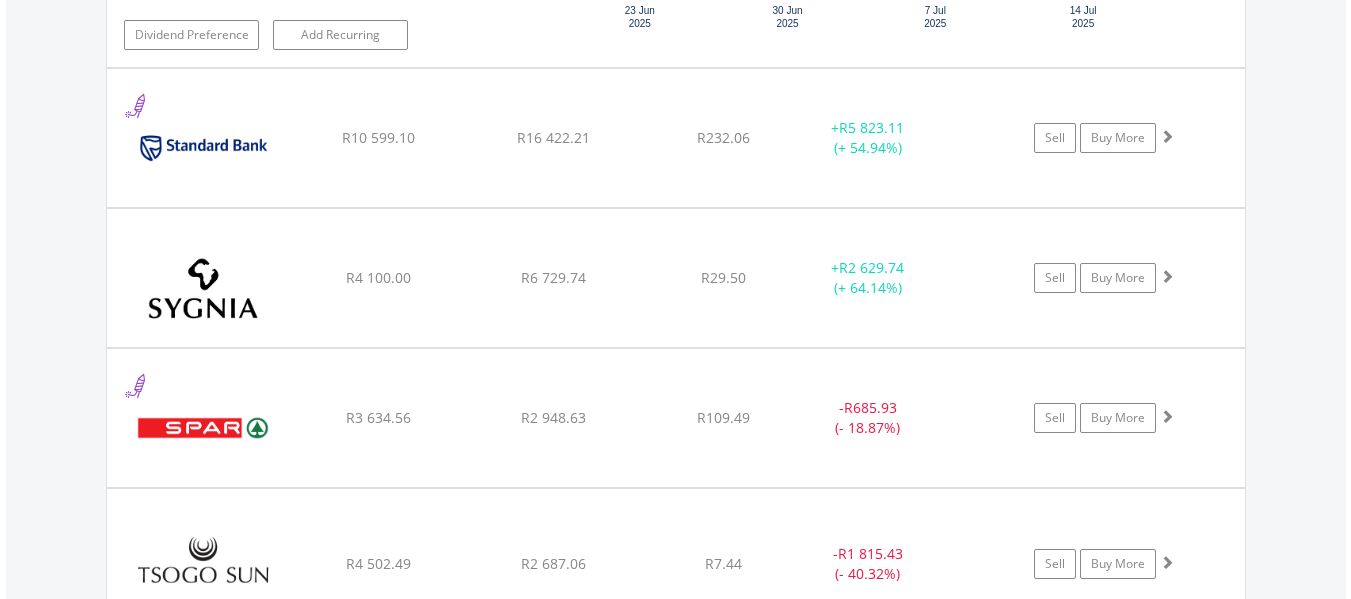 scroll, scrollTop: 34543, scrollLeft: 0, axis: vertical 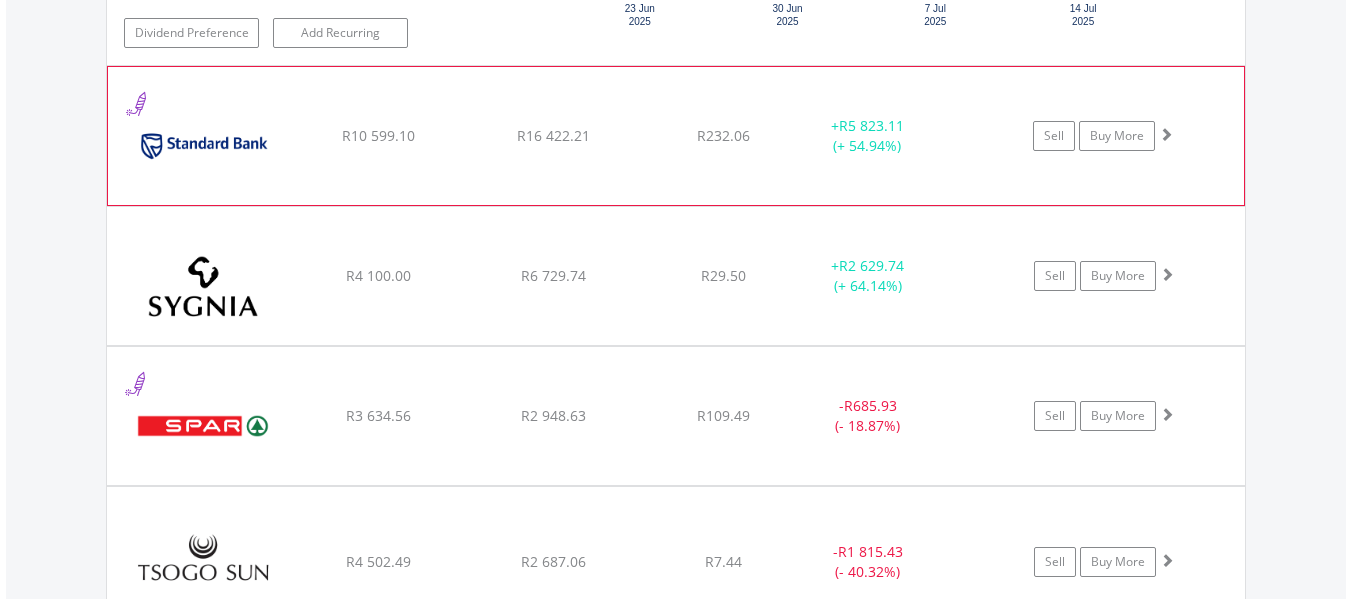 click on "Sell
Buy More" at bounding box center [1114, -32806] 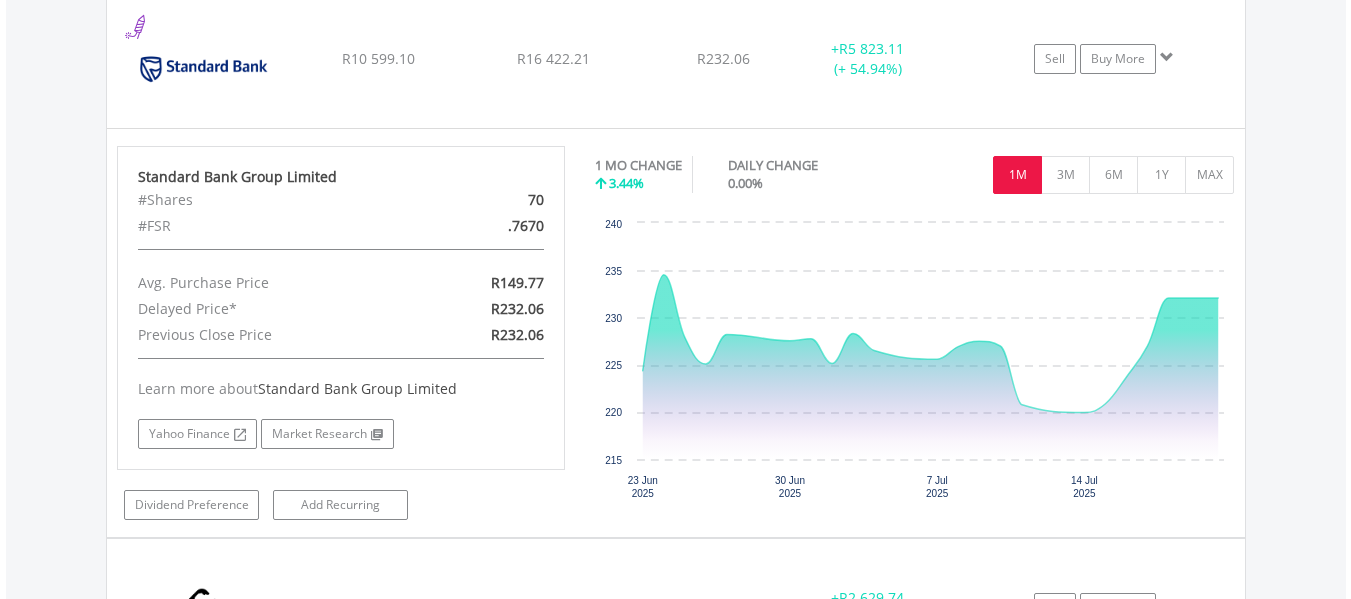 scroll, scrollTop: 34623, scrollLeft: 0, axis: vertical 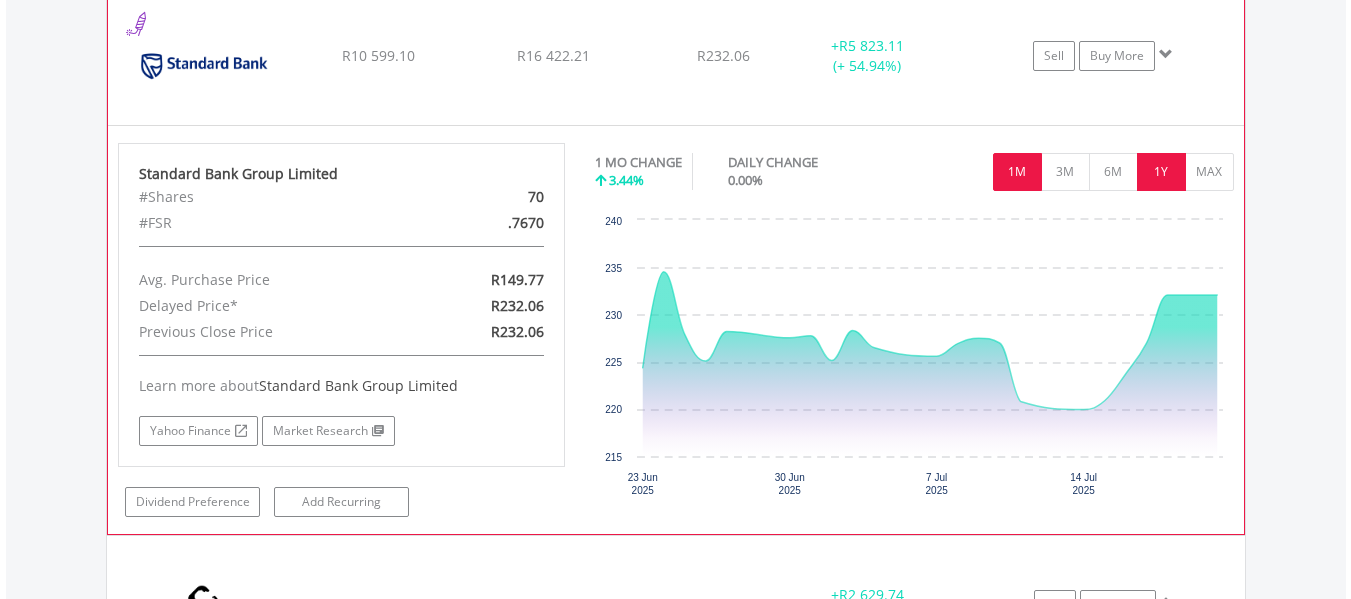 click on "1Y" at bounding box center [1161, 172] 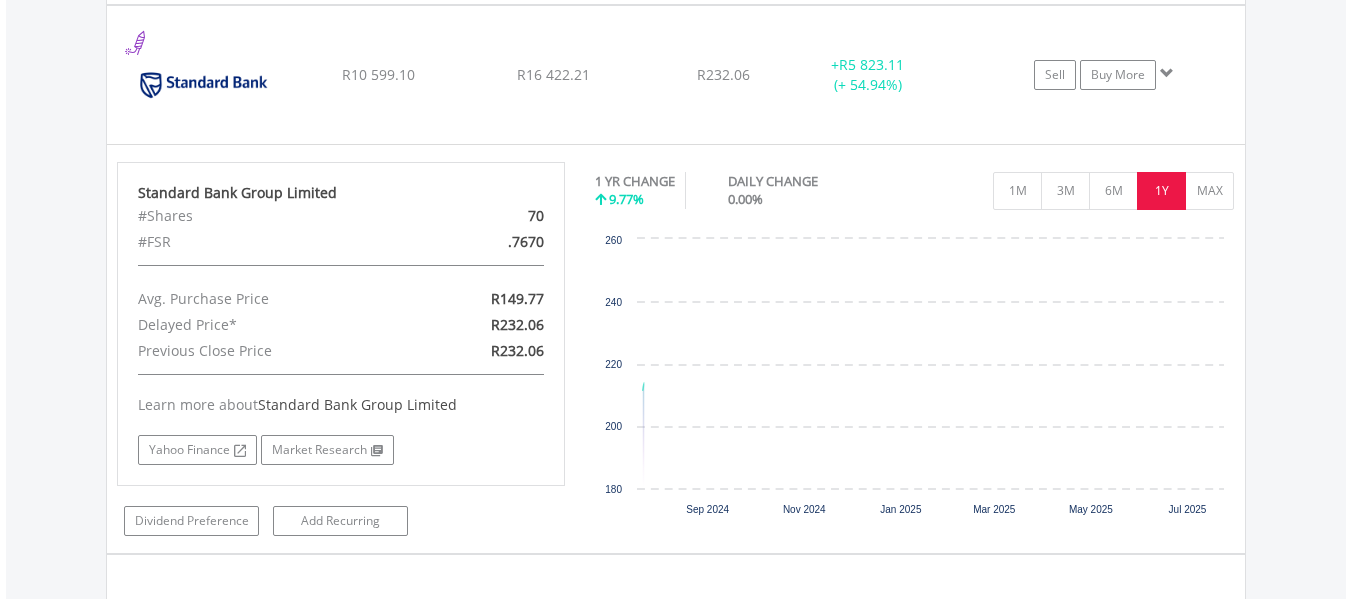 scroll, scrollTop: 34623, scrollLeft: 0, axis: vertical 